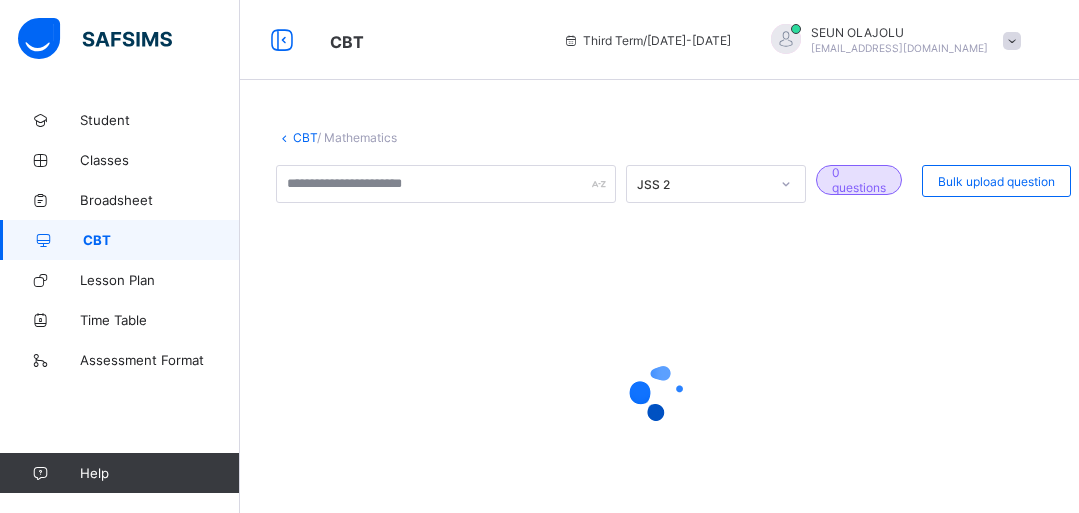 scroll, scrollTop: 0, scrollLeft: 0, axis: both 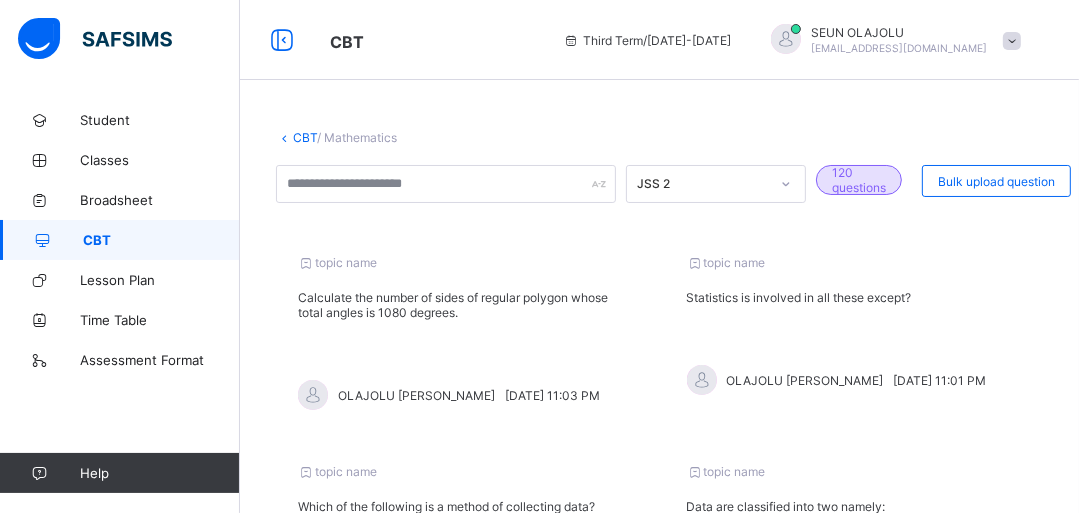 click on "CBT" at bounding box center [305, 137] 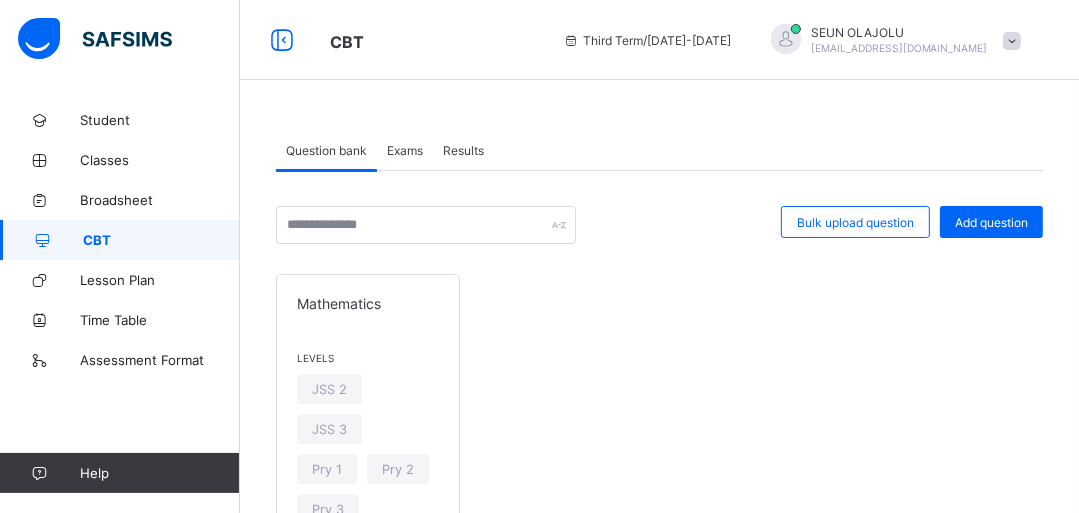 click on "Exams" at bounding box center (405, 150) 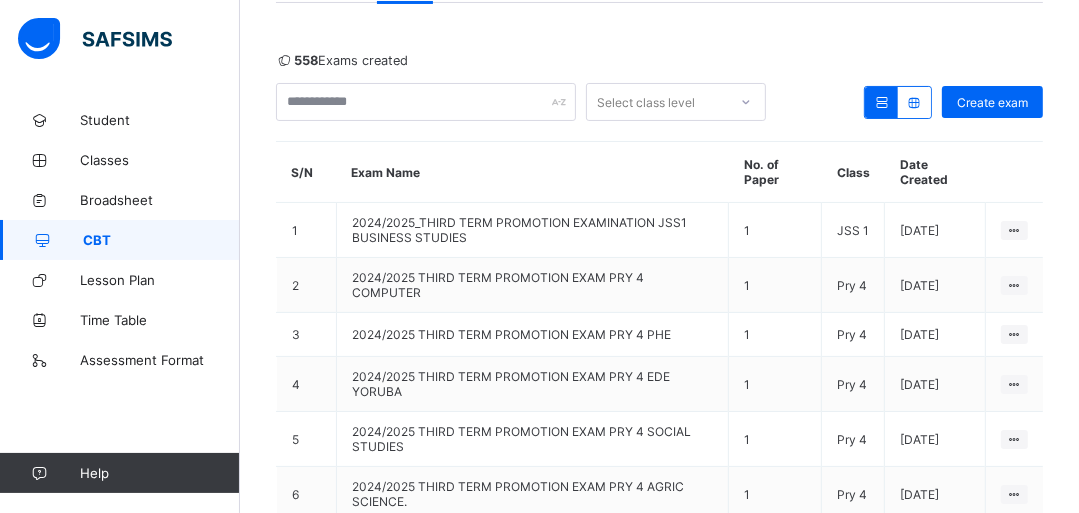 scroll, scrollTop: 170, scrollLeft: 0, axis: vertical 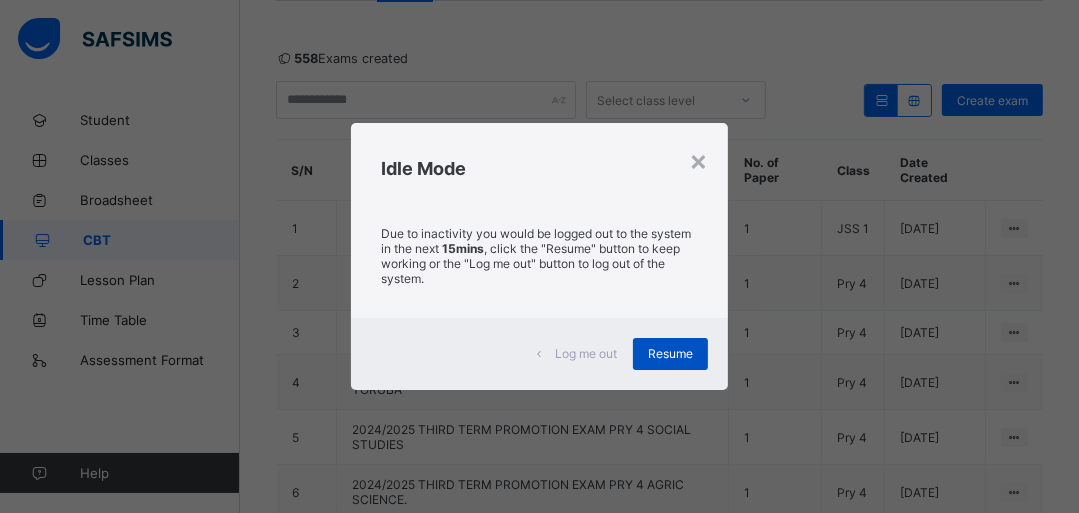 click on "Resume" at bounding box center (670, 354) 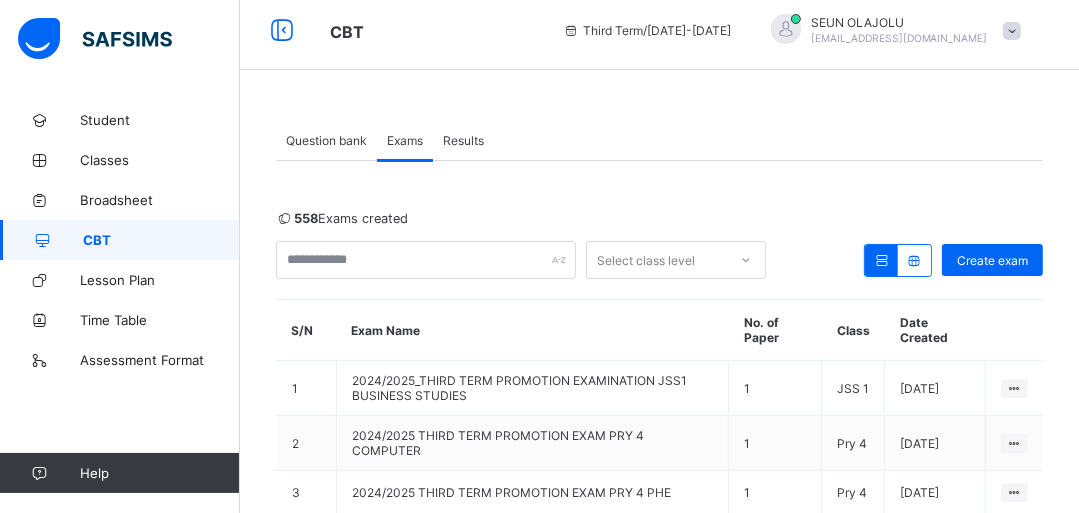 scroll, scrollTop: 1, scrollLeft: 0, axis: vertical 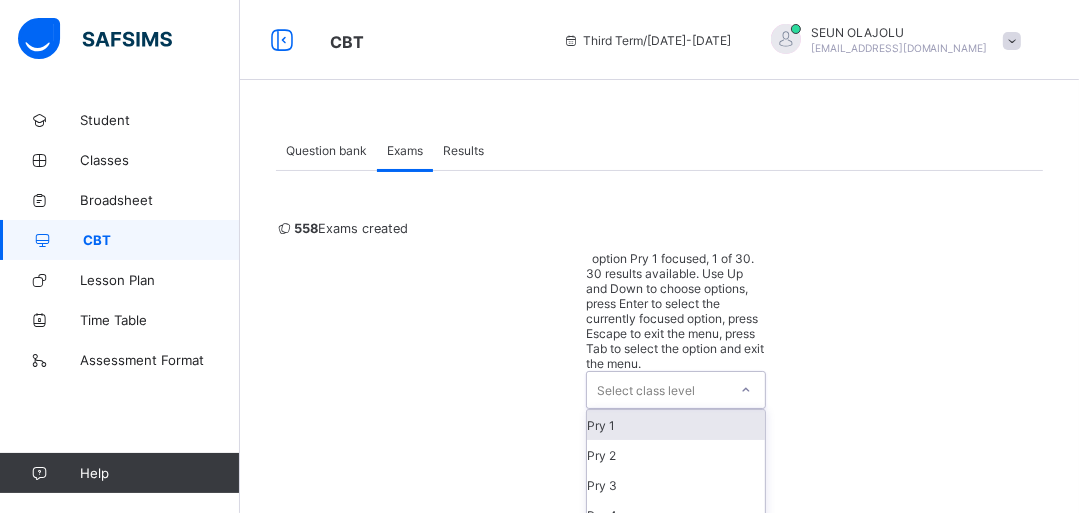 click on "option Pry 1 focused, 1 of 30. 30 results available. Use Up and Down to choose options, press Enter to select the currently focused option, press Escape to exit the menu, press Tab to select the option and exit the menu. Select class level Pry 1 Pry 2 Pry 3 Pry 4 Pry 5 Pry 6 JSS 1 JSS 2 JSS 3 KG 1 Nur 1 Nur Pri KG 2 PRY 4C KG 2A KG 1A KG 2AA NUR 2A Grade II Nur 2 NUR 2A Nur 2 Nur 2 Grade III NUR 2A NUR 2 NUR 1A Nur. 2 NUR ONEA" at bounding box center (676, 781) 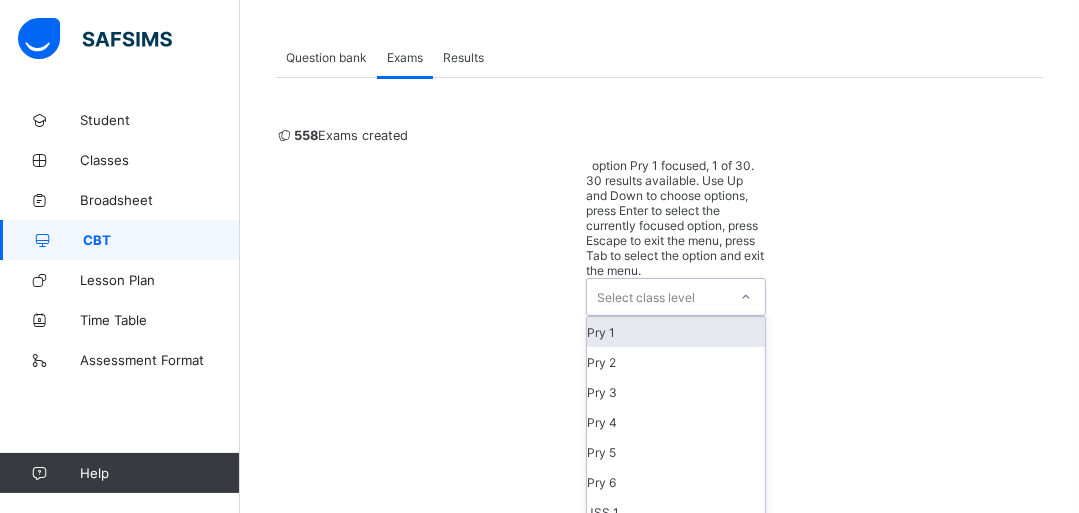 scroll, scrollTop: 94, scrollLeft: 0, axis: vertical 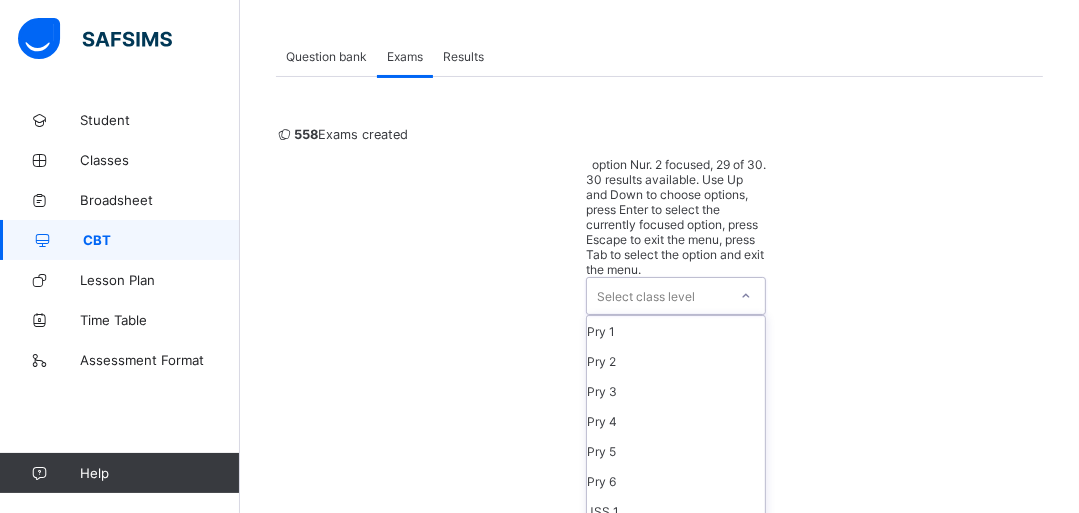 click on "Nur. 2" at bounding box center [676, 1171] 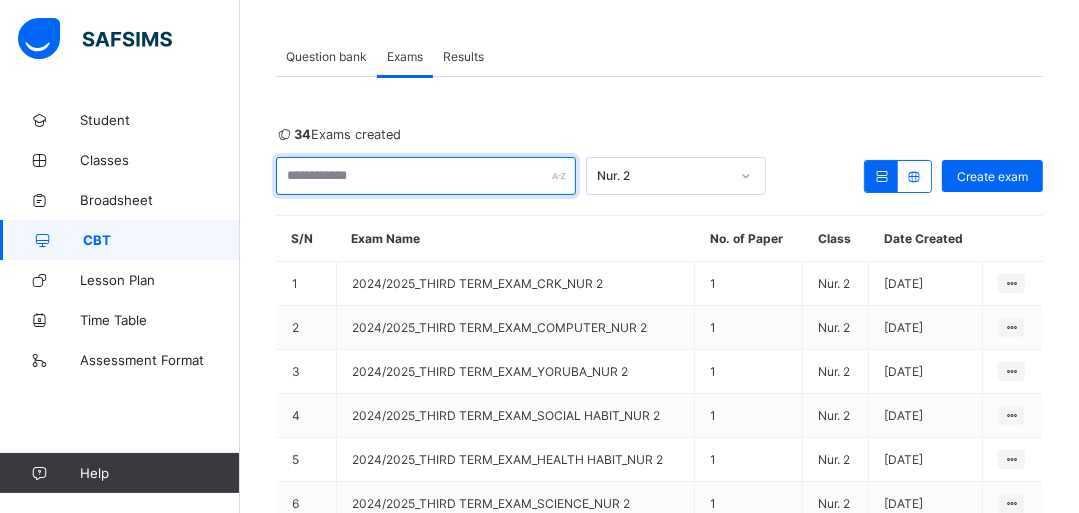 click at bounding box center [426, 176] 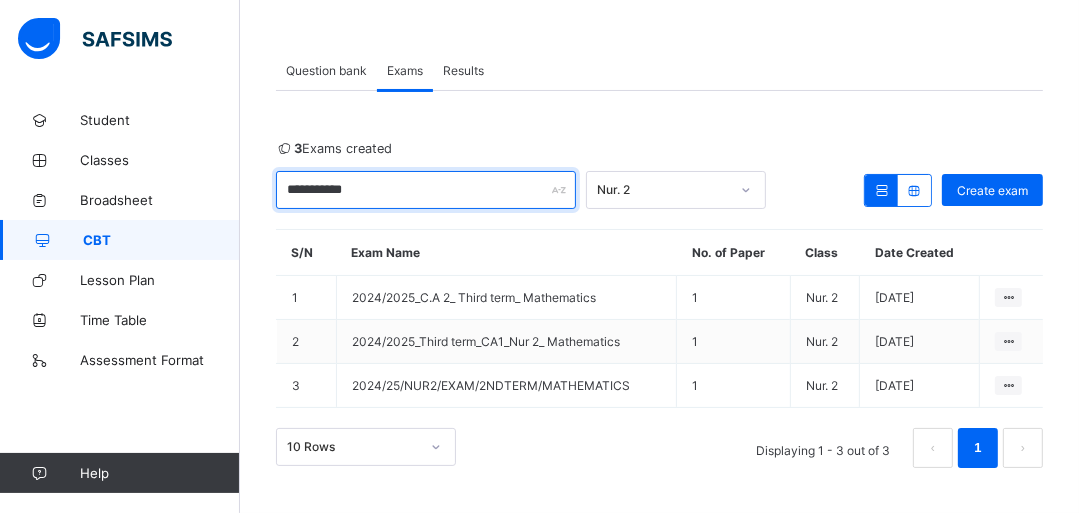 scroll, scrollTop: 80, scrollLeft: 0, axis: vertical 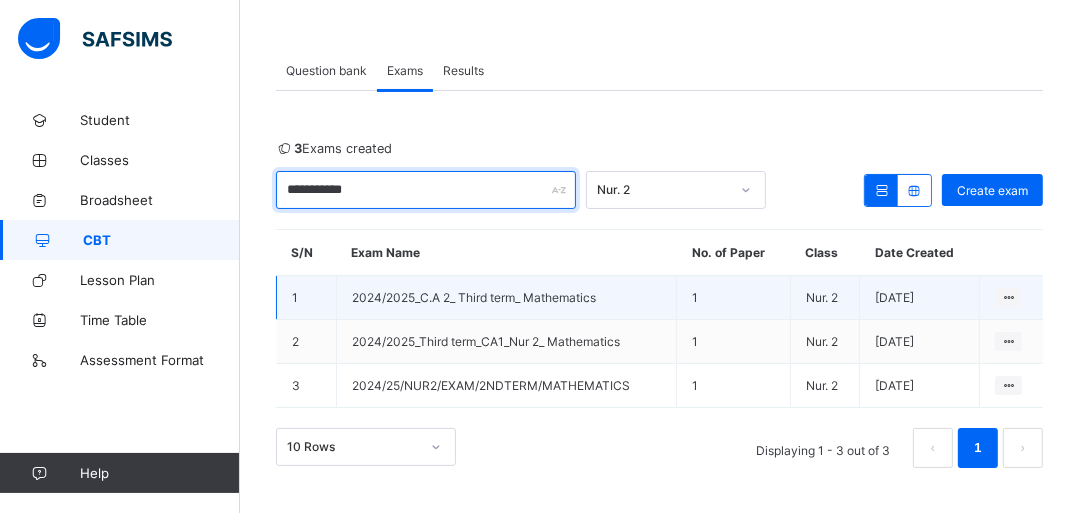 type on "**********" 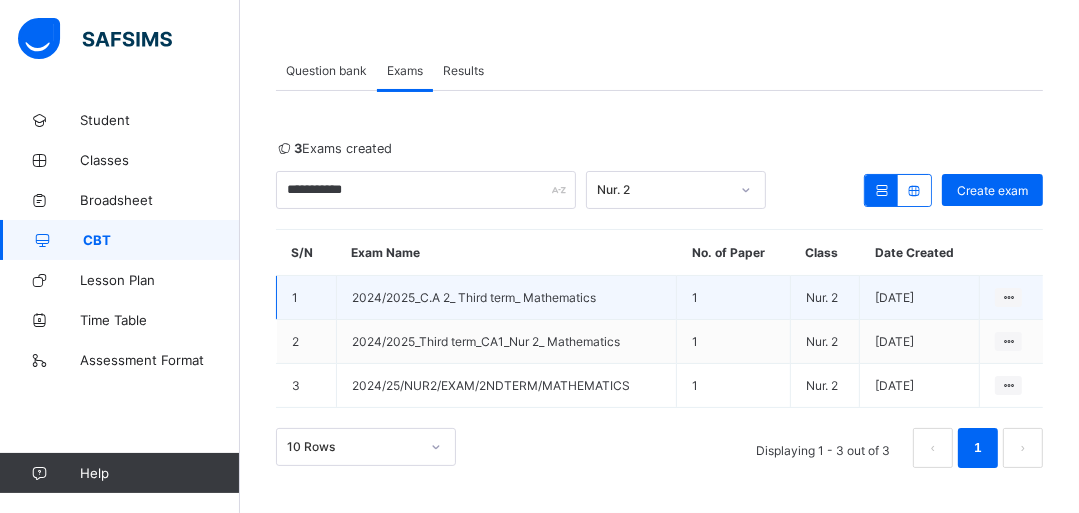 click on "2024/2025_C.A 2_ Third term_ Mathematics" at bounding box center (474, 297) 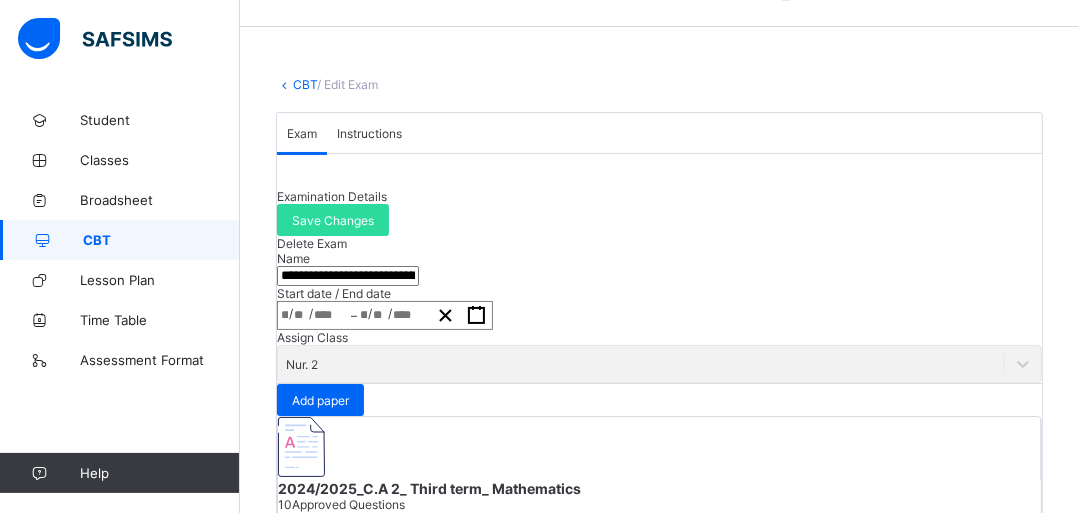 scroll, scrollTop: 0, scrollLeft: 0, axis: both 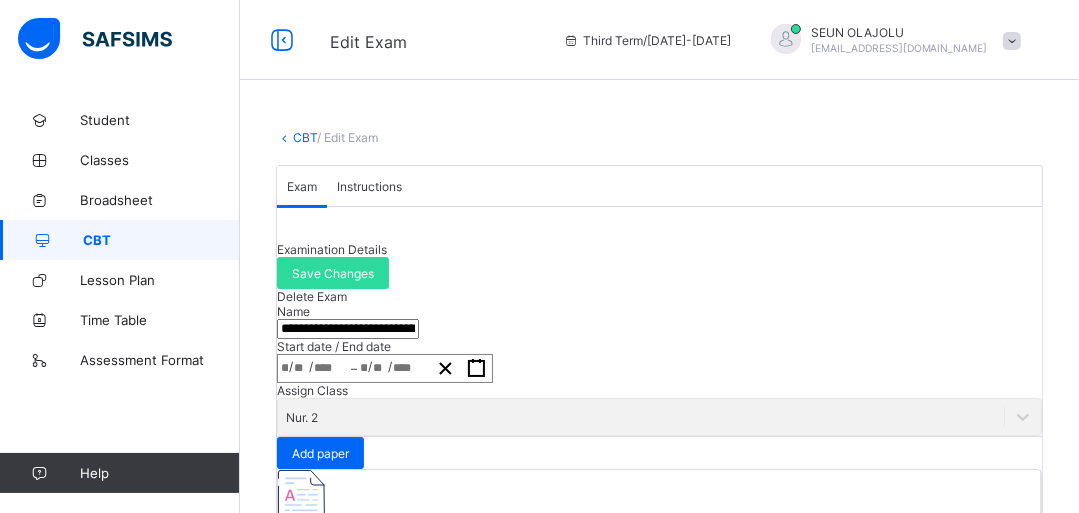 click on "CBT" at bounding box center [305, 137] 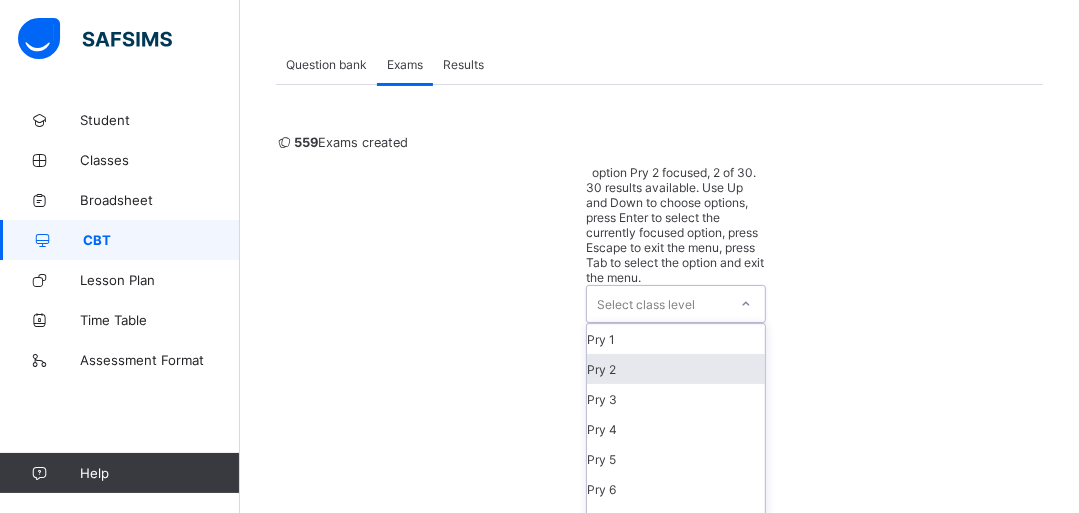 click on "option Pry 2 focused, 2 of 30. 30 results available. Use Up and Down to choose options, press Enter to select the currently focused option, press Escape to exit the menu, press Tab to select the option and exit the menu. Select class level Pry 1 Pry 2 Pry 3 Pry 4 Pry 5 Pry 6 JSS 1 JSS 2 JSS 3 KG 1 Nur 1 Nur Pri KG 2 PRY 4C KG 2A KG 1A KG 2AA NUR 2A Grade II Nur 2 NUR 2A Nur 2 Nur 2 Grade III NUR 2A NUR 2 NUR 1A Nur. 2 NUR ONEA" at bounding box center (676, 695) 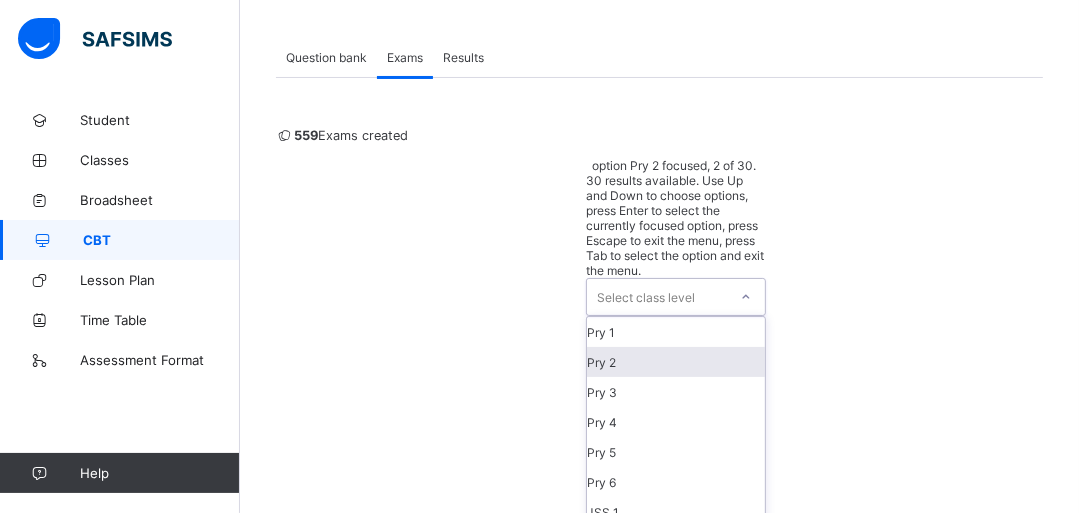 scroll, scrollTop: 94, scrollLeft: 0, axis: vertical 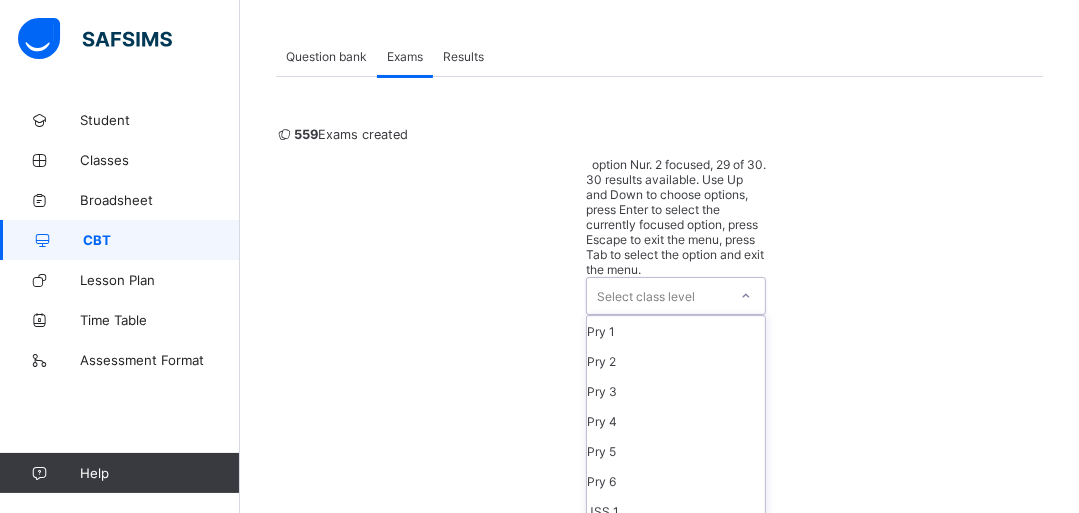 click on "Nur. 2" at bounding box center [676, 1171] 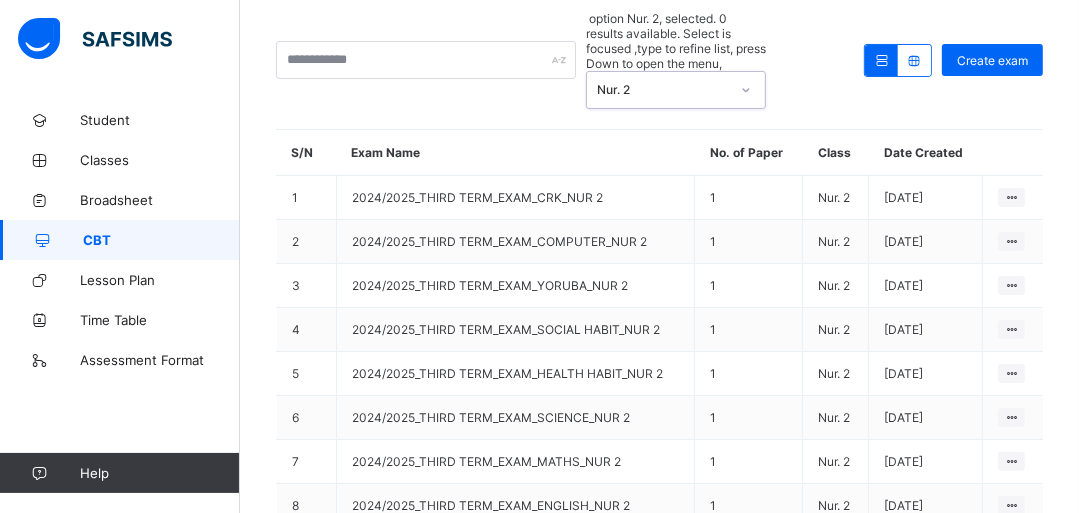 scroll, scrollTop: 254, scrollLeft: 0, axis: vertical 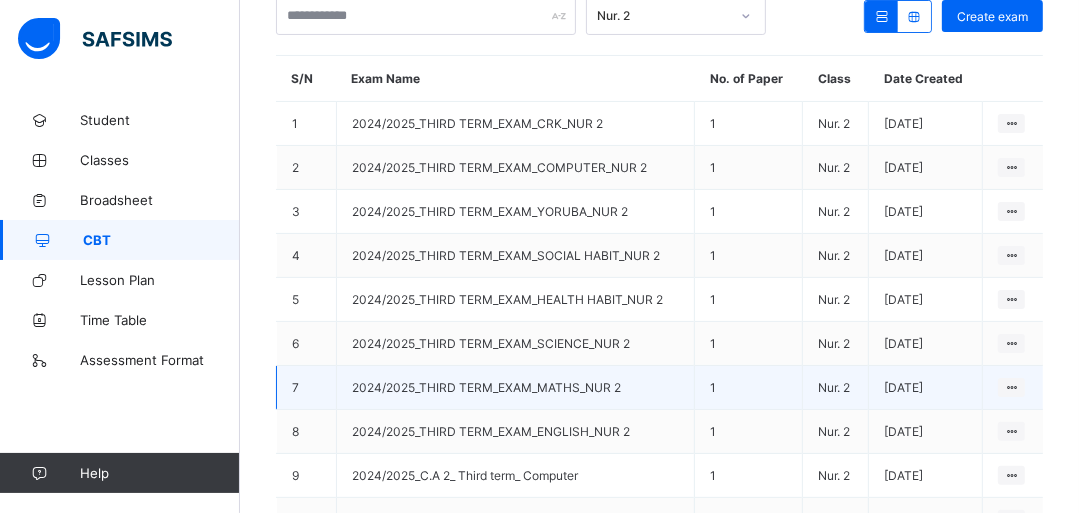 click on "2024/2025_THIRD TERM_EXAM_MATHS_NUR 2" at bounding box center (486, 387) 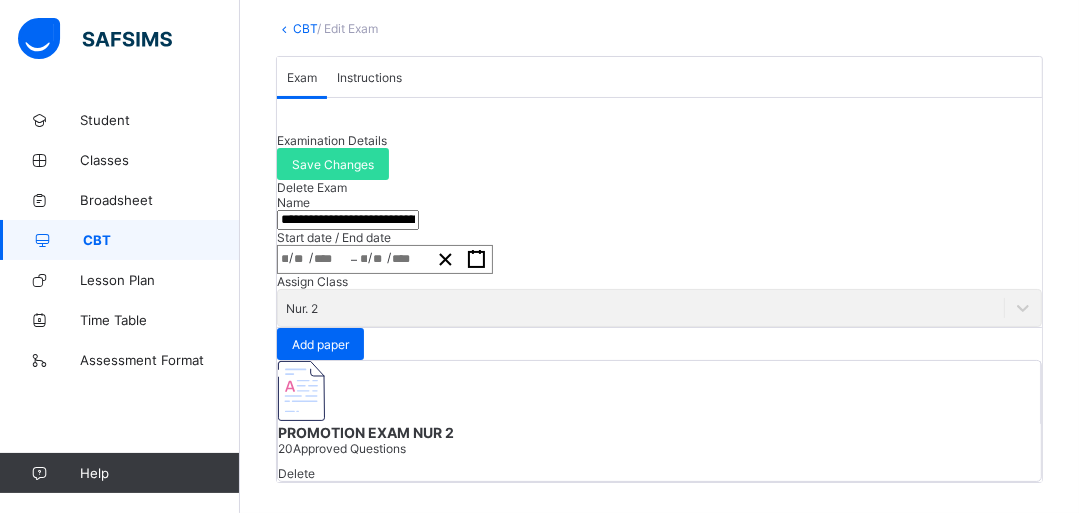 scroll, scrollTop: 256, scrollLeft: 0, axis: vertical 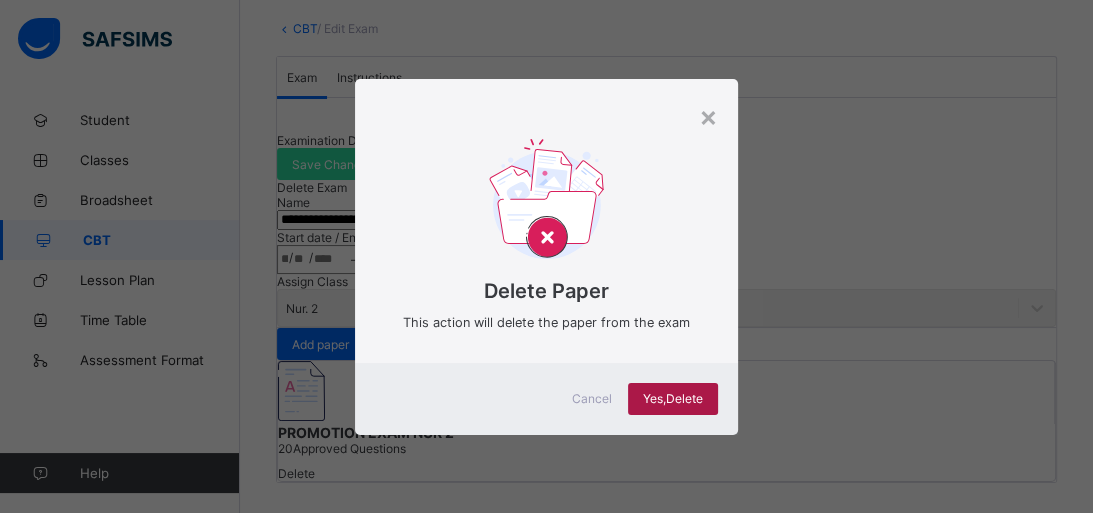 click on "Yes,  Delete" at bounding box center [673, 399] 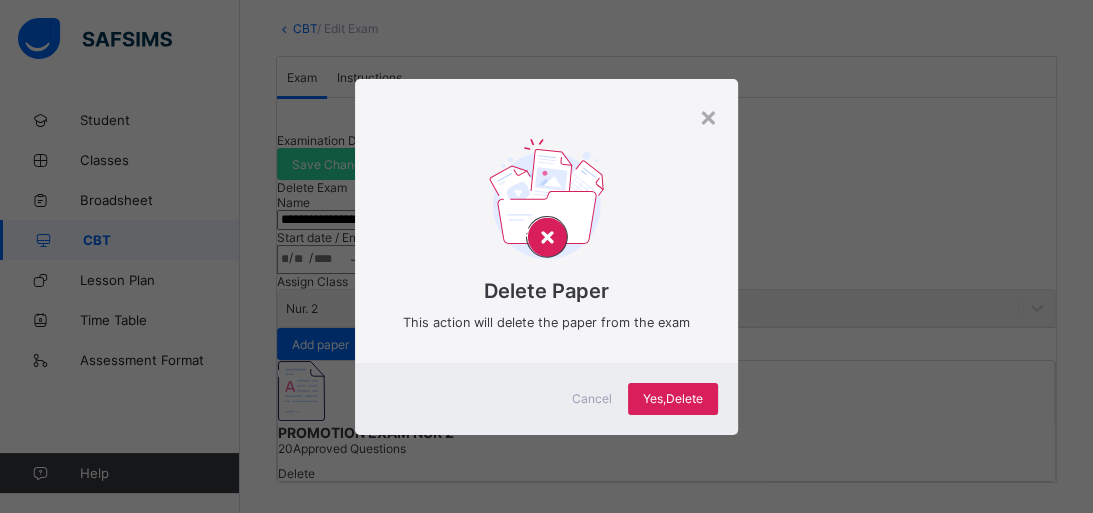 click on "Cancel" at bounding box center (592, 399) 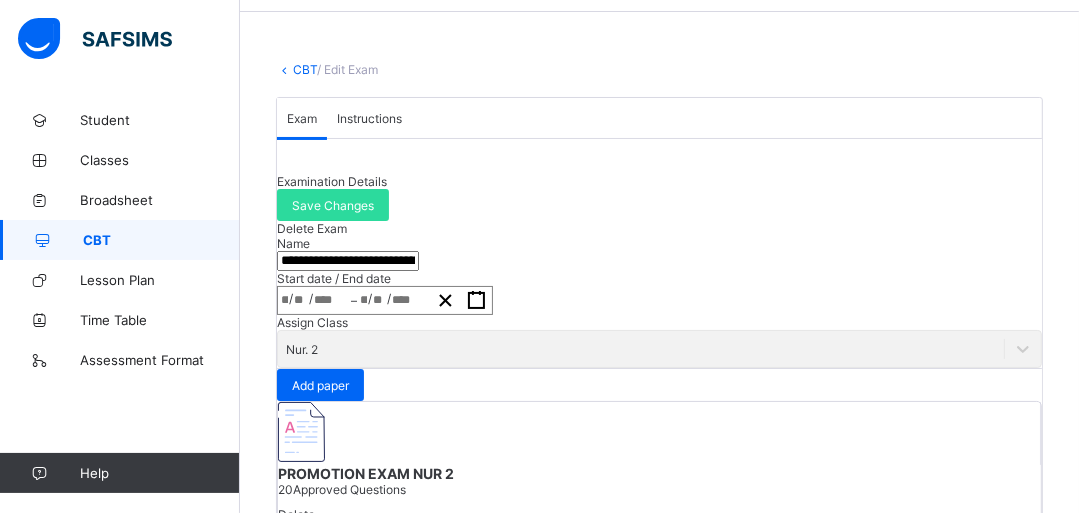 scroll, scrollTop: 26, scrollLeft: 0, axis: vertical 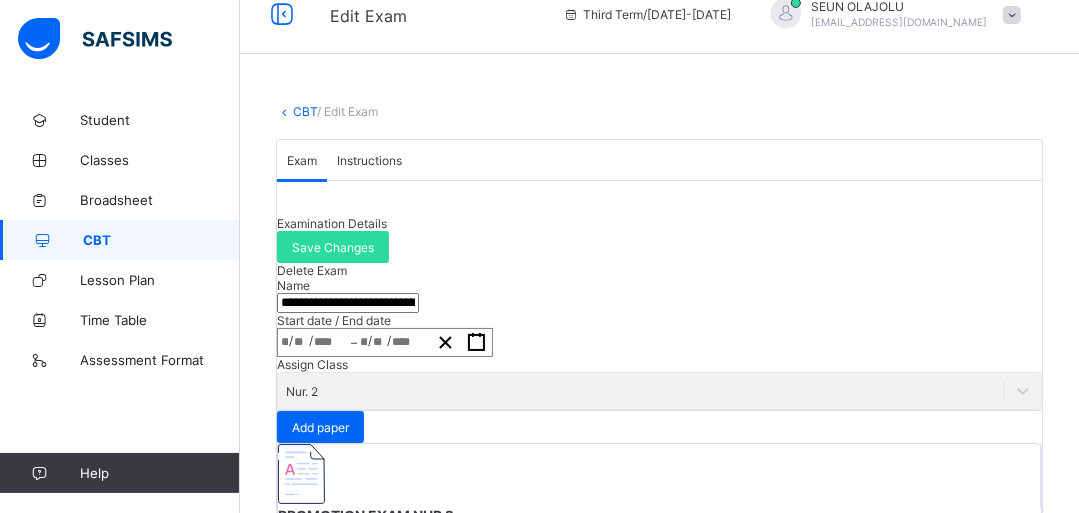 click on "CBT" at bounding box center [305, 111] 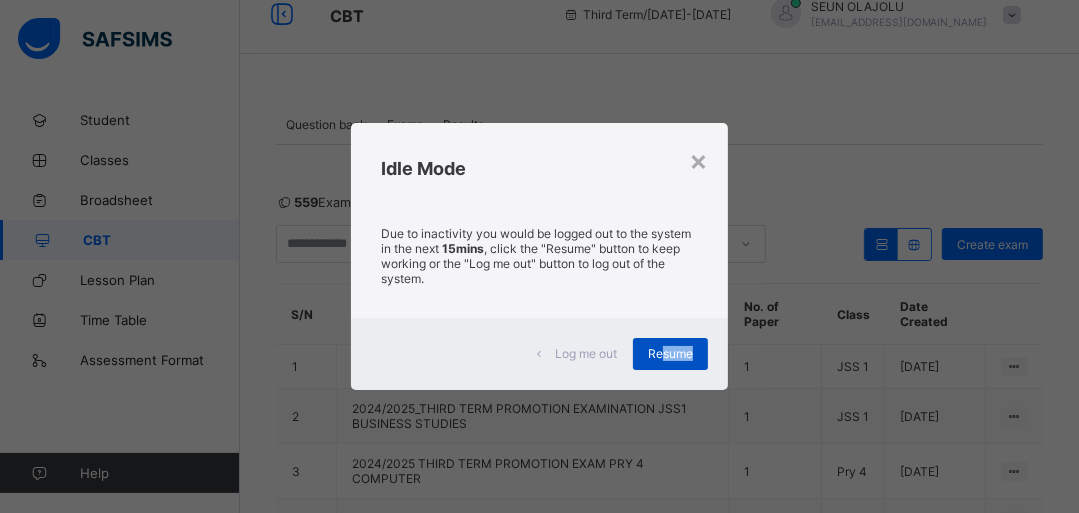 drag, startPoint x: 712, startPoint y: 353, endPoint x: 666, endPoint y: 363, distance: 47.07441 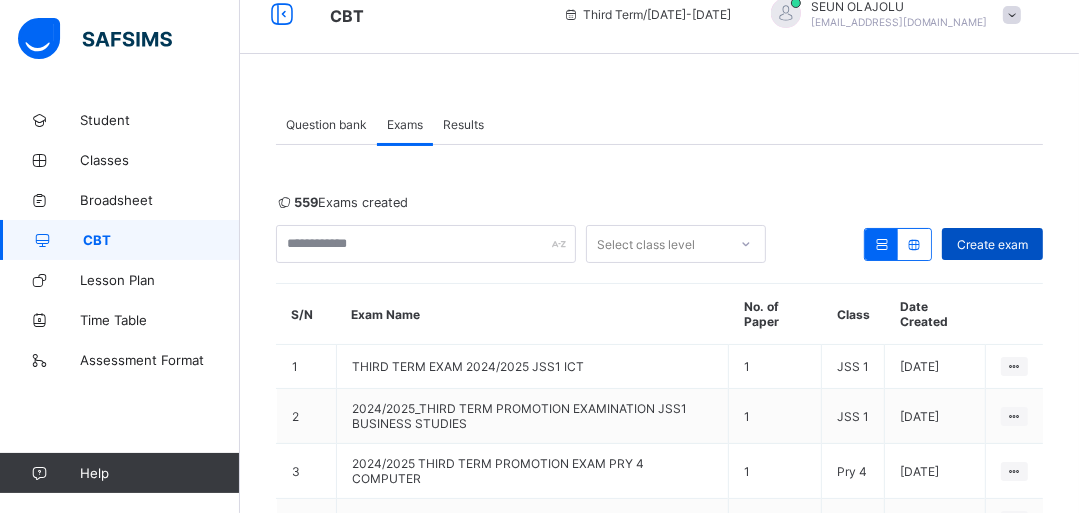 click on "Create exam" at bounding box center (992, 244) 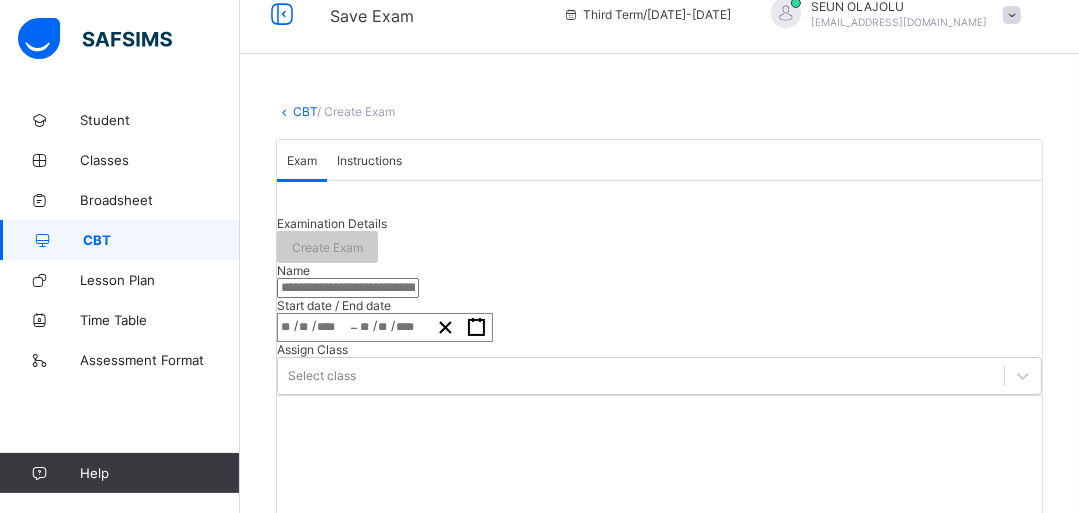 click on "Instructions" at bounding box center [369, 160] 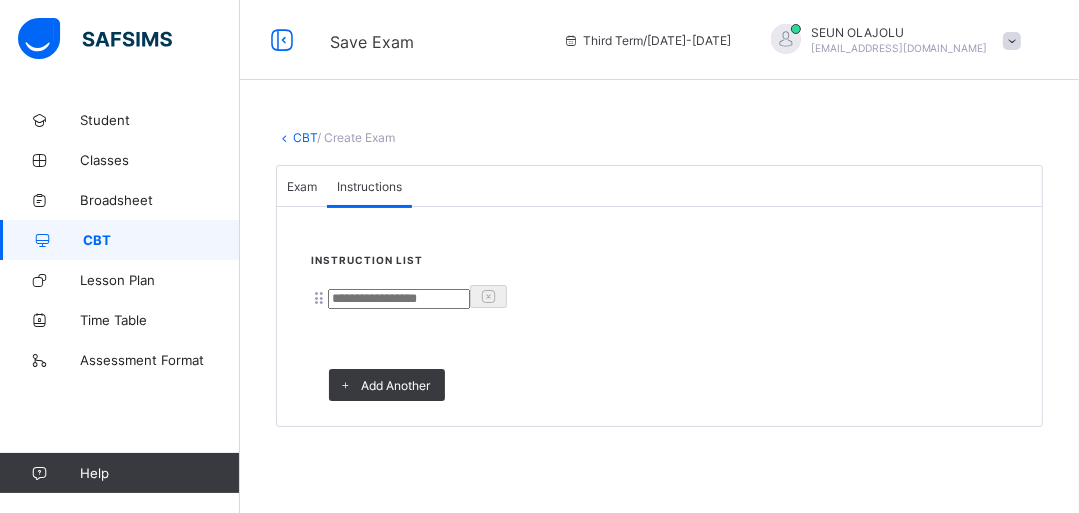 click at bounding box center [399, 299] 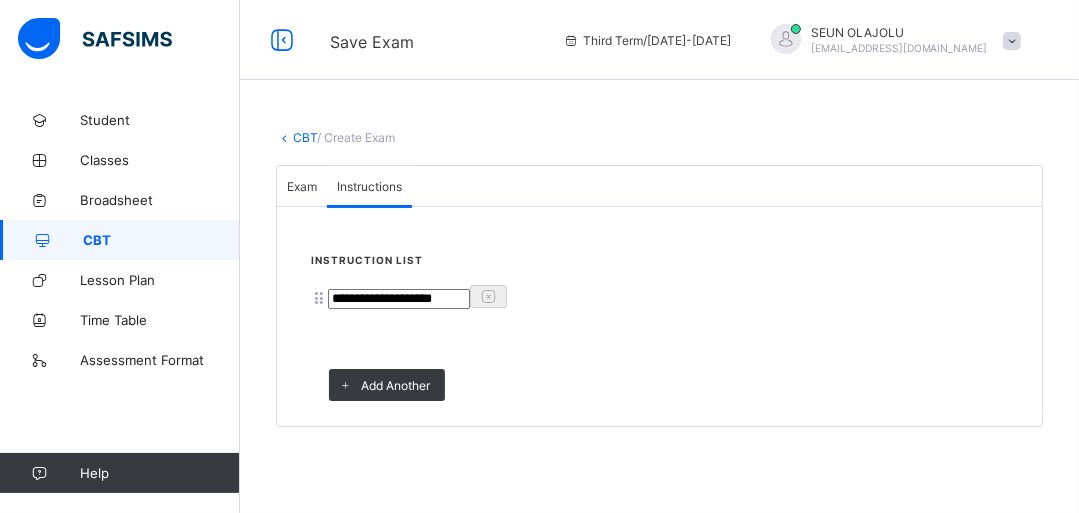 type on "**********" 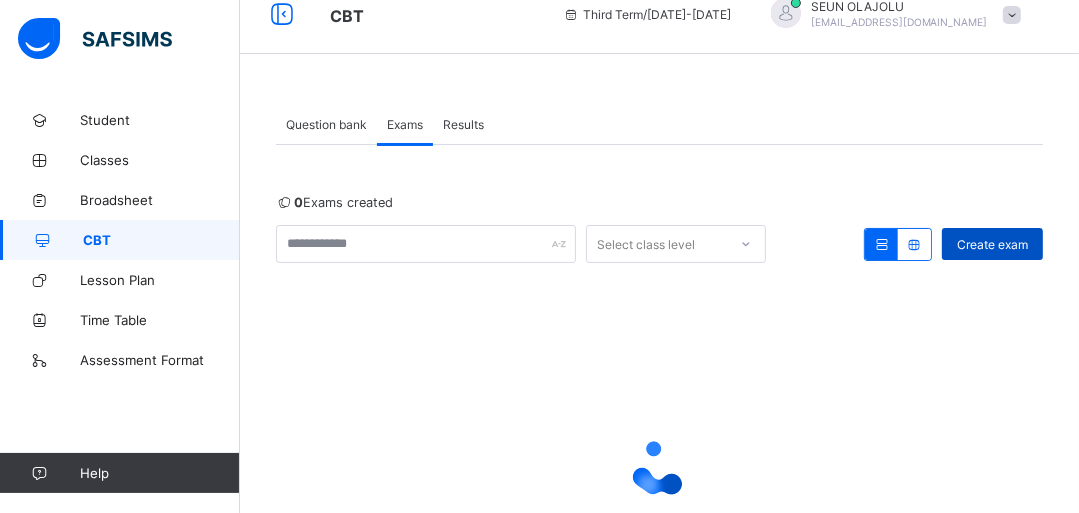 click on "Create exam" at bounding box center [992, 244] 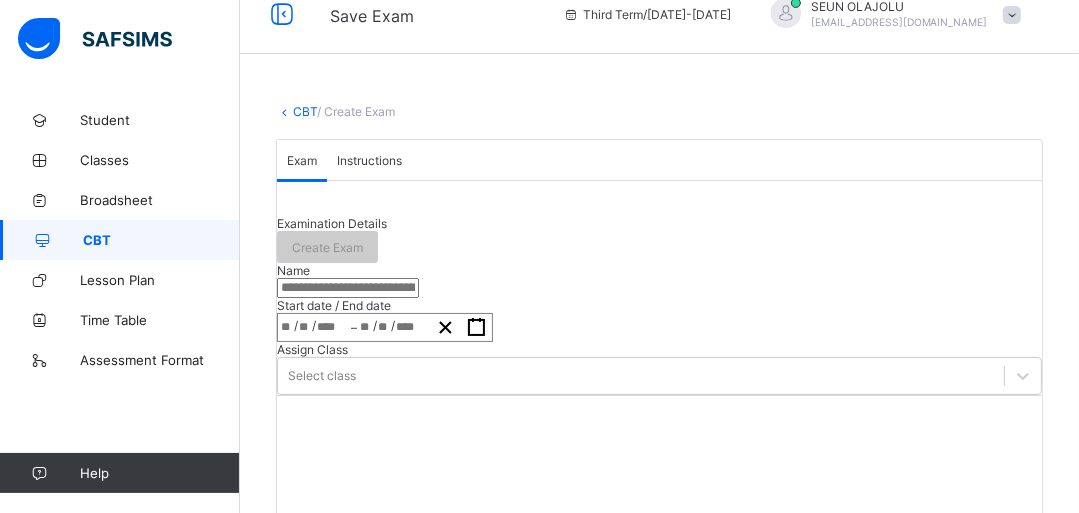 click on "Instructions" at bounding box center [369, 160] 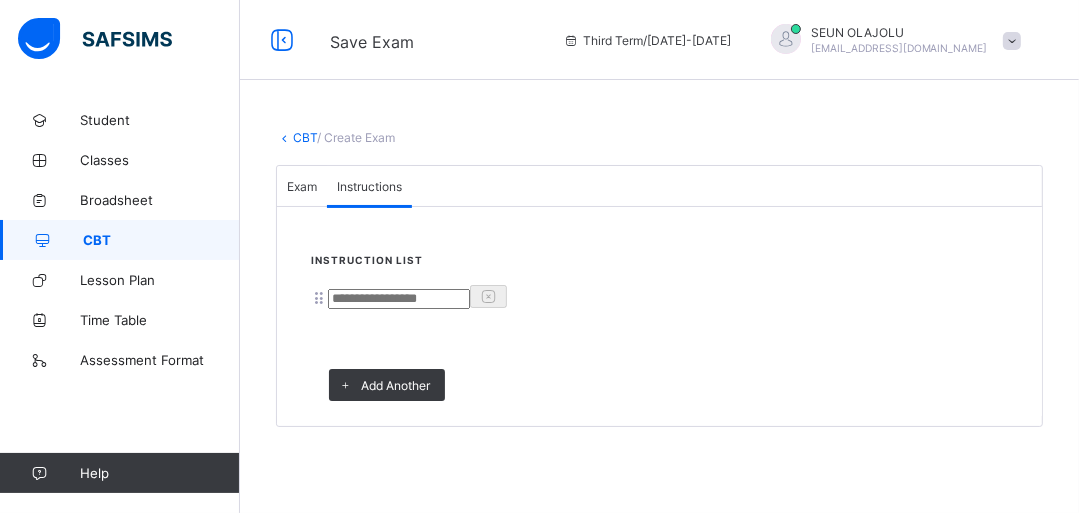 click at bounding box center [399, 299] 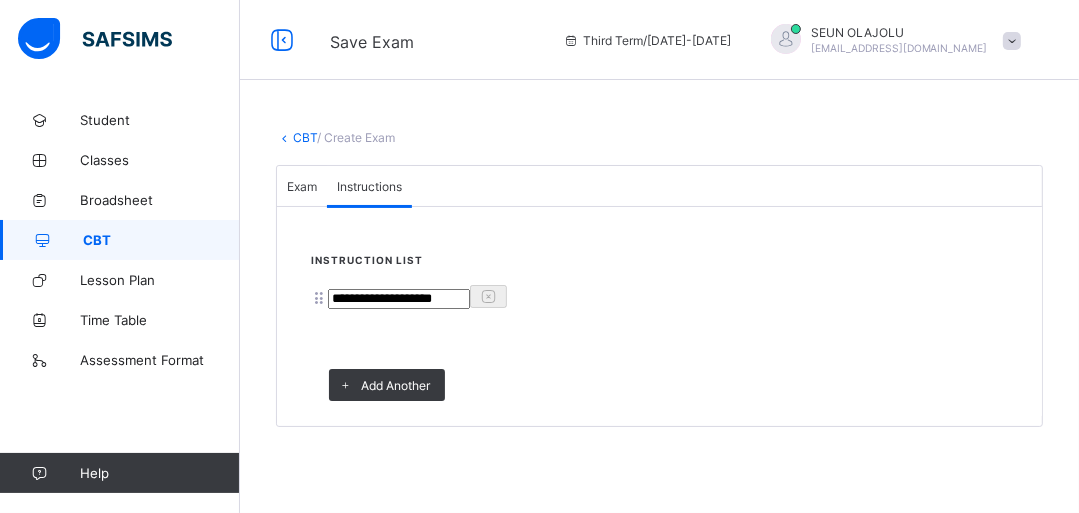 type on "**********" 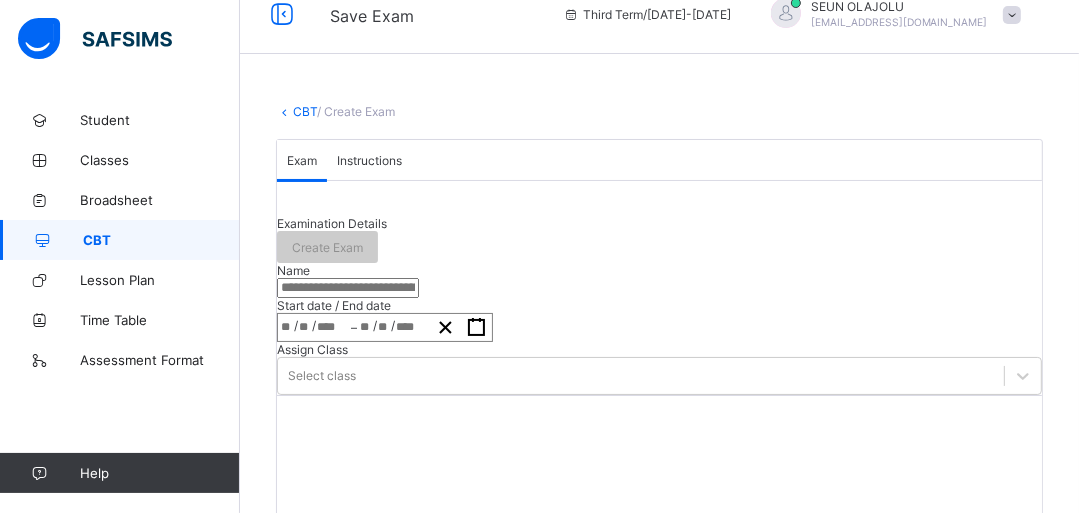 click at bounding box center (348, 288) 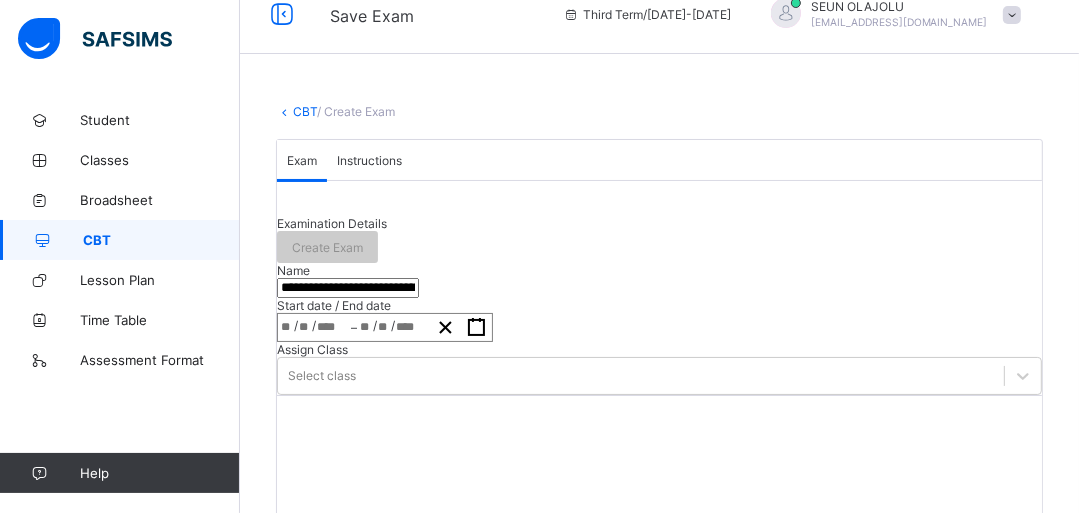 type on "**********" 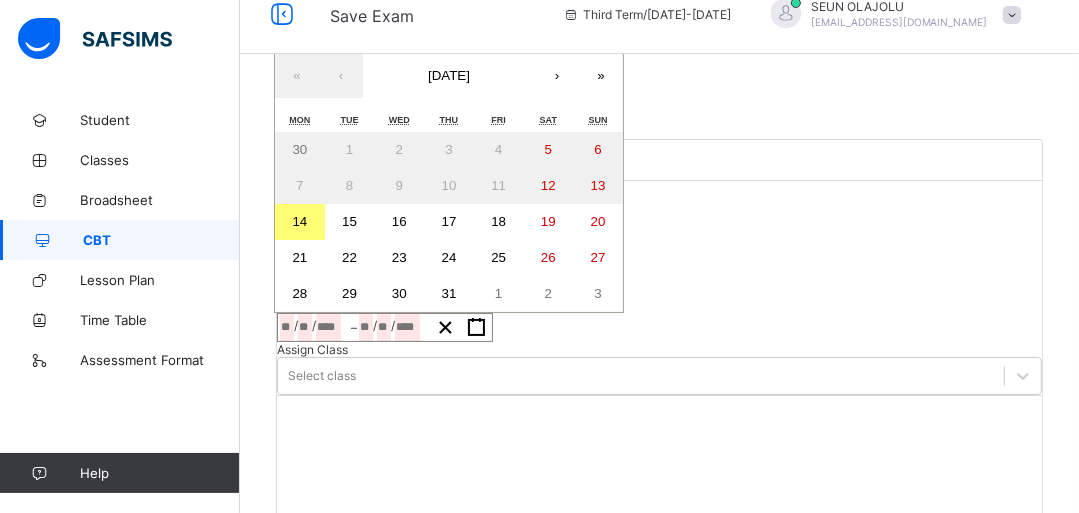 click on "14" at bounding box center (300, 222) 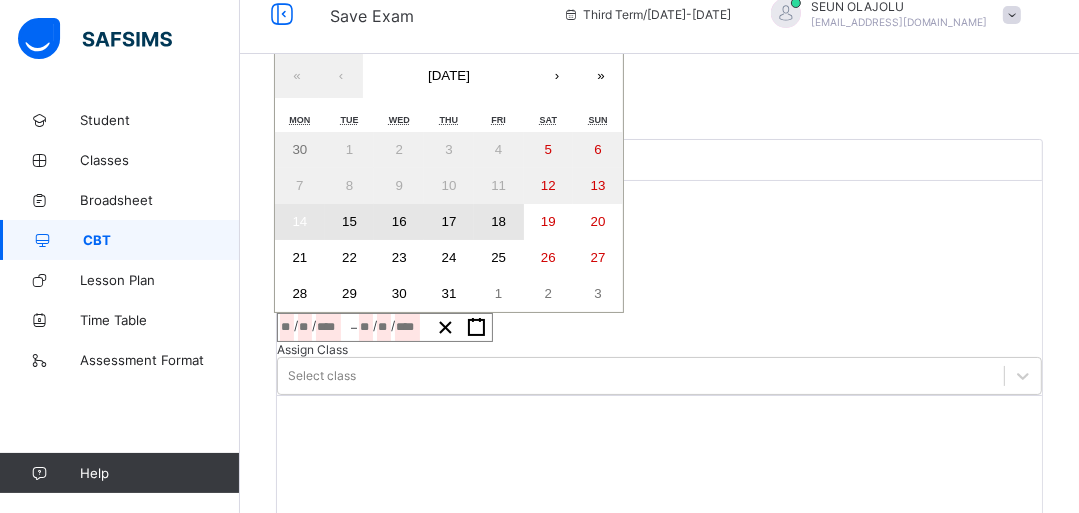 click on "18" at bounding box center [498, 221] 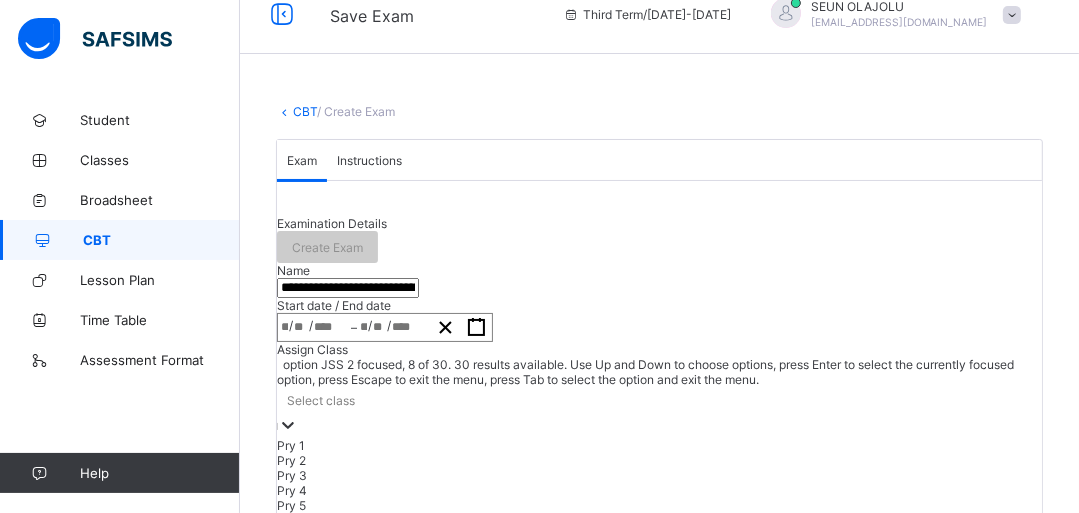 click on "option JSS 2 focused, 8 of 30. 30 results available. Use Up and Down to choose options, press Enter to select the currently focused option, press Escape to exit the menu, press Tab to select the option and exit the menu. Select class Pry 1 Pry 2 Pry 3 Pry 4 Pry 5 Pry 6 JSS 1 JSS 2 JSS 3 KG 1 Nur 1 Nur Pri KG 2 PRY 4C KG 2A KG 1A KG 2AA NUR 2A Grade II Nur 2 NUR 2A Nur 2 Nur 2 Grade III NUR 2A NUR 2 NUR 1A Nur. 2 NUR ONEA" at bounding box center (659, 622) 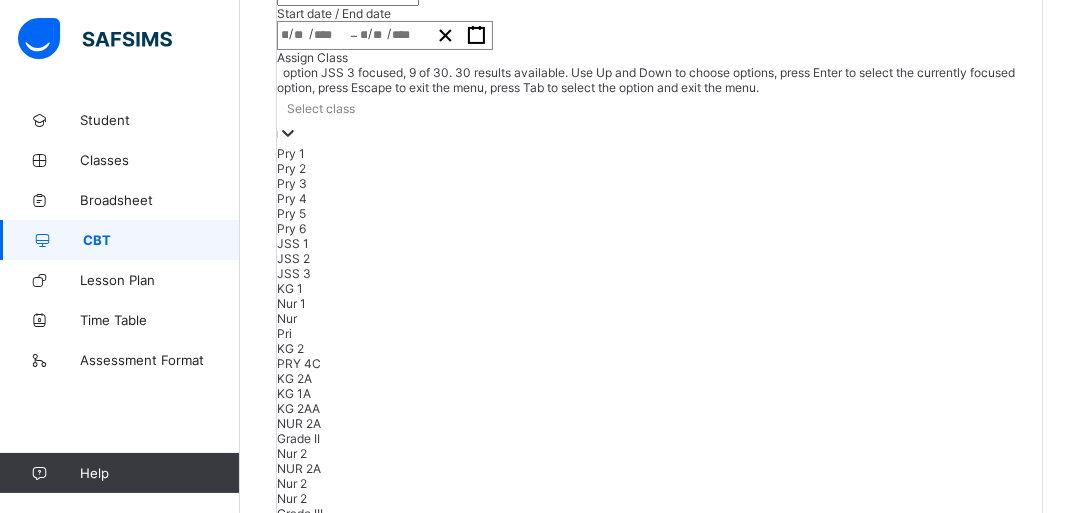 scroll, scrollTop: 328, scrollLeft: 0, axis: vertical 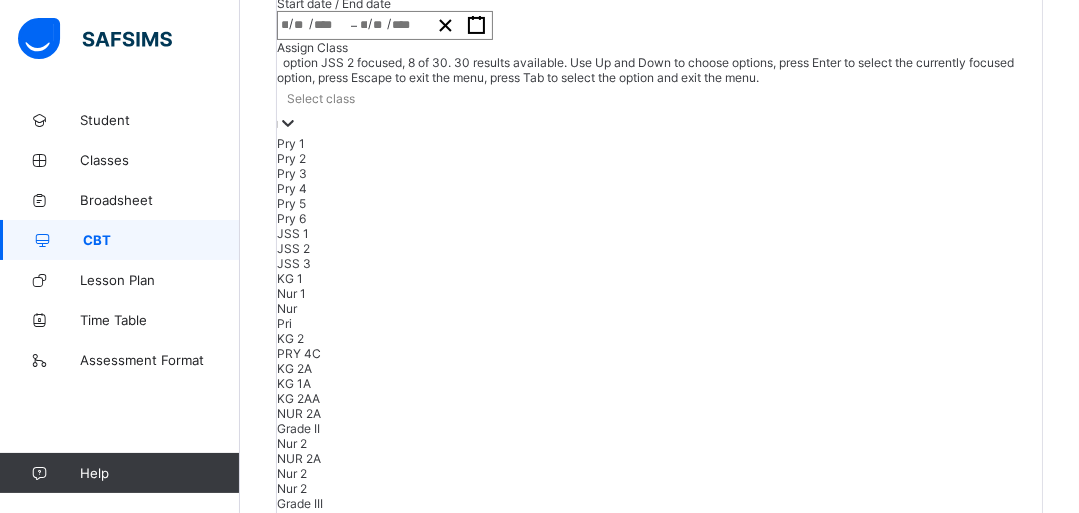 click on "JSS 2" at bounding box center [659, 248] 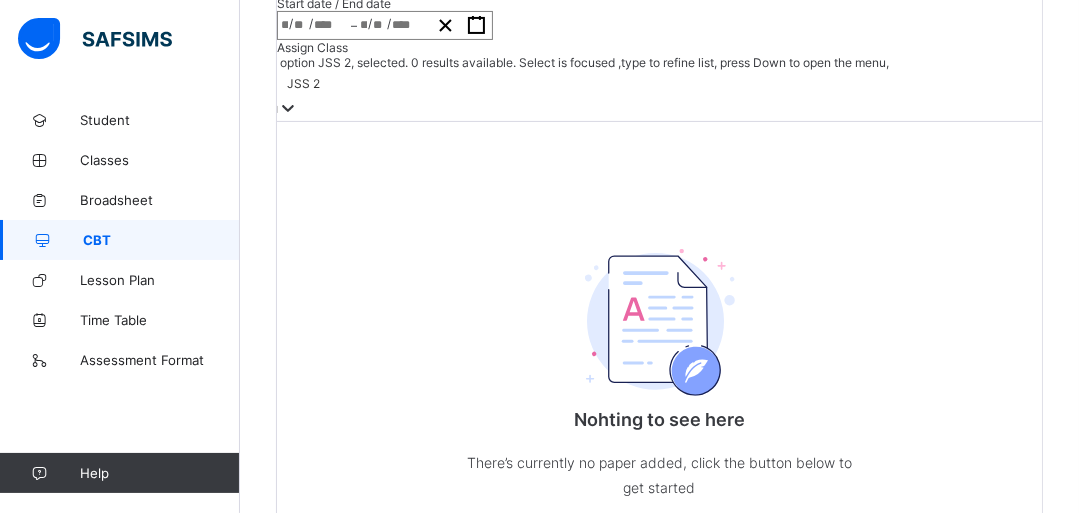 click on "Create Exam" at bounding box center [327, -55] 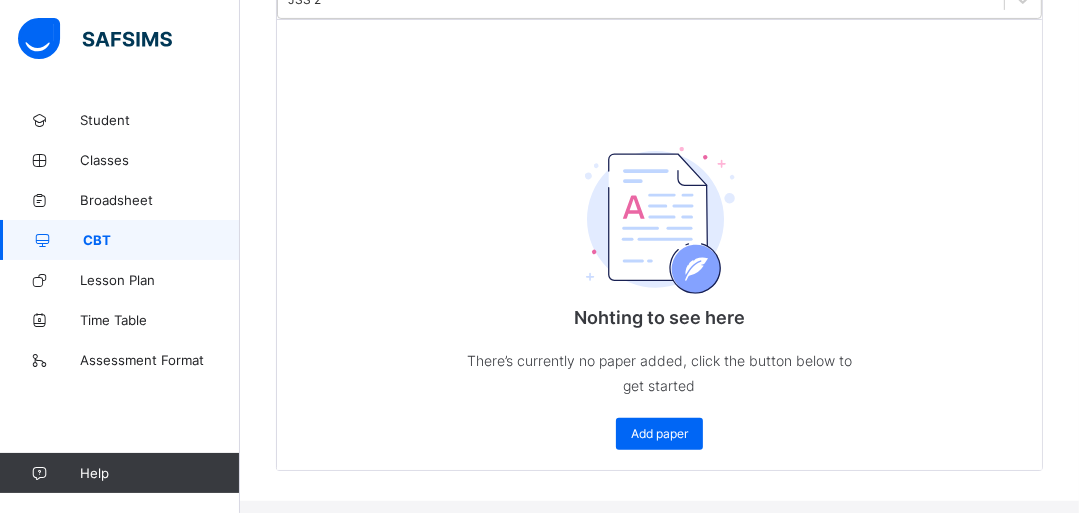 scroll, scrollTop: 424, scrollLeft: 0, axis: vertical 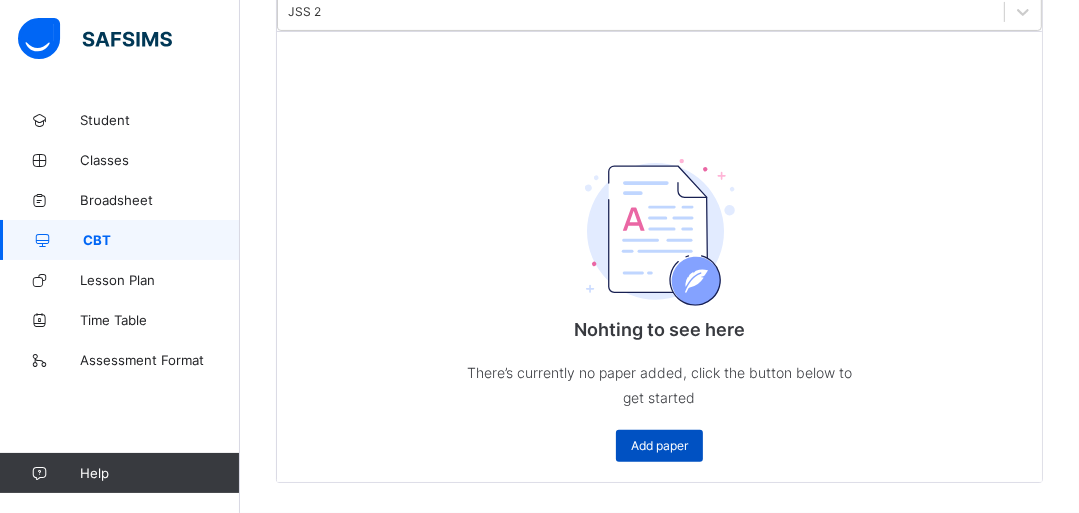 click on "Add paper" at bounding box center (659, 445) 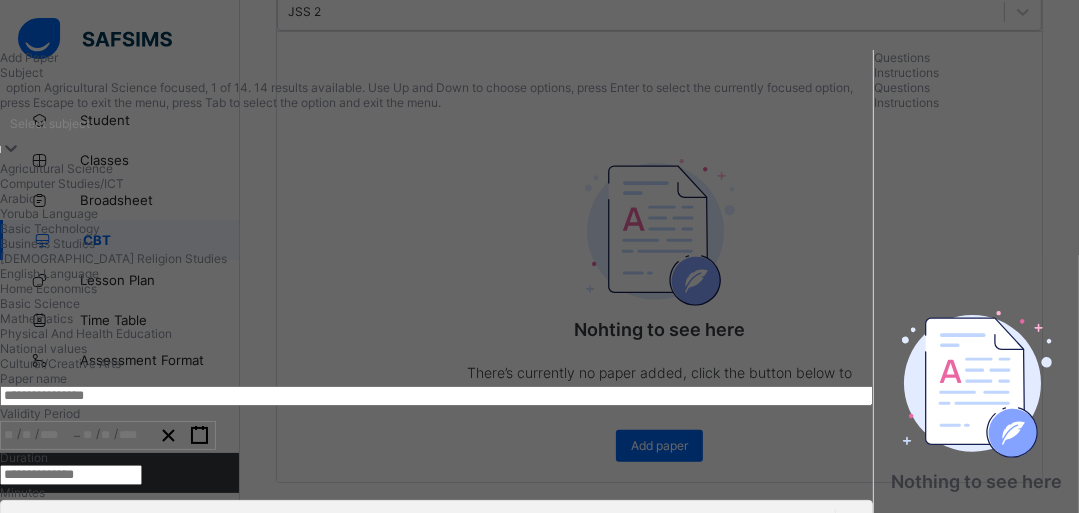 click on "Select subject" at bounding box center (436, 124) 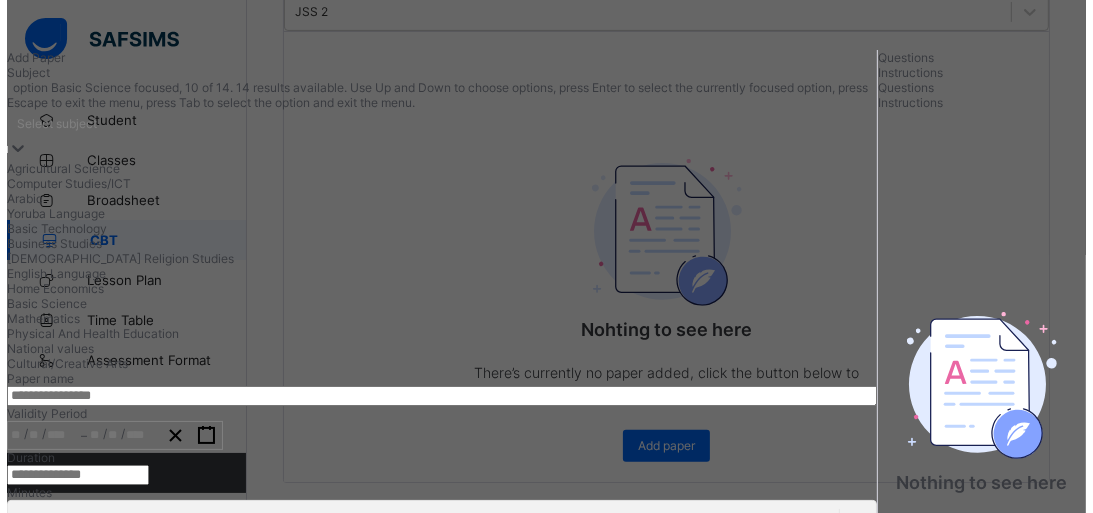 scroll, scrollTop: 96, scrollLeft: 0, axis: vertical 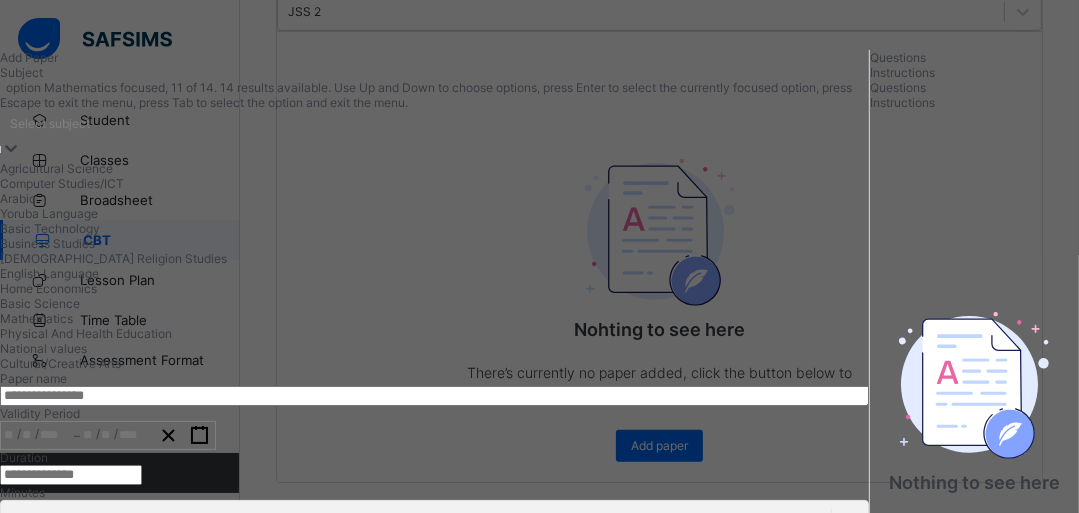 click on "Mathematics" at bounding box center [434, 318] 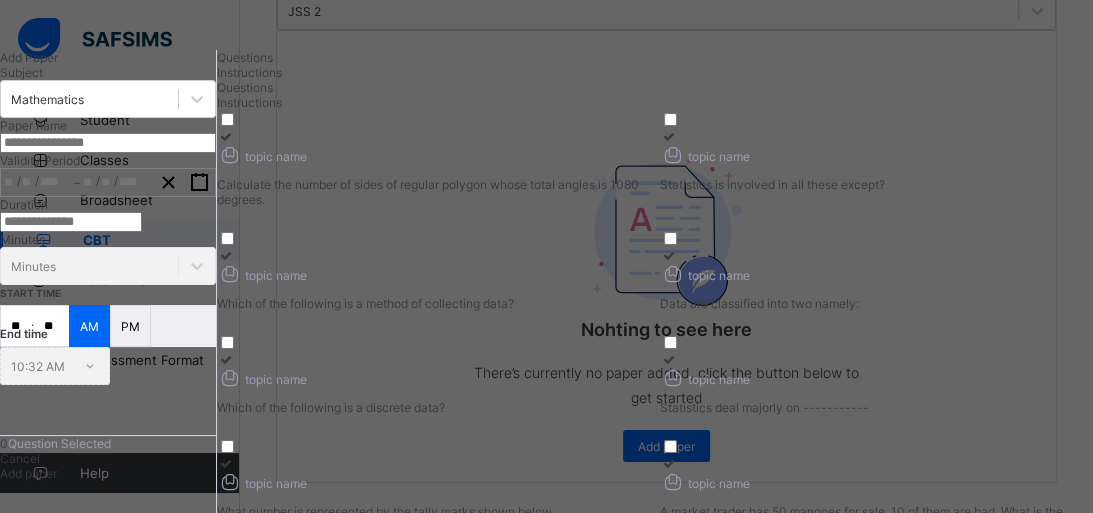 click at bounding box center (108, 143) 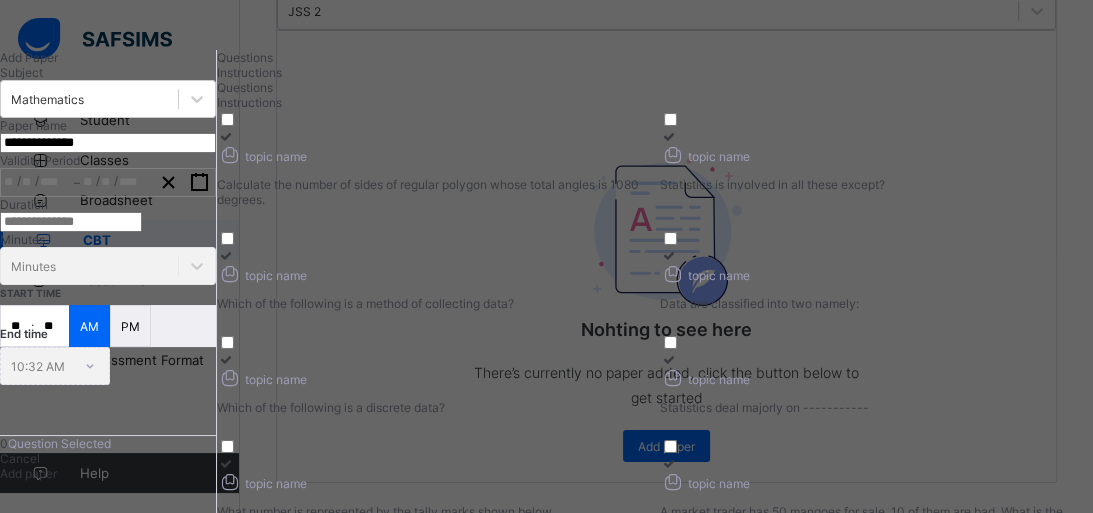 type on "**********" 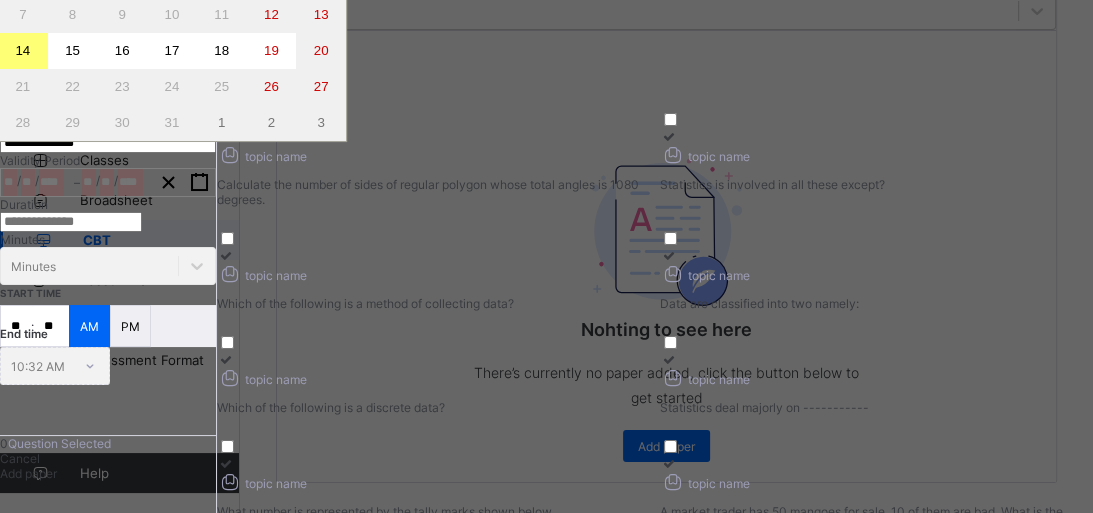 click on "/ / – / / « ‹ [DATE] › » Mon Tue Wed Thu Fri Sat Sun 30 1 2 3 4 5 6 7 8 9 10 11 12 13 14 15 16 17 18 19 20 21 22 23 24 25 26 27 28 29 30 31 1 2 3" at bounding box center (108, 182) 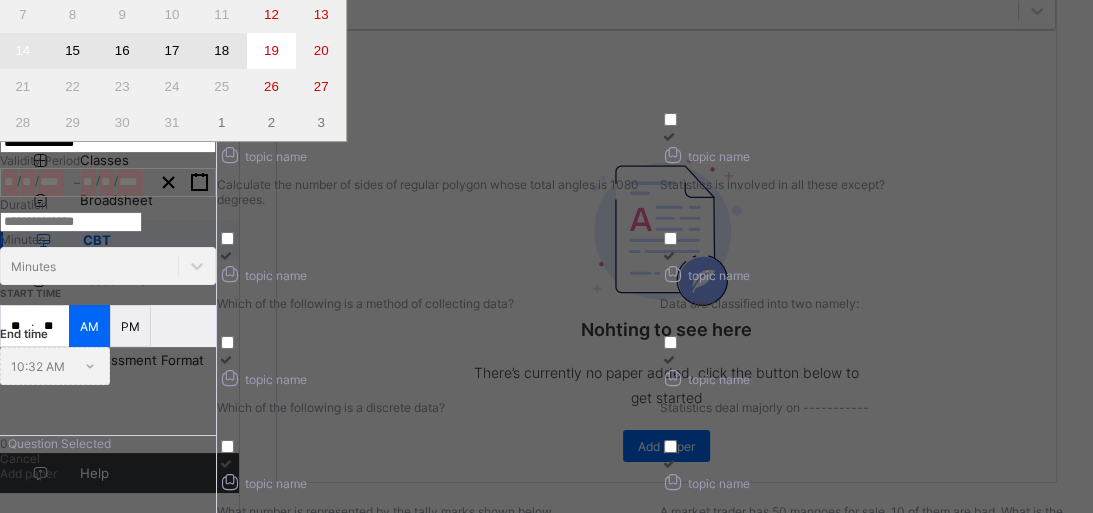click on "18" at bounding box center (222, 51) 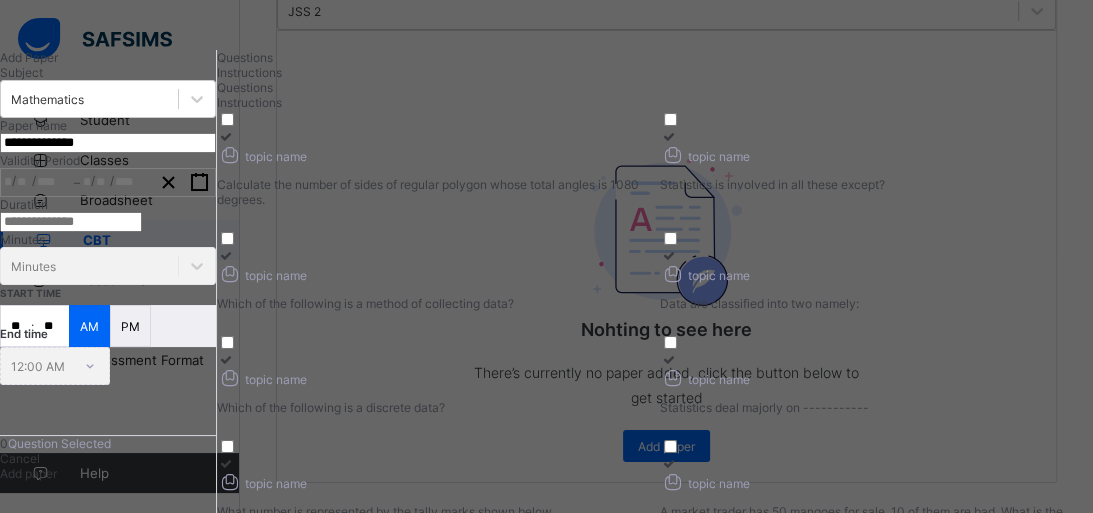 click at bounding box center [71, 222] 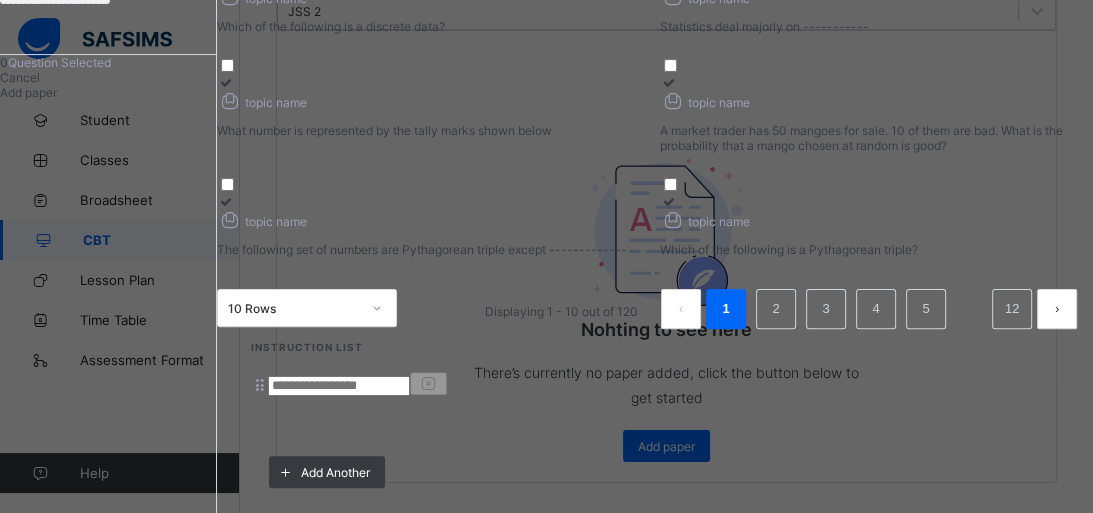 type on "***" 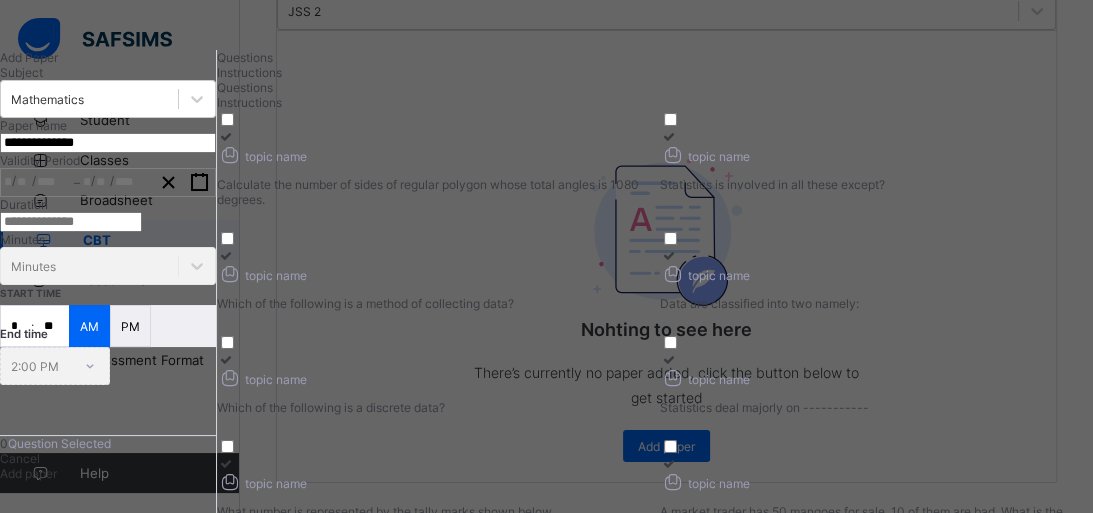 type on "*" 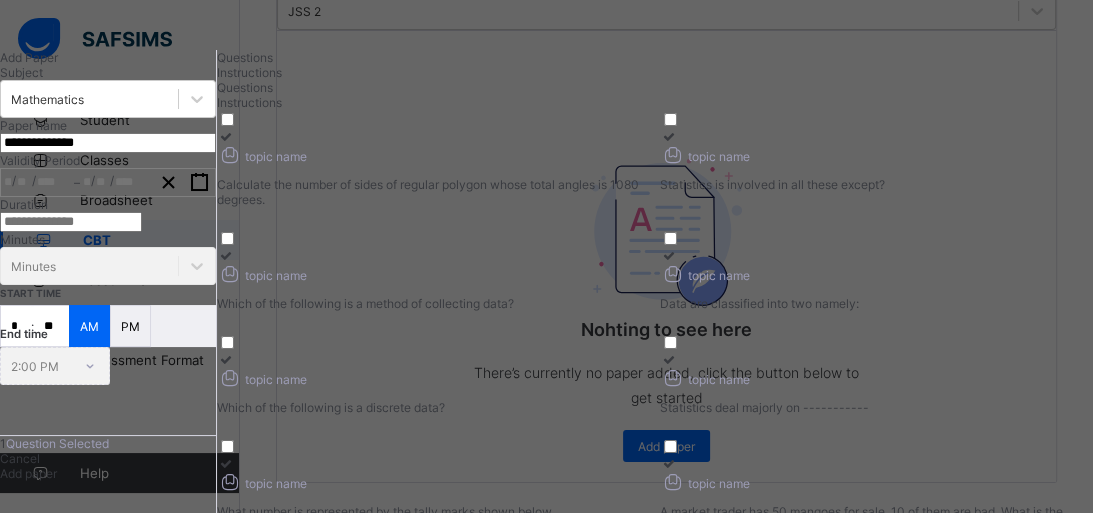 click at bounding box center (668, 136) 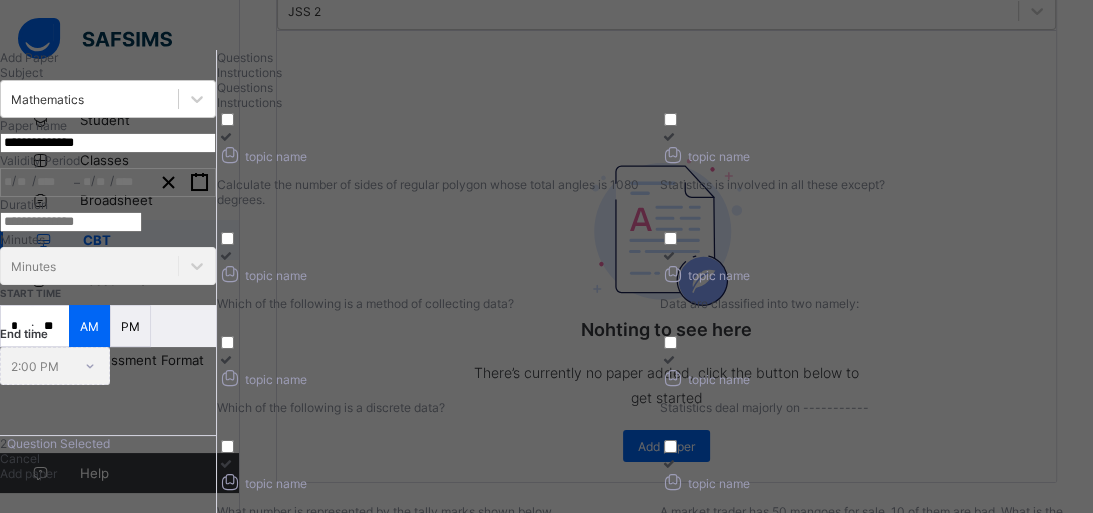 click at bounding box center [668, 255] 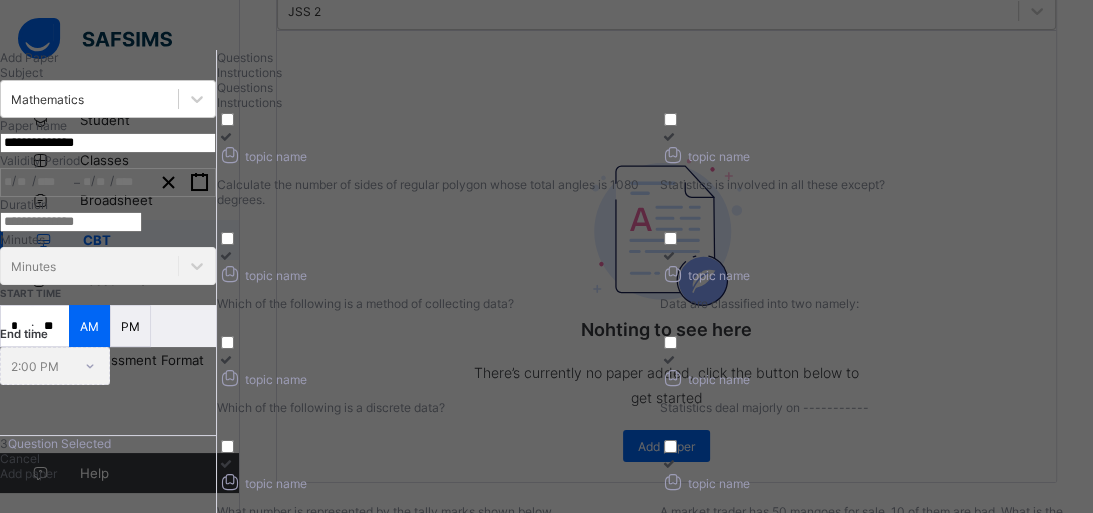 click at bounding box center [225, 255] 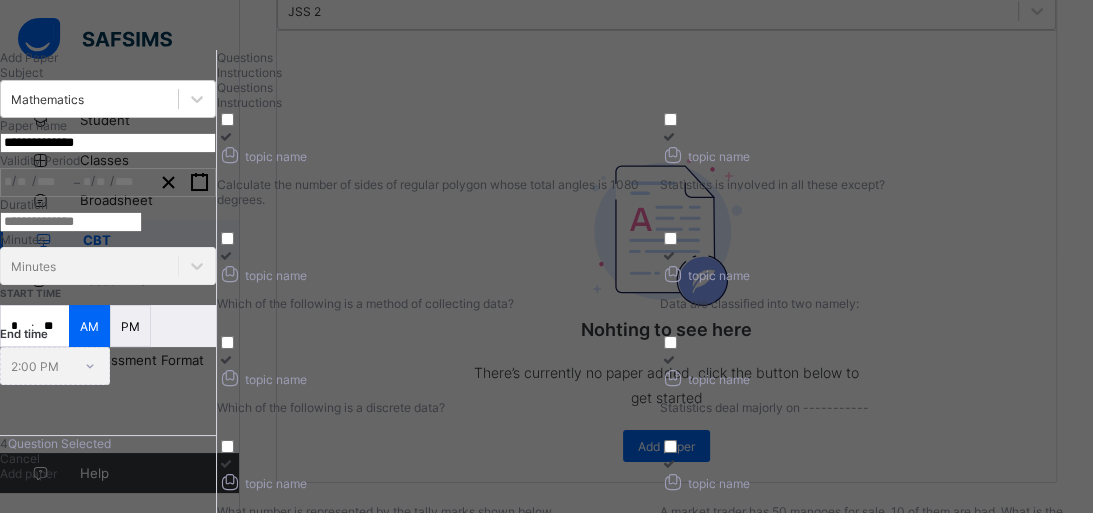 click at bounding box center [225, 359] 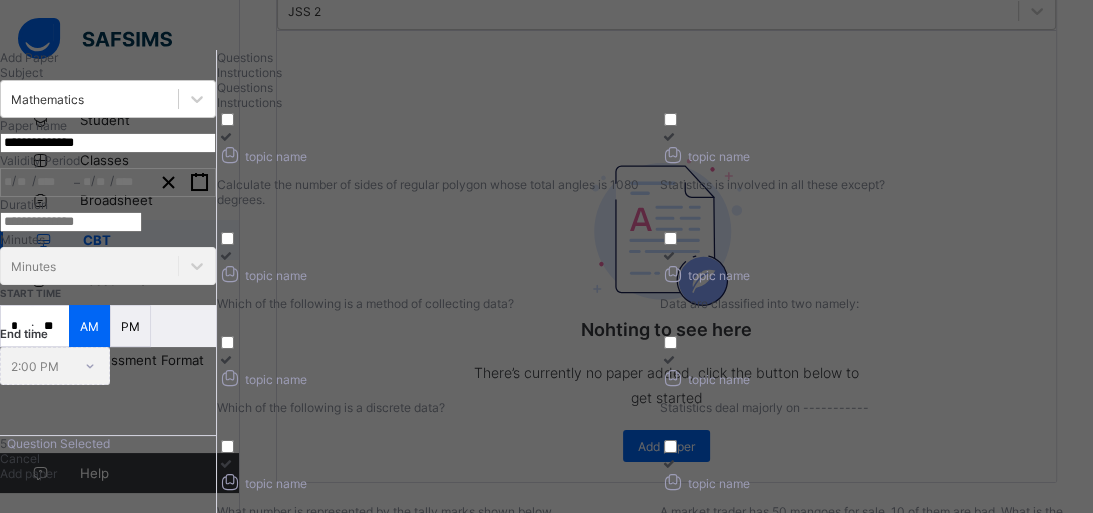 click at bounding box center [668, 359] 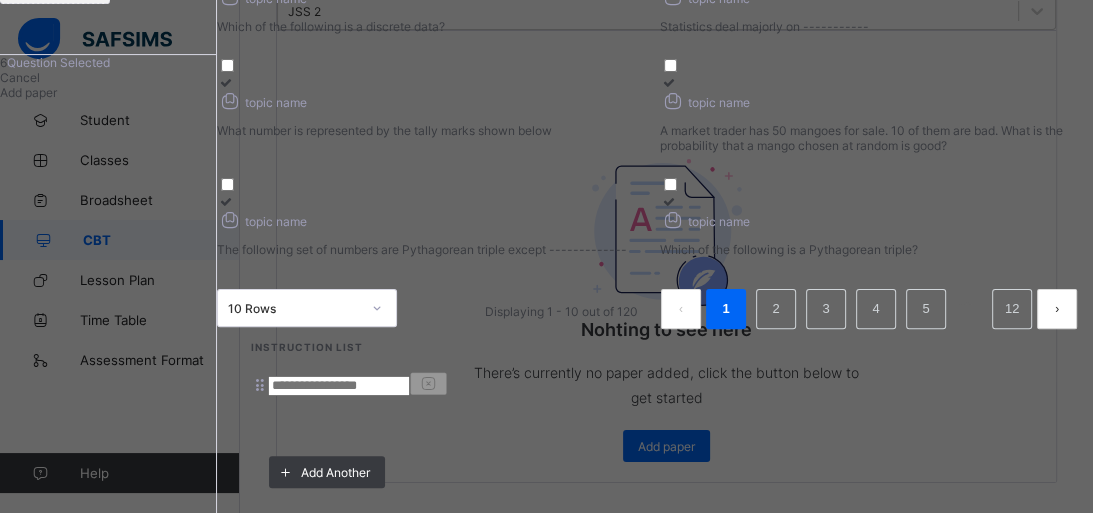 scroll, scrollTop: 400, scrollLeft: 0, axis: vertical 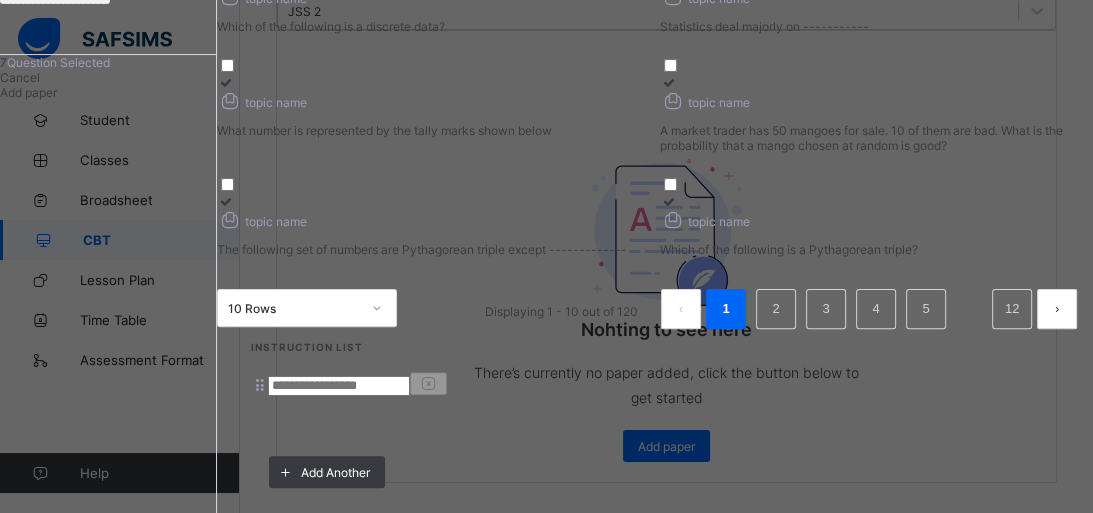 click at bounding box center [668, 82] 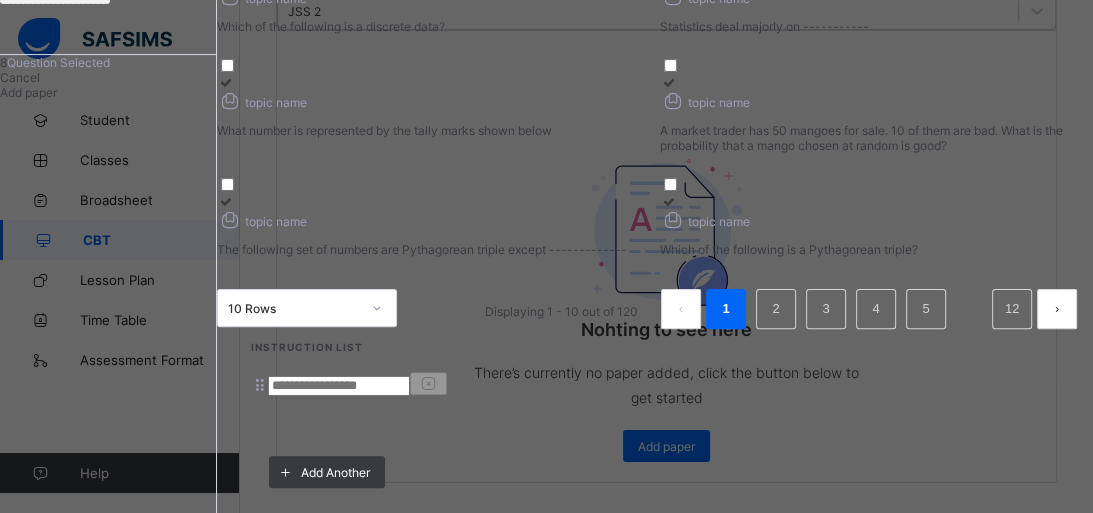 scroll, scrollTop: 525, scrollLeft: 0, axis: vertical 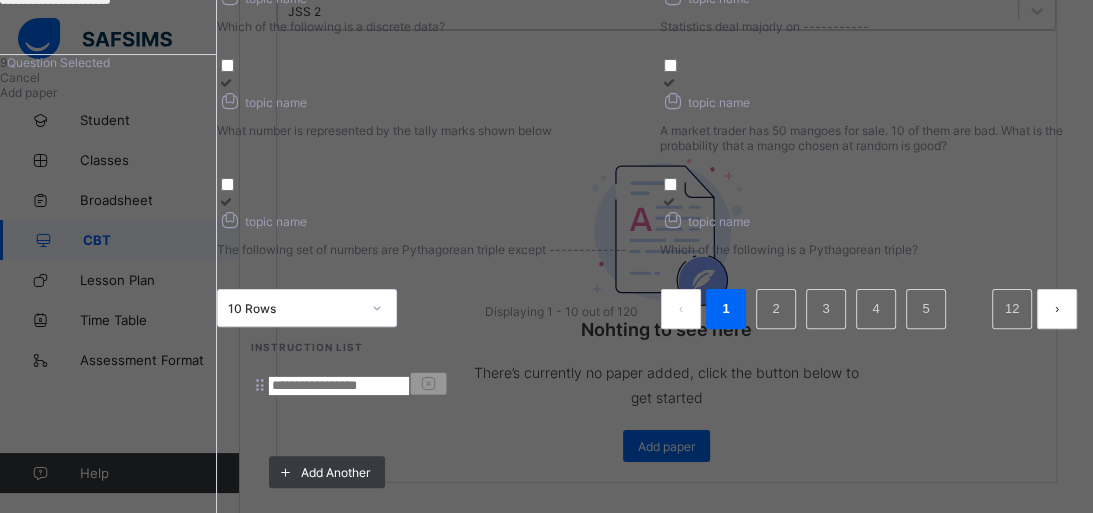 drag, startPoint x: 310, startPoint y: 252, endPoint x: 349, endPoint y: 288, distance: 53.075417 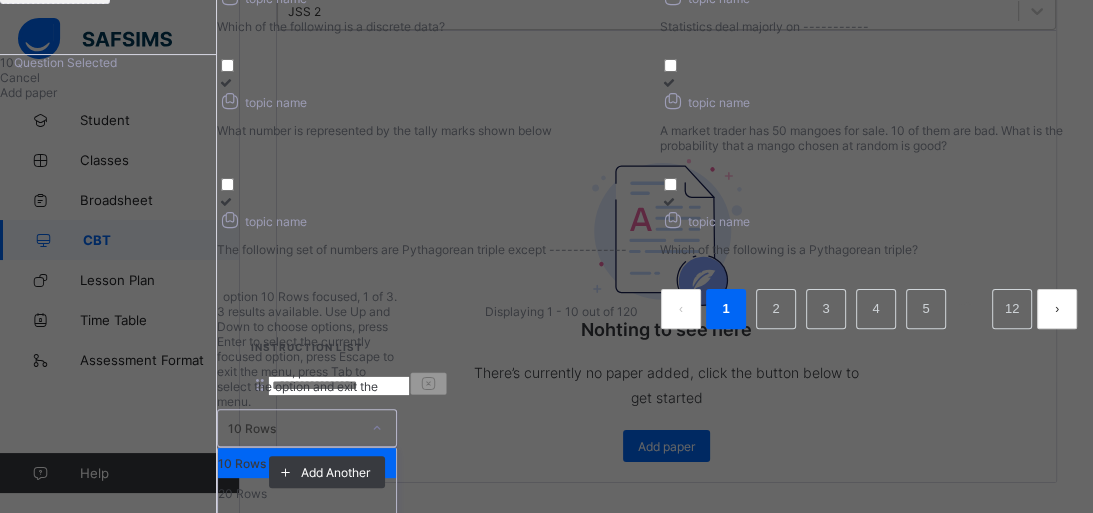 click 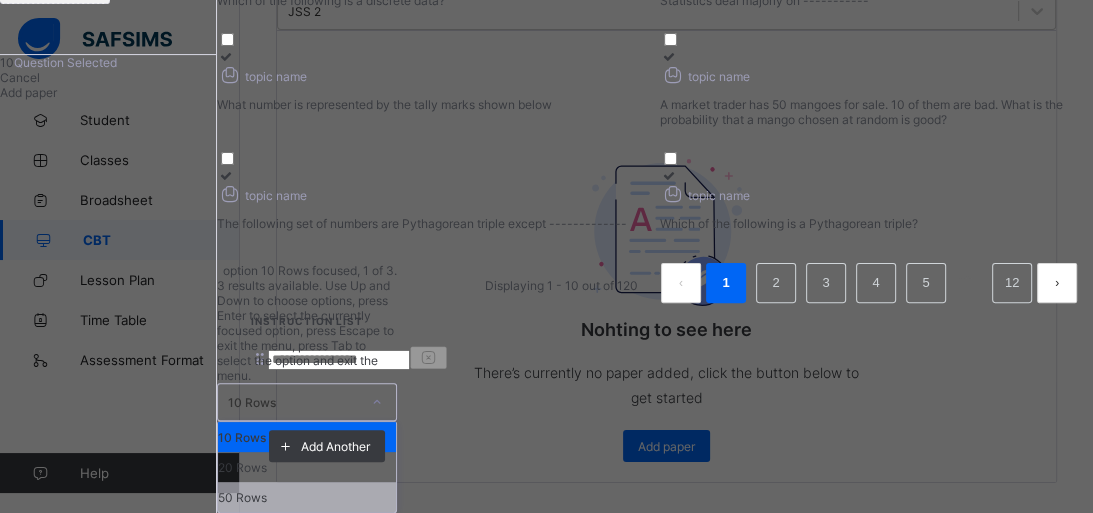 scroll, scrollTop: 80, scrollLeft: 0, axis: vertical 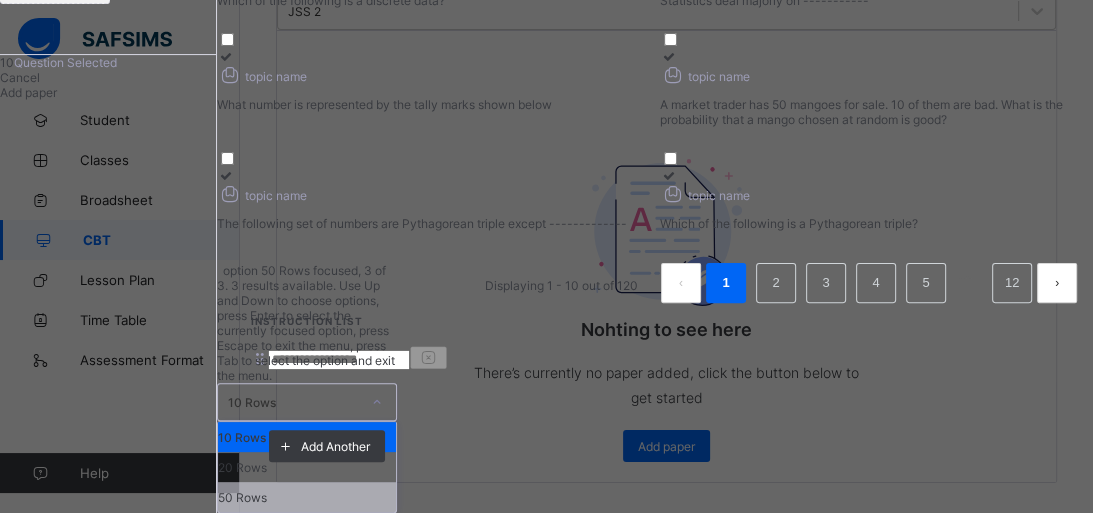 click on "50 Rows" at bounding box center [307, 497] 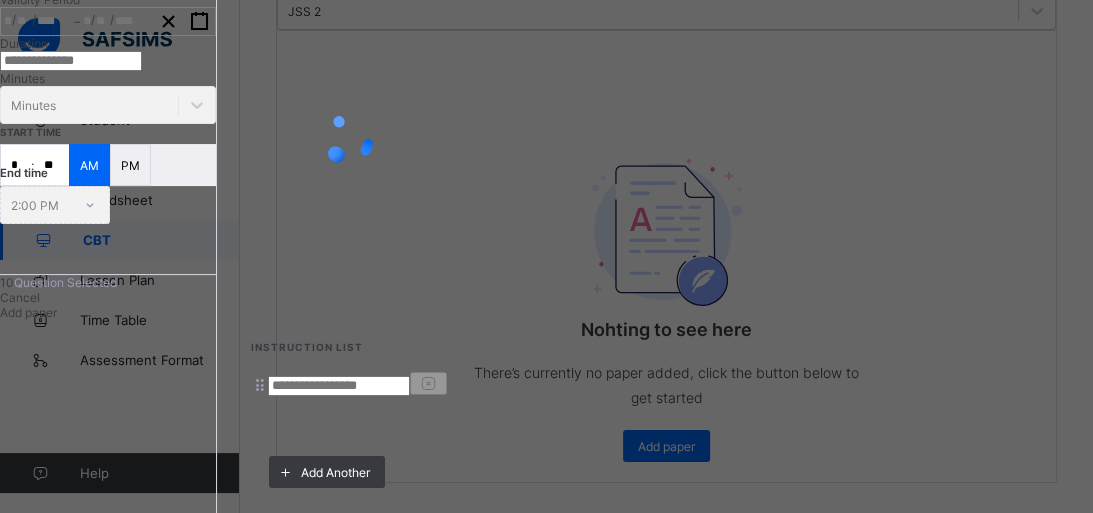 scroll, scrollTop: 0, scrollLeft: 0, axis: both 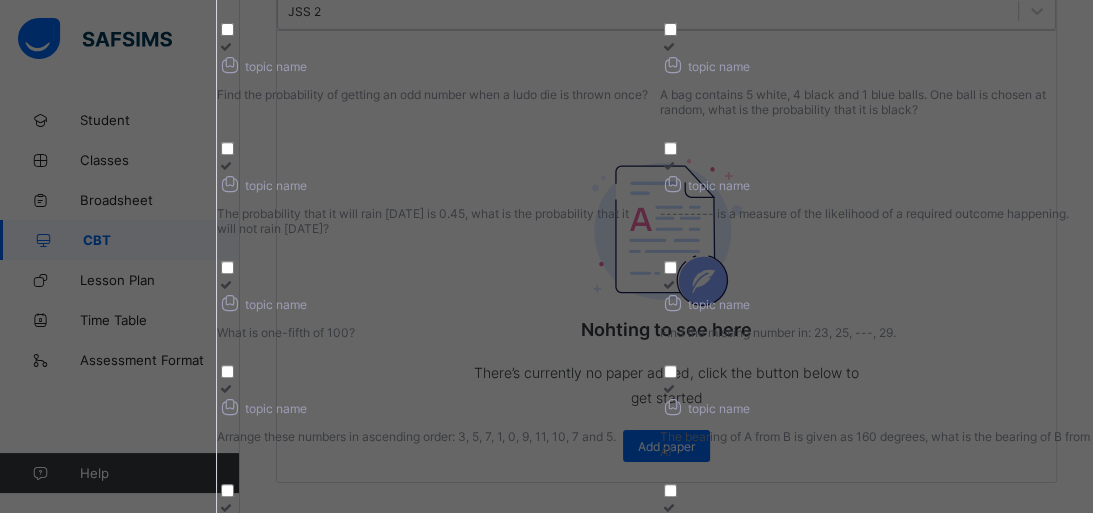 click at bounding box center (225, 46) 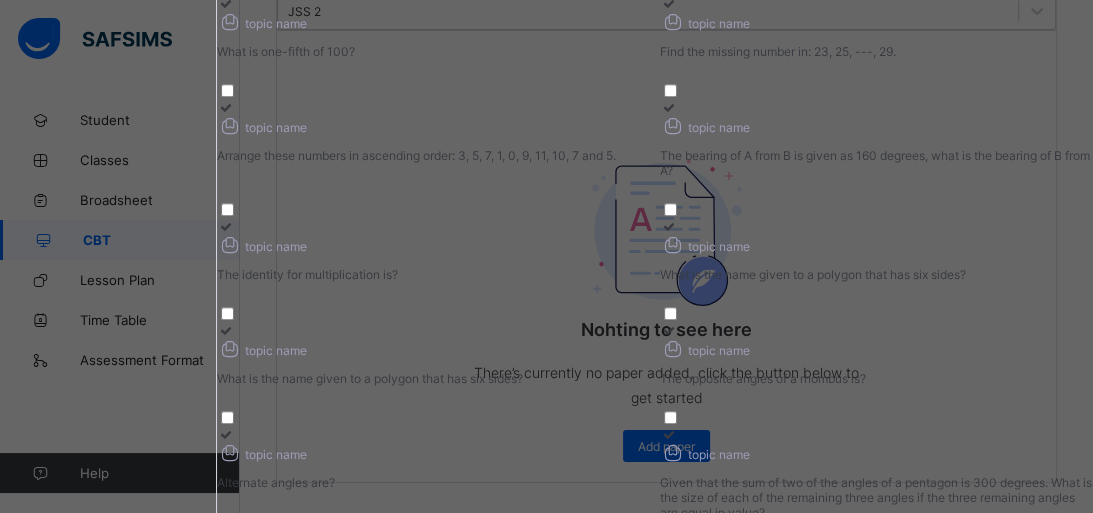scroll, scrollTop: 960, scrollLeft: 0, axis: vertical 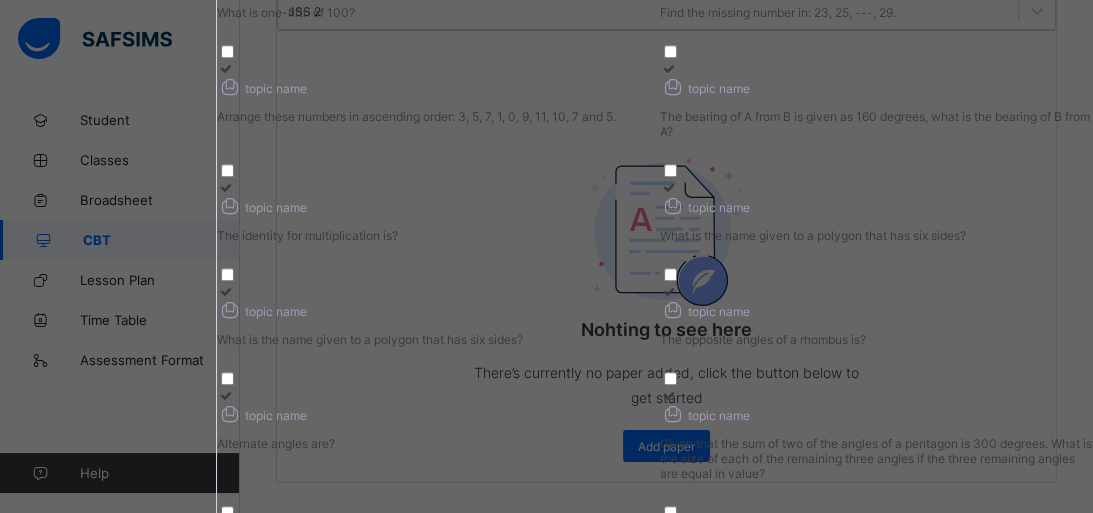 click at bounding box center [225, -36] 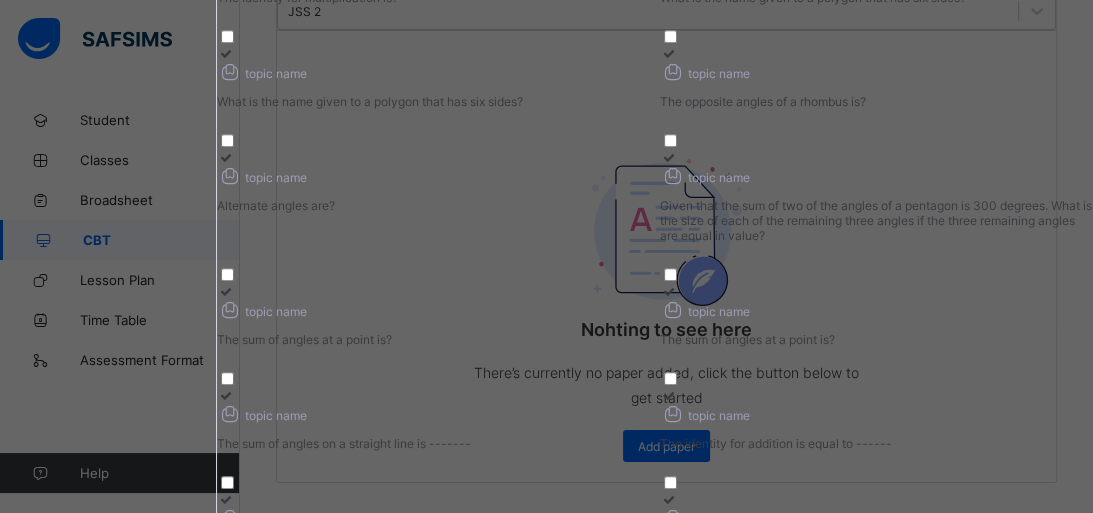 scroll, scrollTop: 1200, scrollLeft: 0, axis: vertical 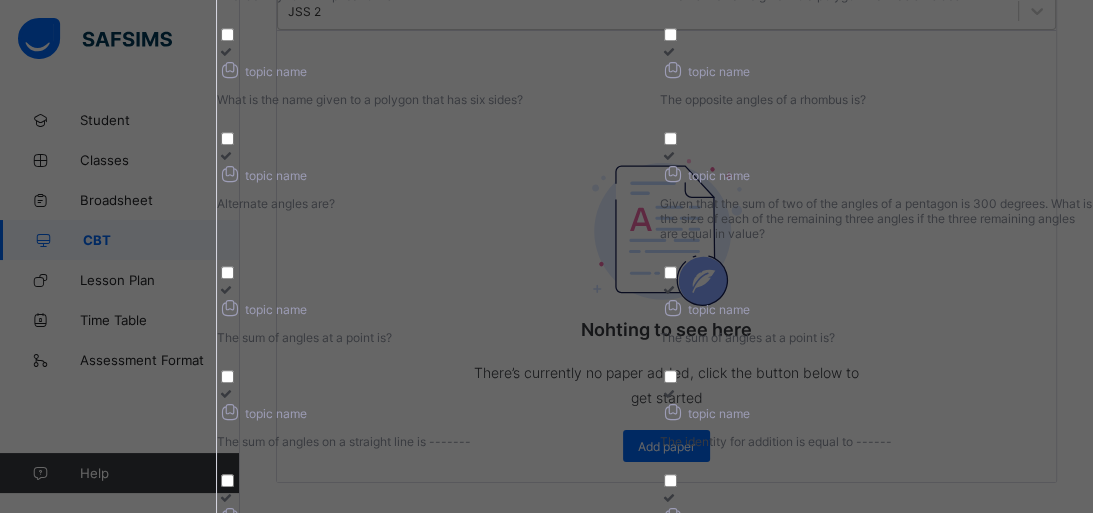 click at bounding box center (668, -53) 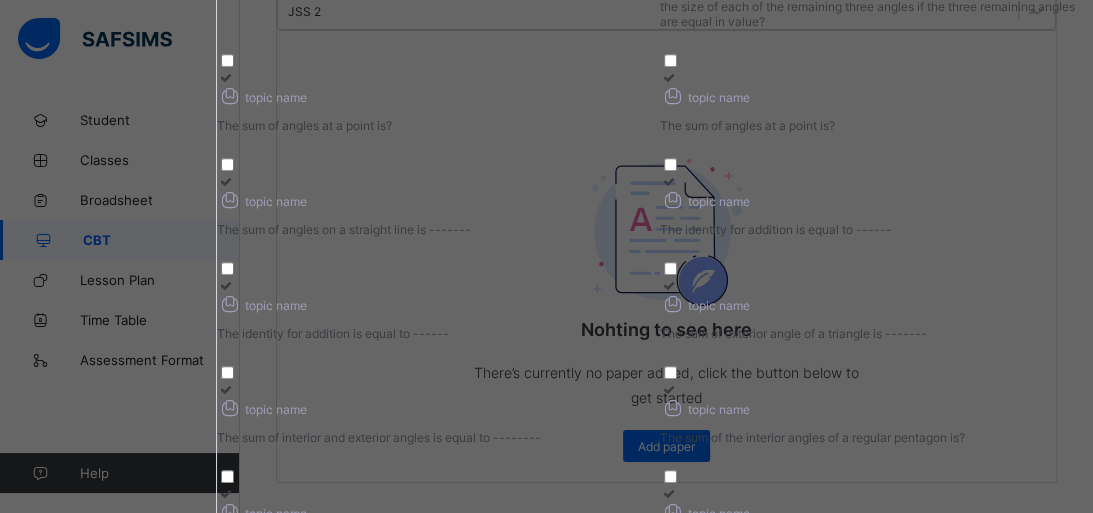 scroll, scrollTop: 1440, scrollLeft: 0, axis: vertical 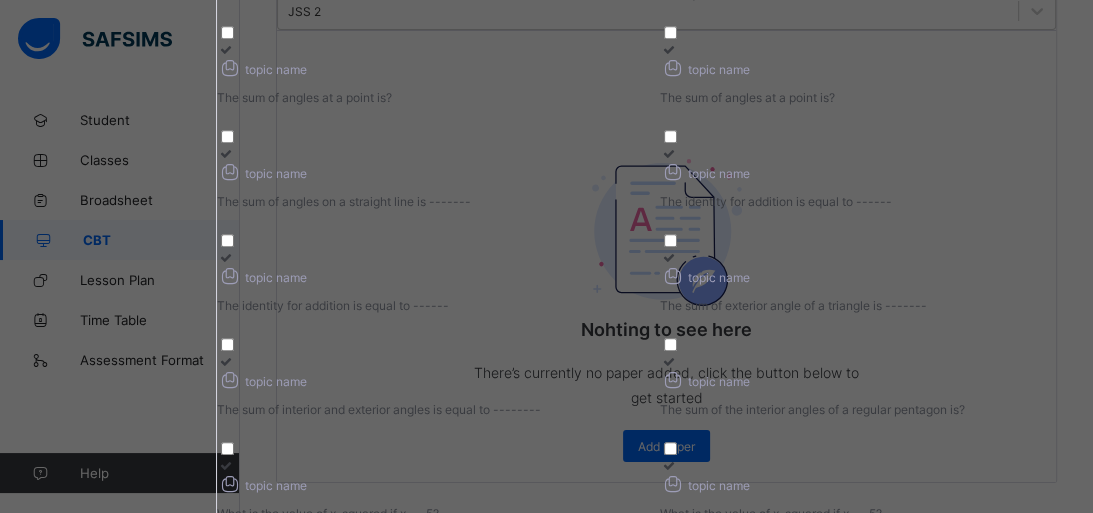 click at bounding box center [225, -85] 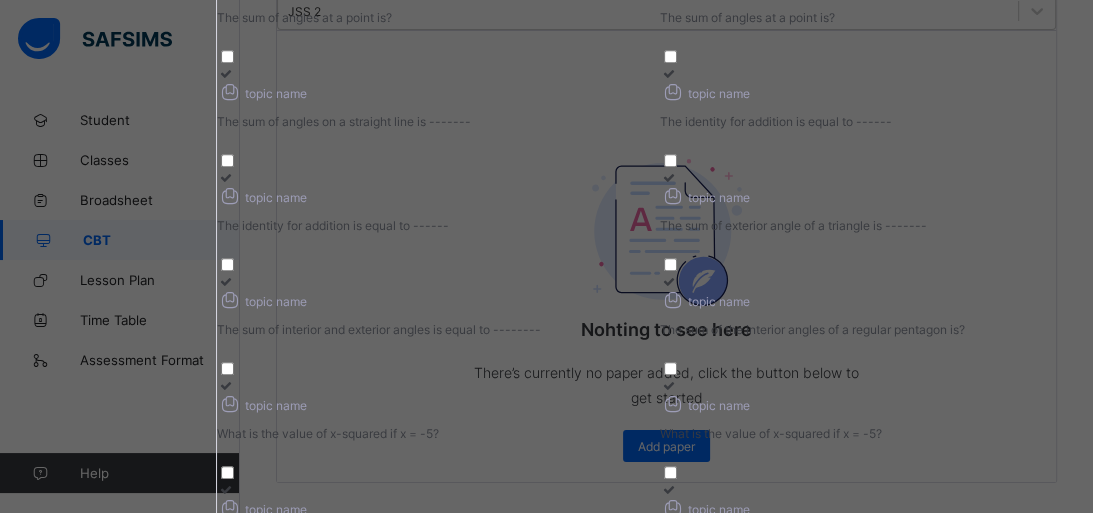 drag, startPoint x: 714, startPoint y: 385, endPoint x: 739, endPoint y: 397, distance: 27.730848 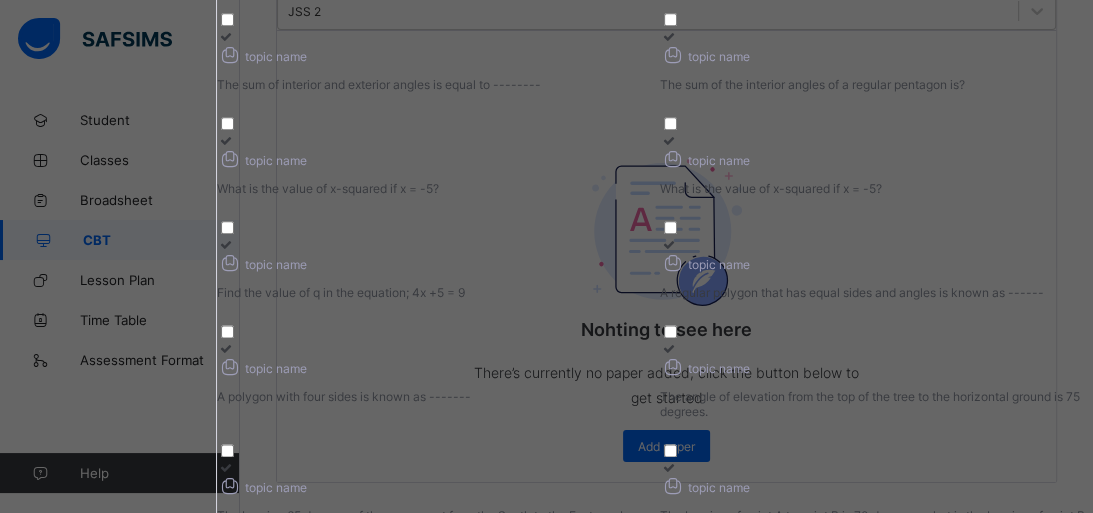scroll, scrollTop: 1840, scrollLeft: 0, axis: vertical 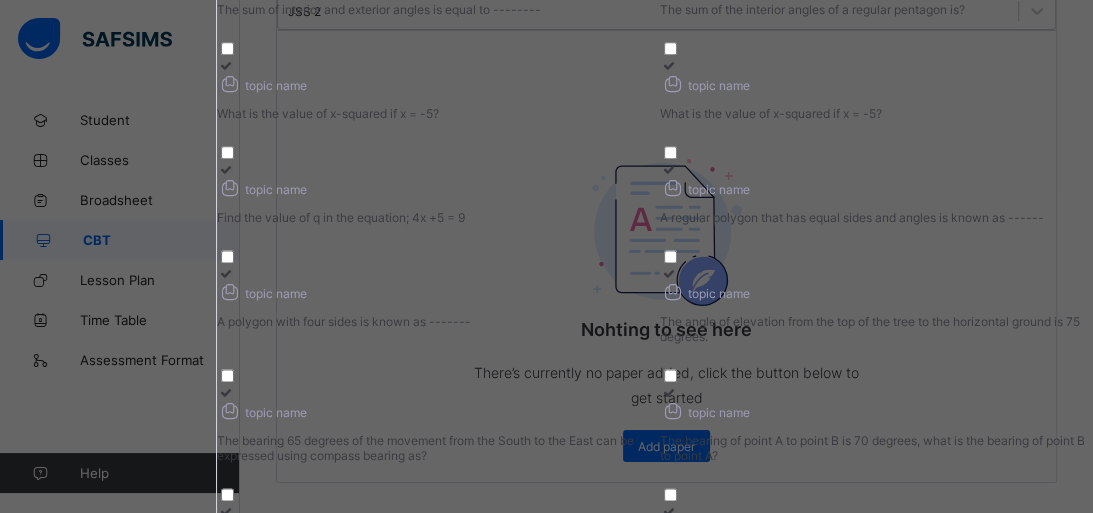 drag, startPoint x: 704, startPoint y: 439, endPoint x: 693, endPoint y: 447, distance: 13.601471 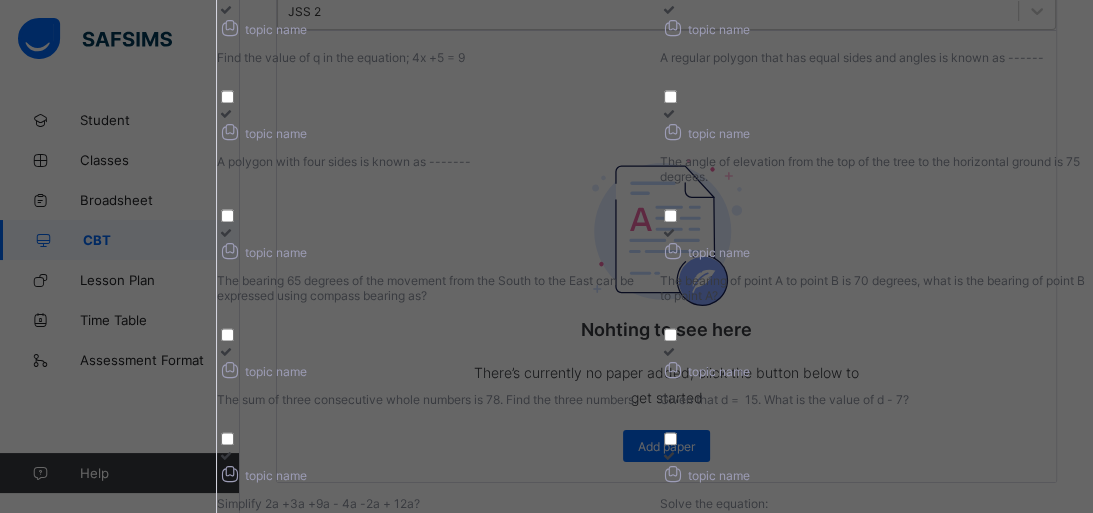 scroll, scrollTop: 2080, scrollLeft: 0, axis: vertical 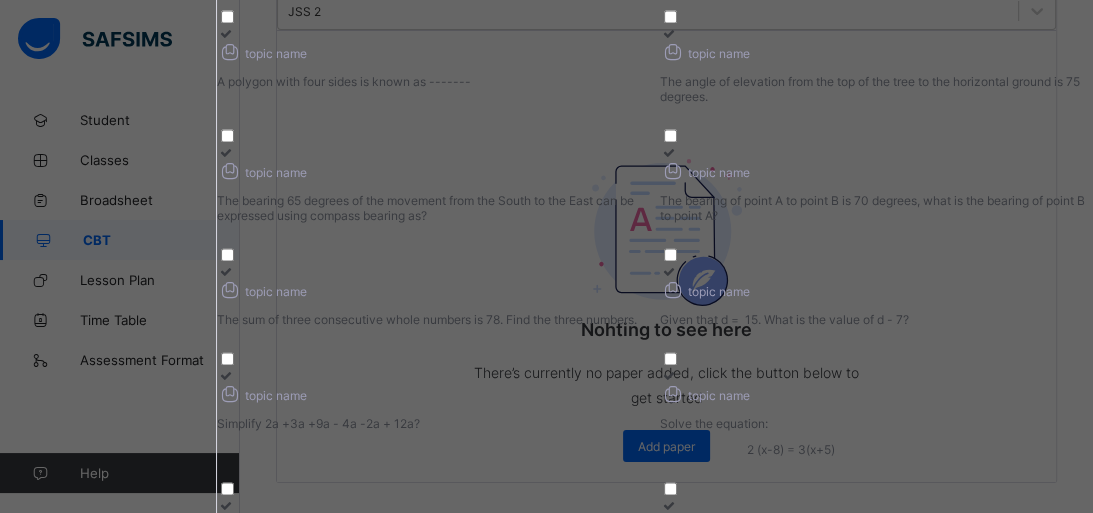 click at bounding box center (225, -279) 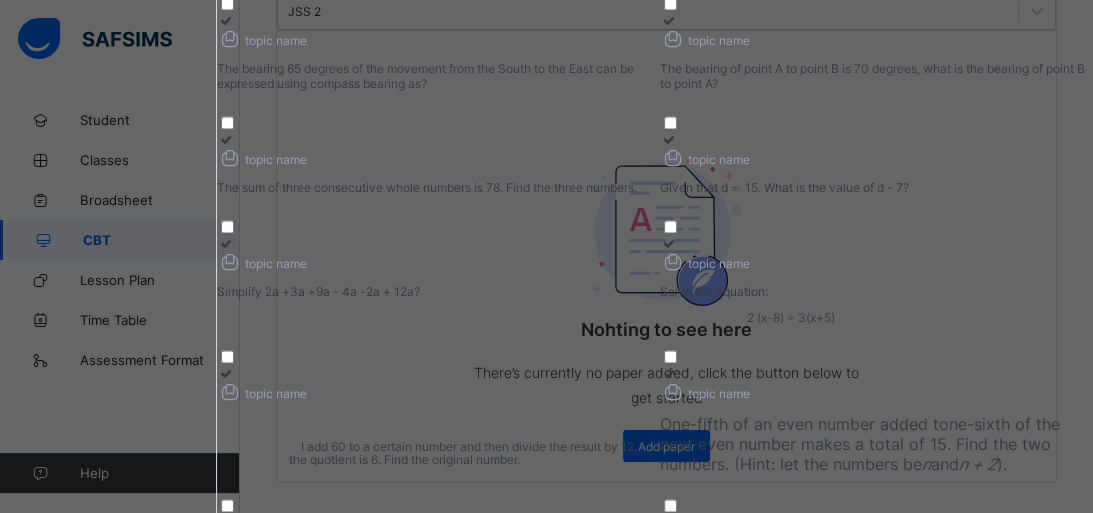 scroll, scrollTop: 2240, scrollLeft: 0, axis: vertical 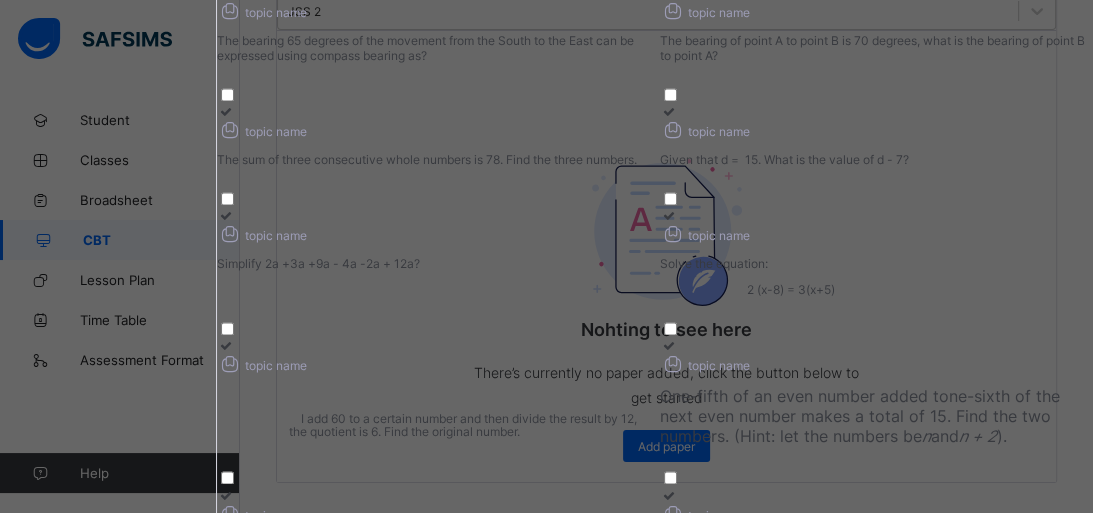 click at bounding box center (668, -335) 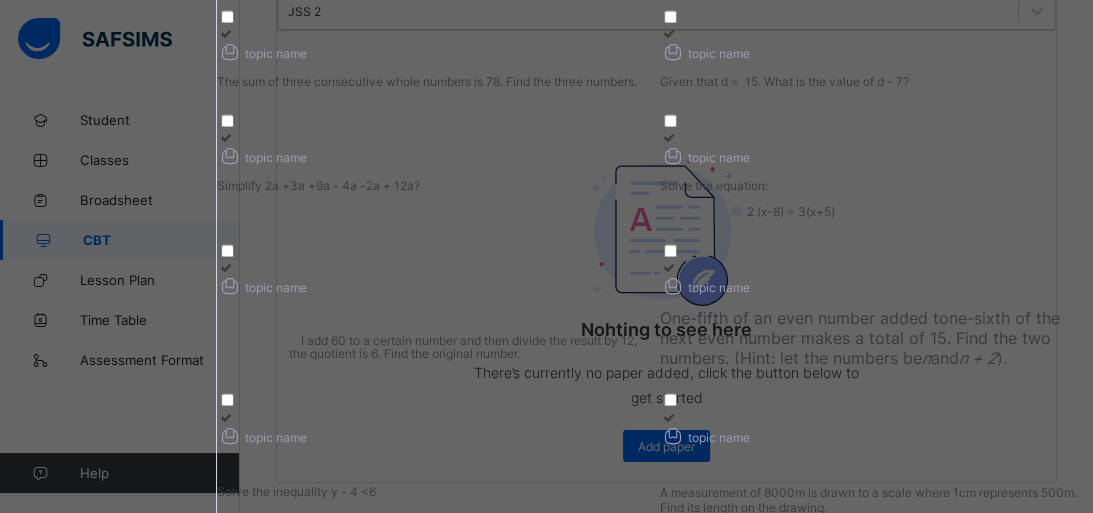 scroll, scrollTop: 2320, scrollLeft: 0, axis: vertical 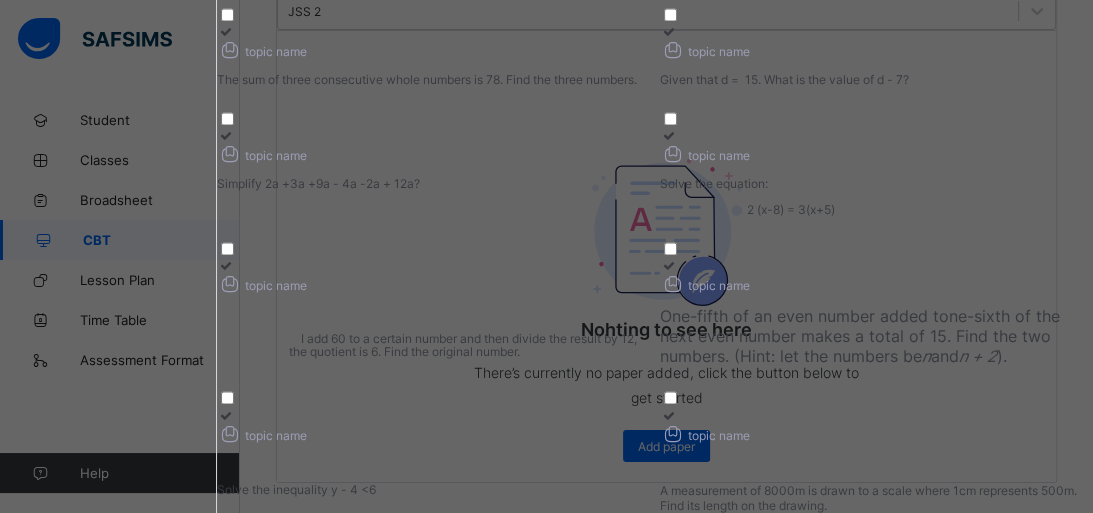 drag, startPoint x: 708, startPoint y: 218, endPoint x: 693, endPoint y: 232, distance: 20.518284 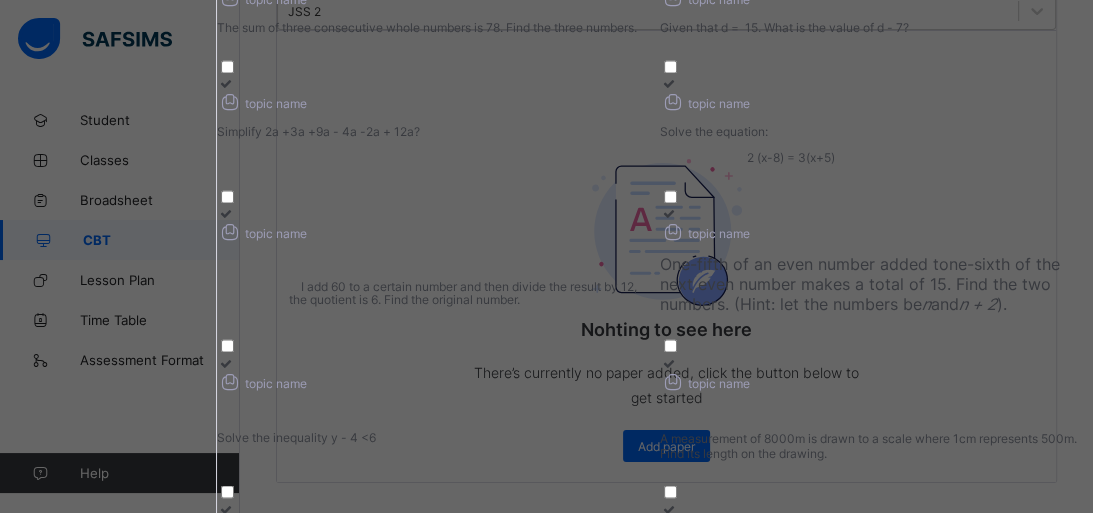 scroll, scrollTop: 2400, scrollLeft: 0, axis: vertical 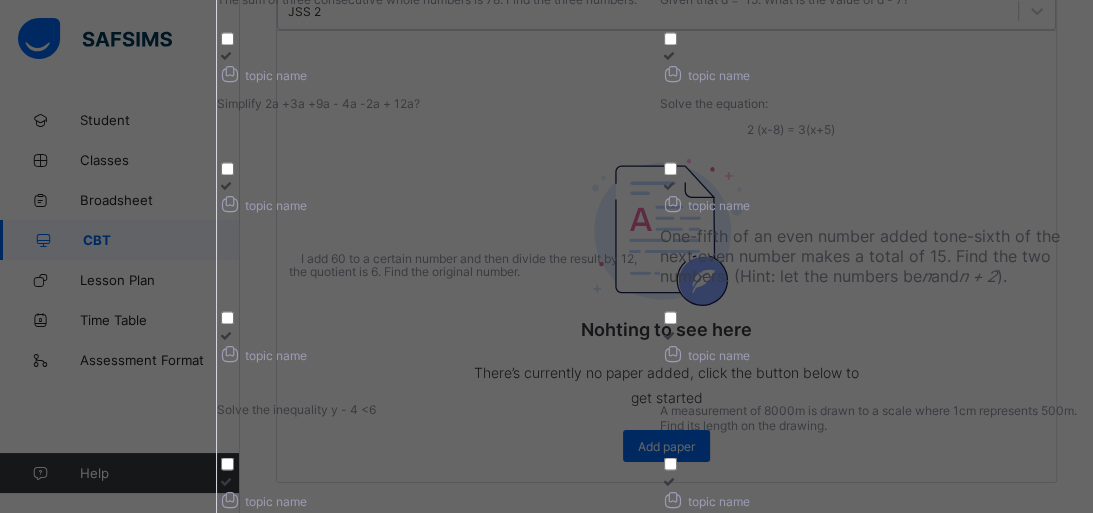 click at bounding box center (433, -287) 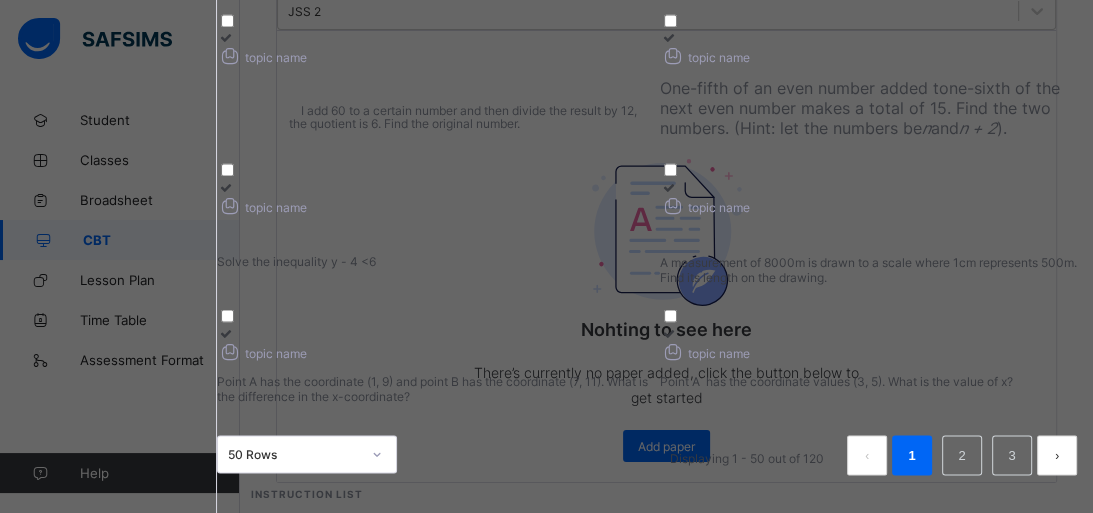 scroll, scrollTop: 2560, scrollLeft: 0, axis: vertical 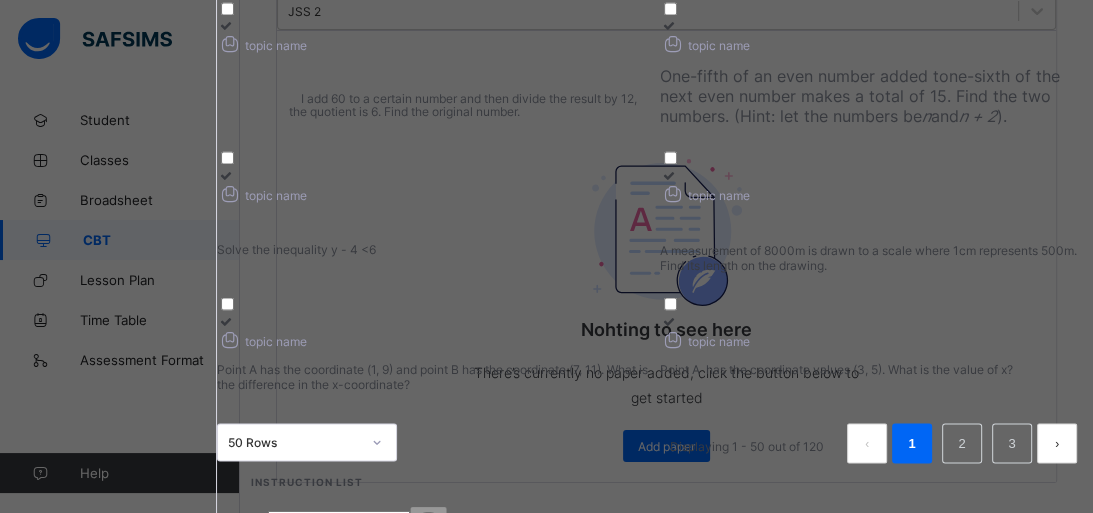 drag, startPoint x: 717, startPoint y: 252, endPoint x: 700, endPoint y: 260, distance: 18.788294 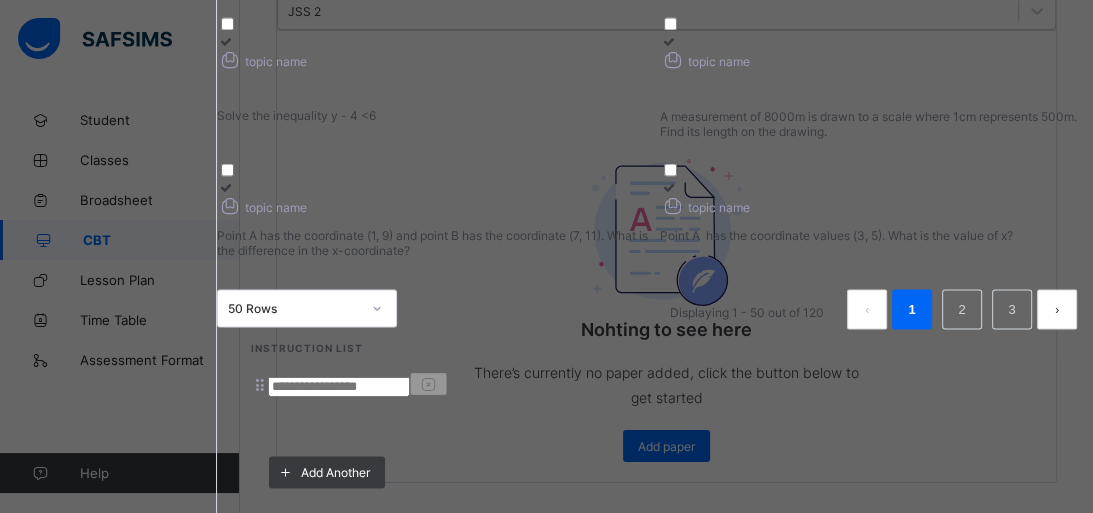 scroll, scrollTop: 3392, scrollLeft: 0, axis: vertical 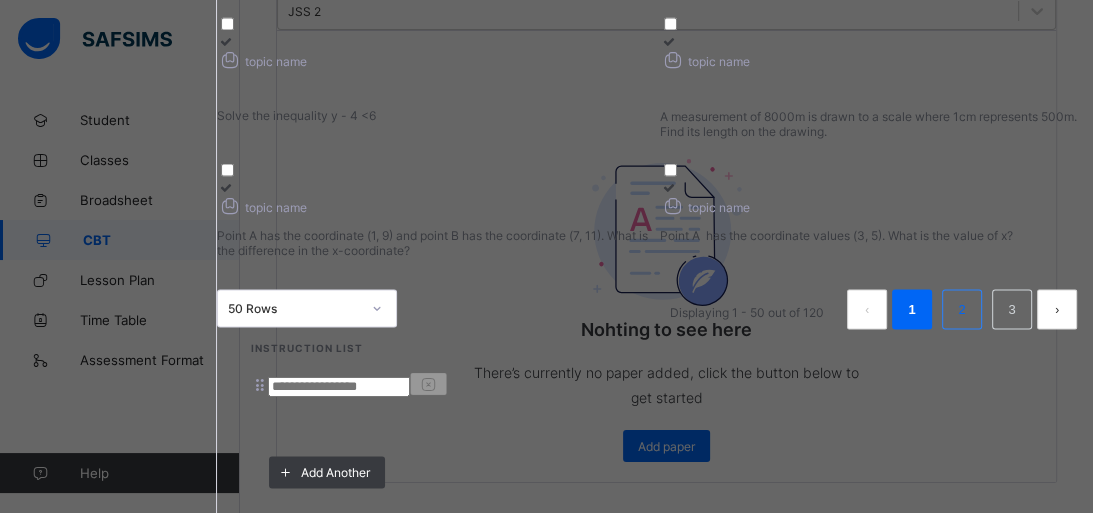 click on "2" at bounding box center [961, 309] 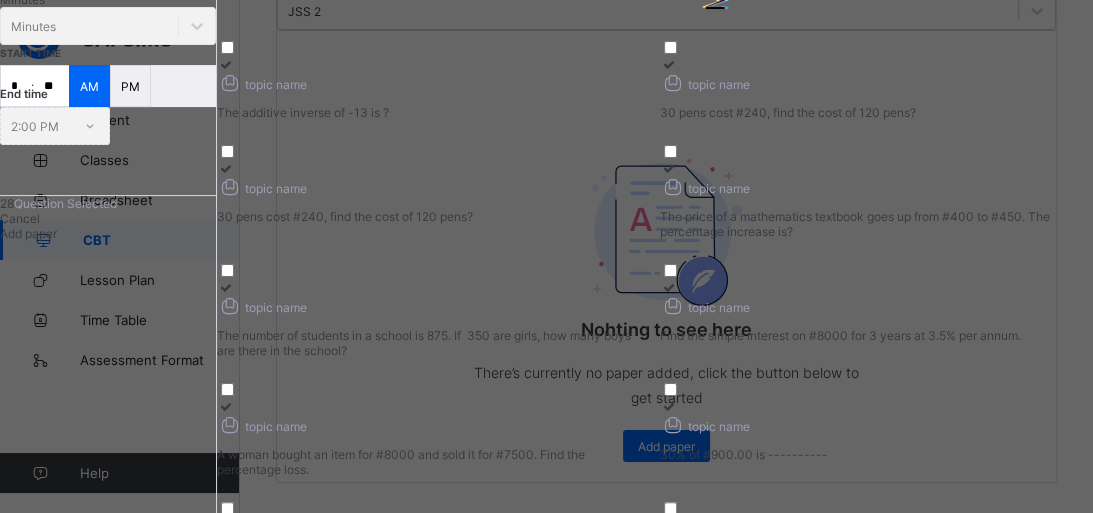 scroll, scrollTop: 320, scrollLeft: 0, axis: vertical 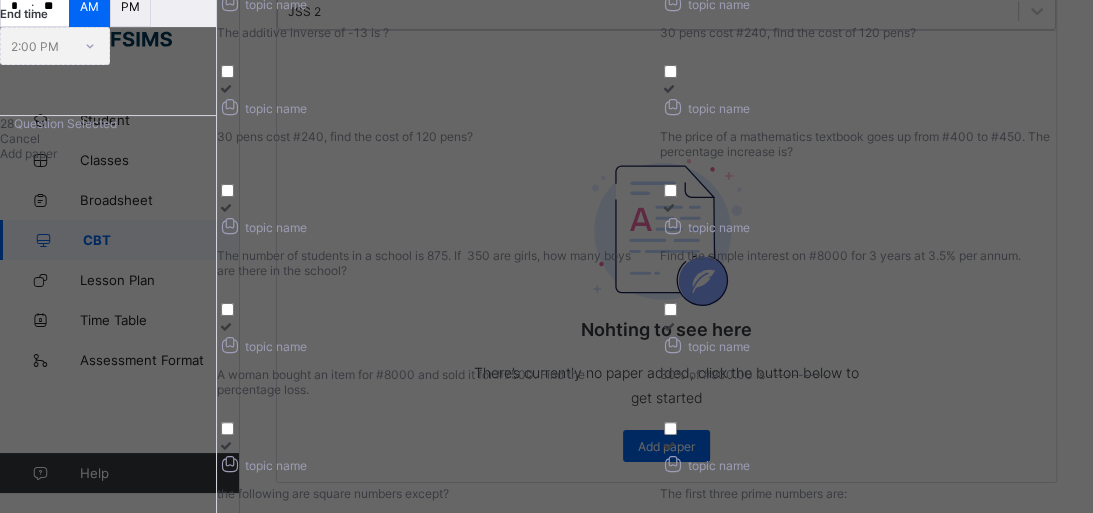 click at bounding box center [225, 207] 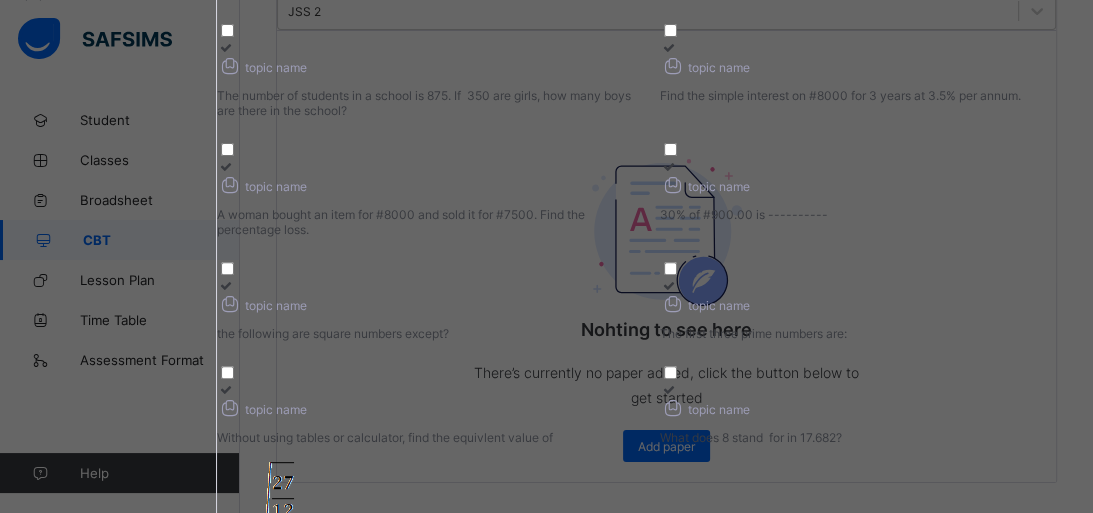 scroll, scrollTop: 560, scrollLeft: 0, axis: vertical 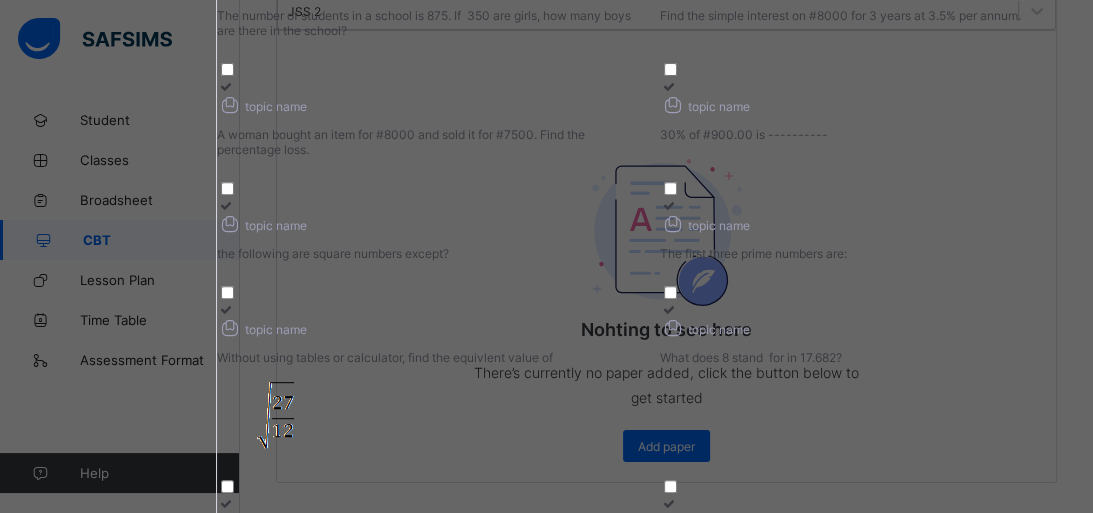 click at bounding box center (668, 86) 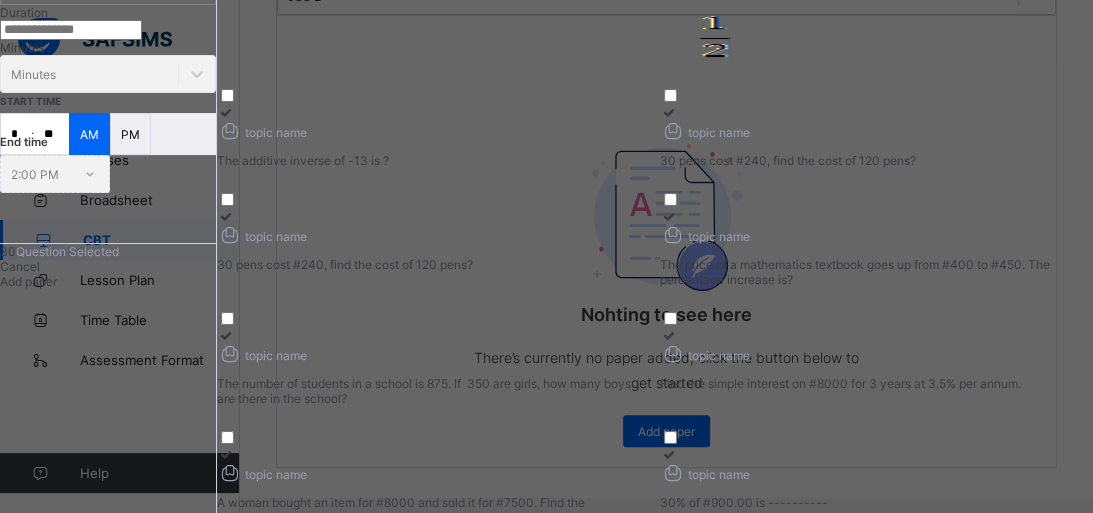 scroll, scrollTop: 0, scrollLeft: 0, axis: both 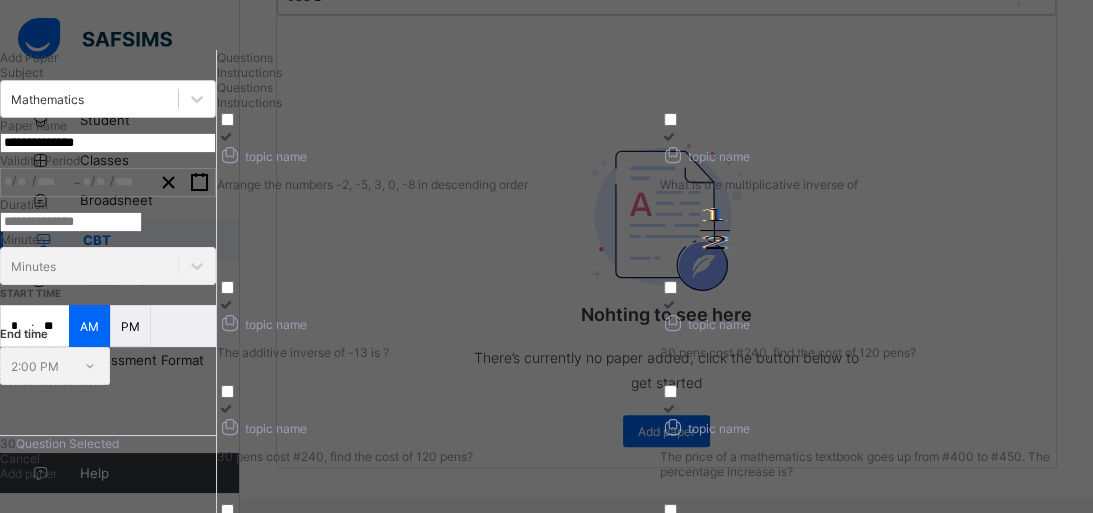 click on "Instructions" at bounding box center (655, 72) 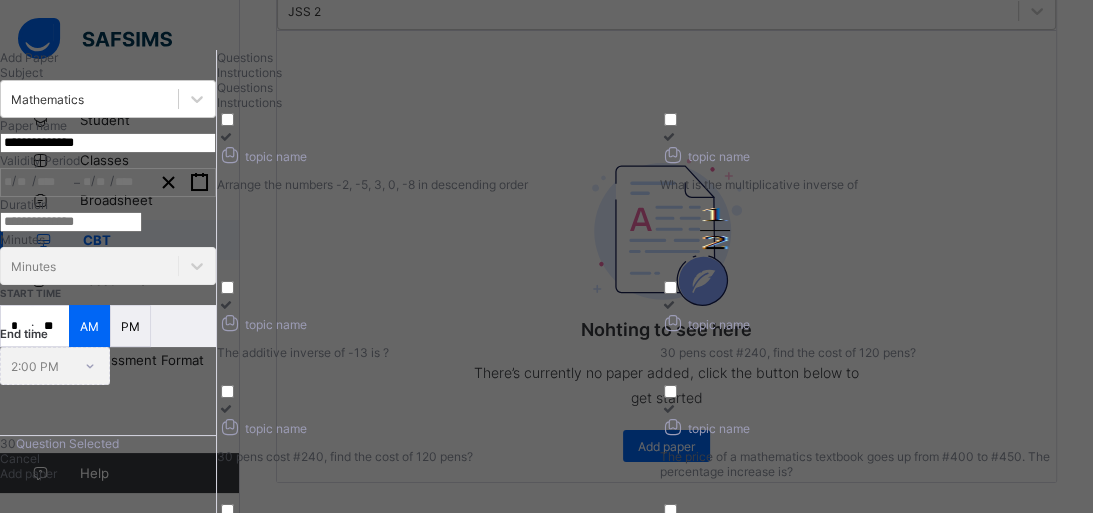 drag, startPoint x: 353, startPoint y: 237, endPoint x: 404, endPoint y: 253, distance: 53.450912 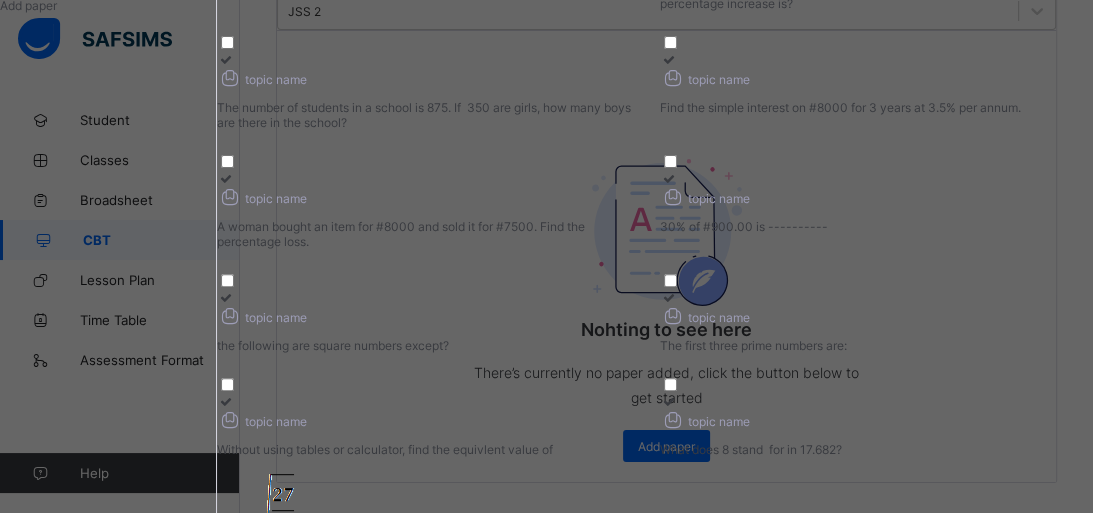 scroll, scrollTop: 525, scrollLeft: 0, axis: vertical 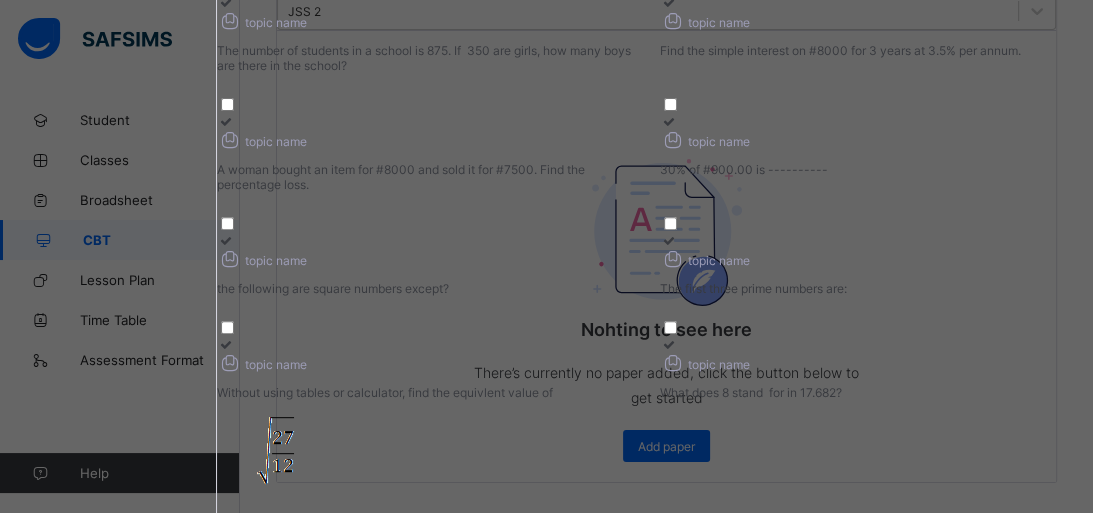 type on "**********" 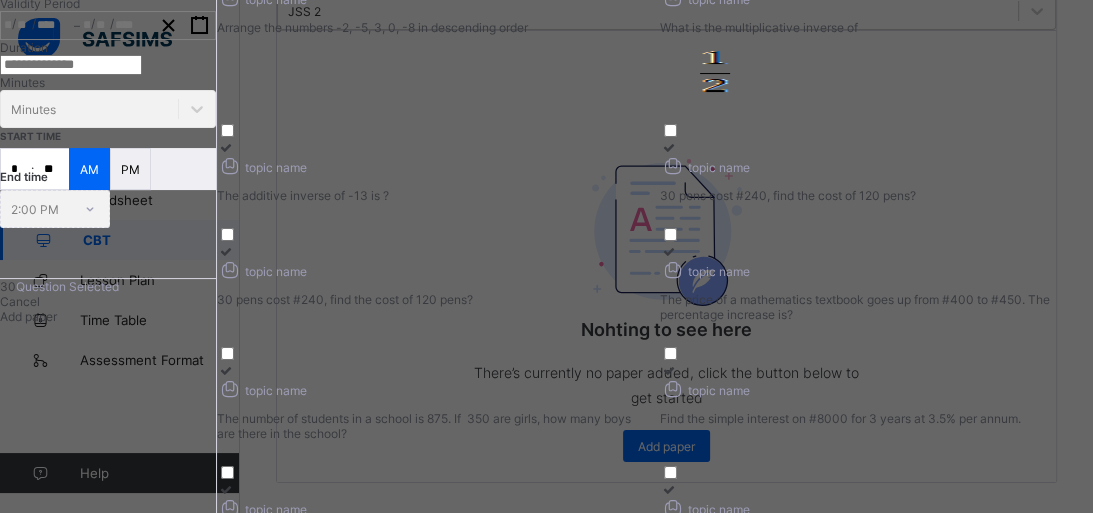 scroll, scrollTop: 0, scrollLeft: 0, axis: both 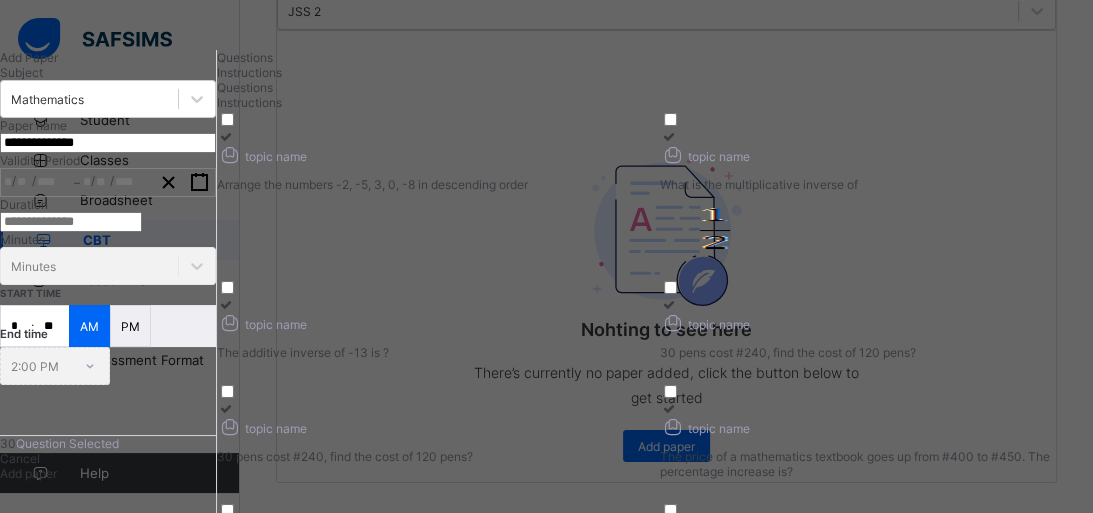click on "Questions" at bounding box center [245, 57] 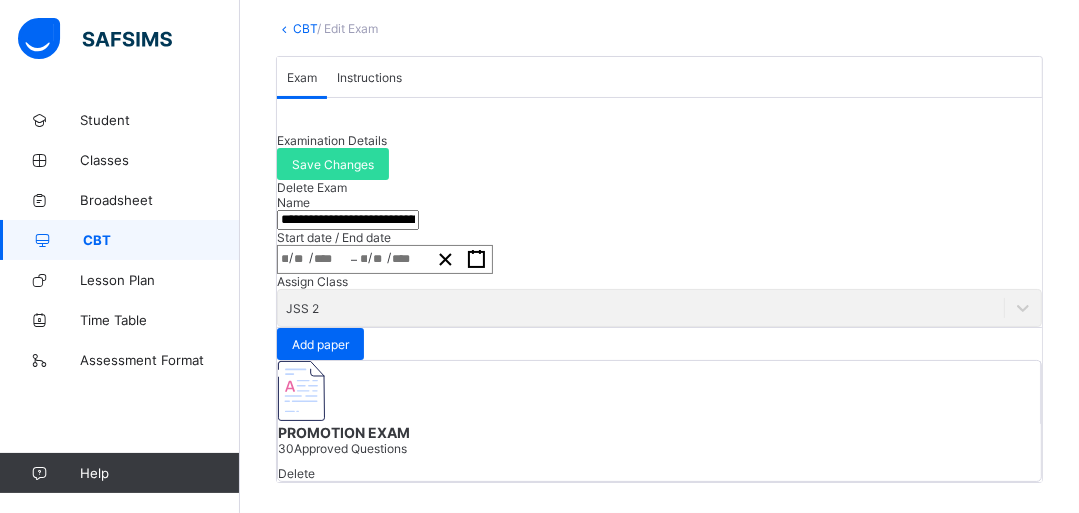 scroll, scrollTop: 0, scrollLeft: 0, axis: both 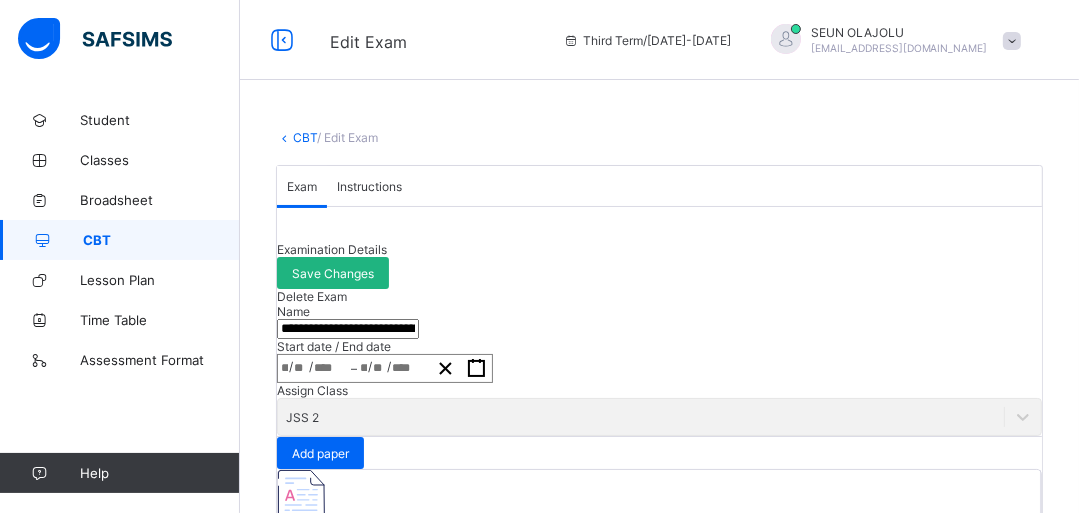 click on "Save Changes" at bounding box center [333, 273] 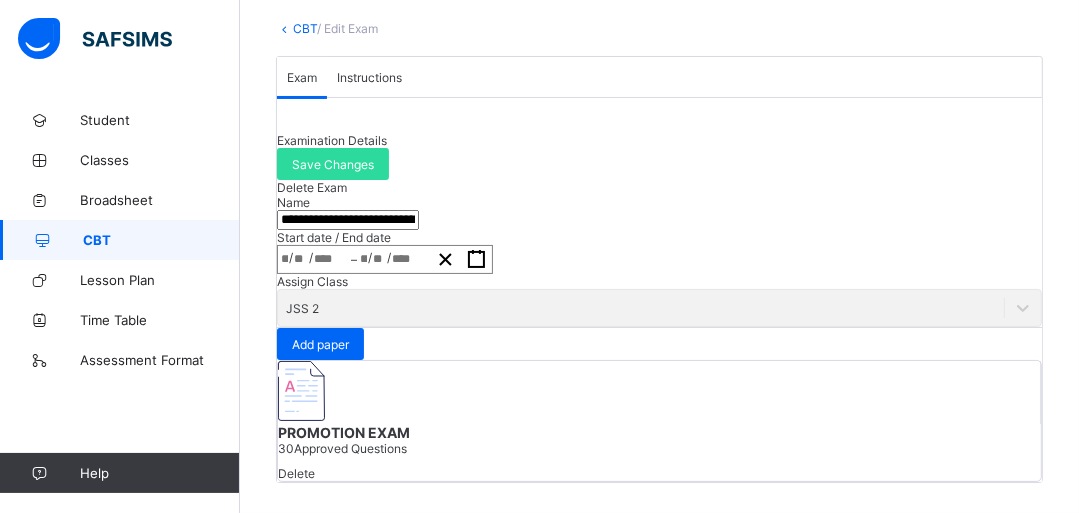 scroll, scrollTop: 309, scrollLeft: 0, axis: vertical 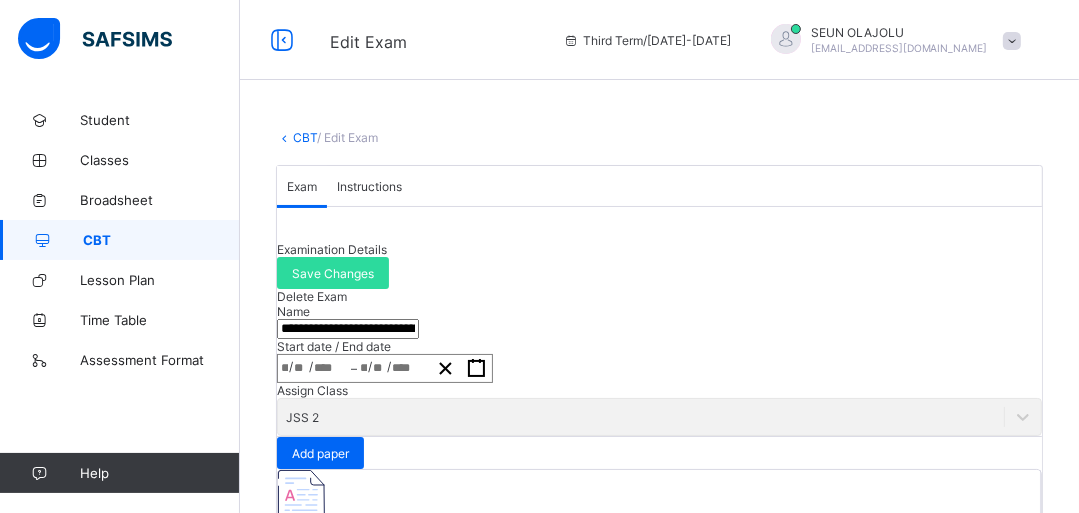 click on "Delete Exam" at bounding box center (312, 296) 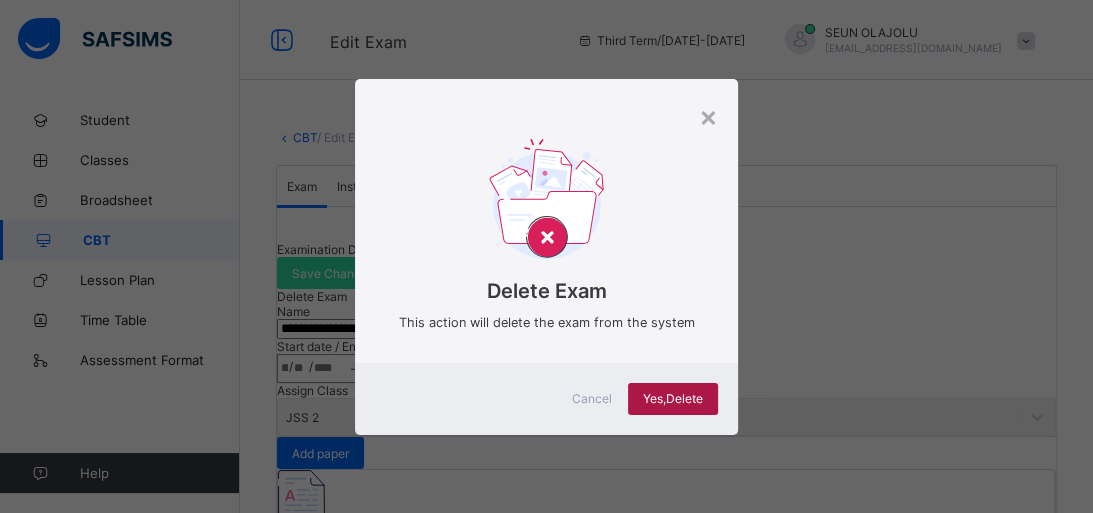 click on "Yes,  Delete" at bounding box center [673, 399] 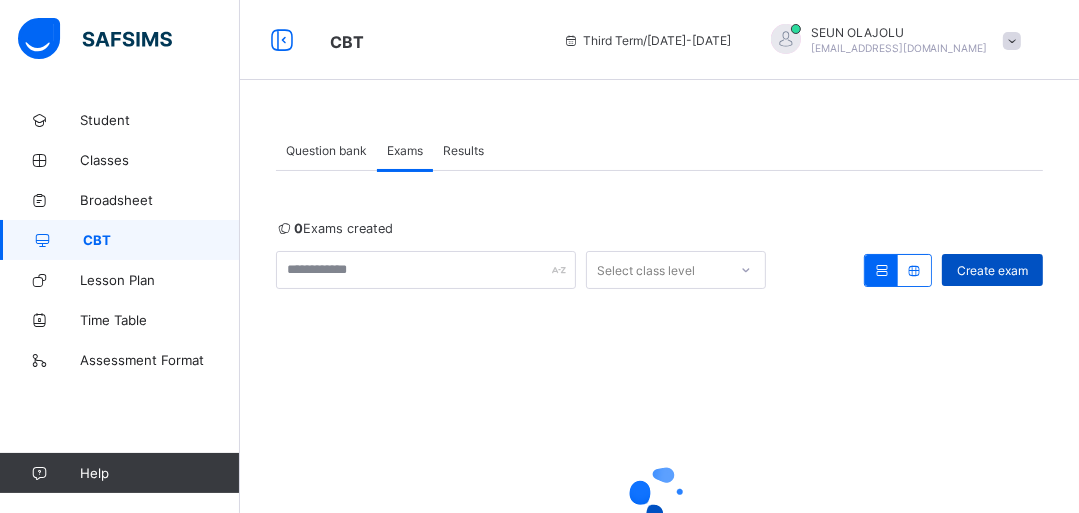 click on "Create exam" at bounding box center (992, 270) 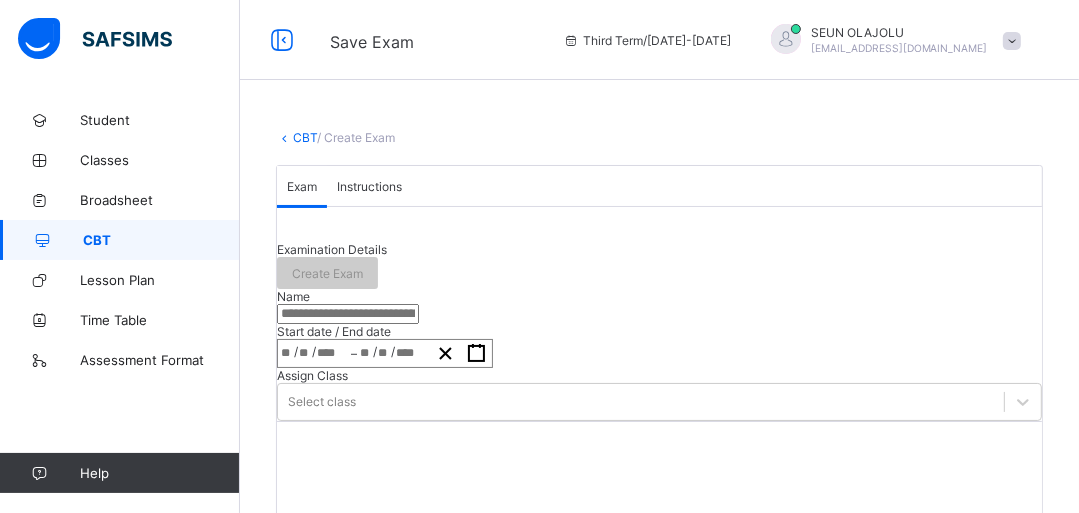 click on "Instructions" at bounding box center (369, 186) 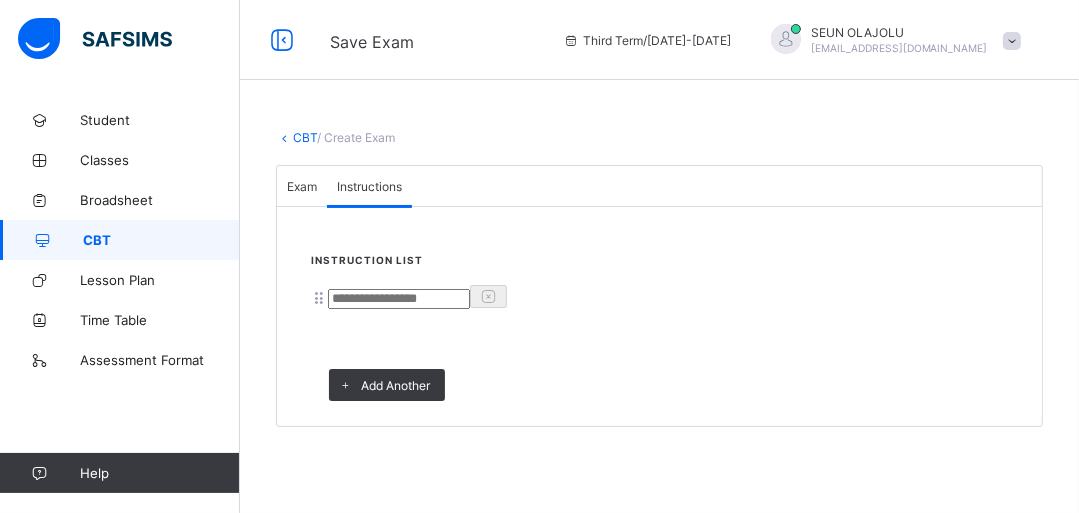 click at bounding box center [399, 299] 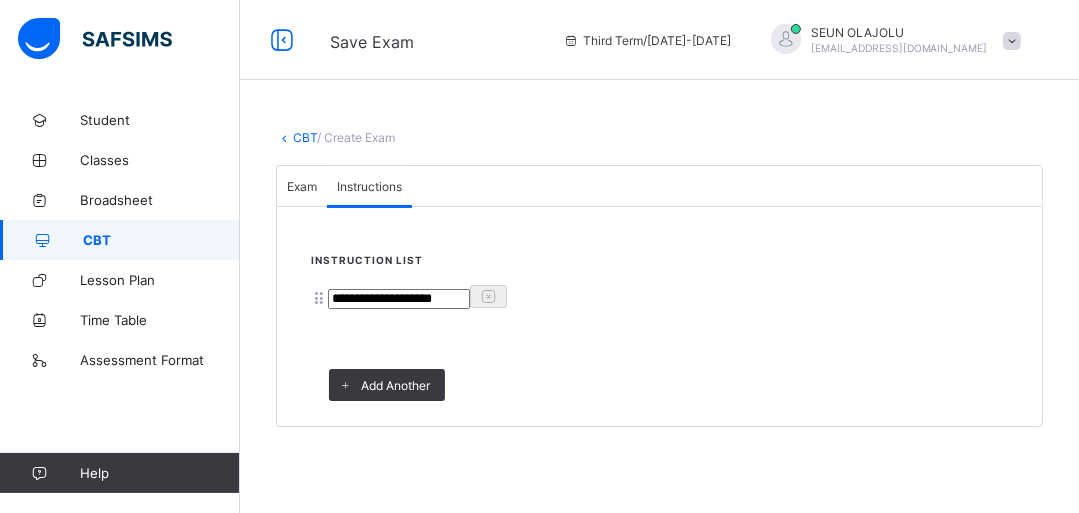 type on "**********" 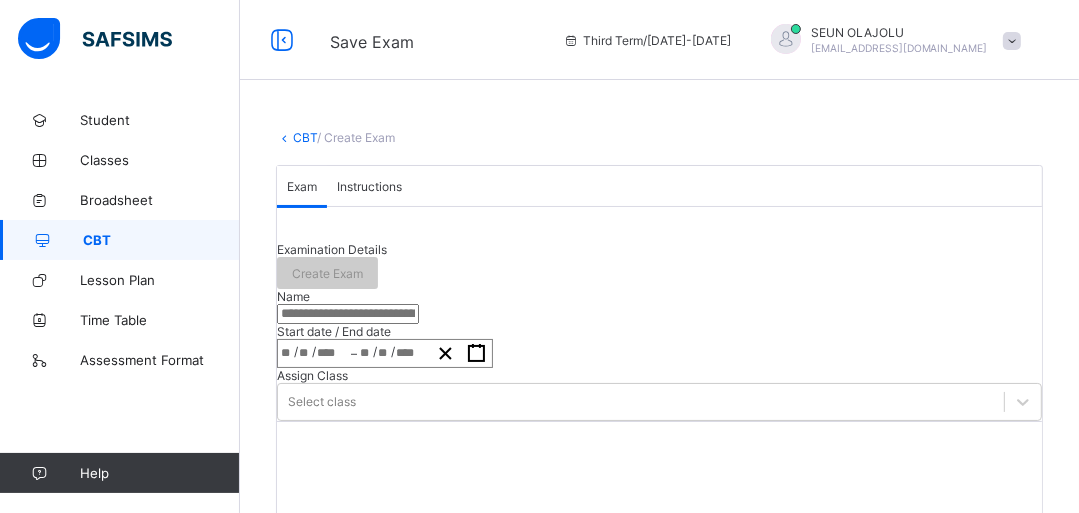 click at bounding box center [348, 314] 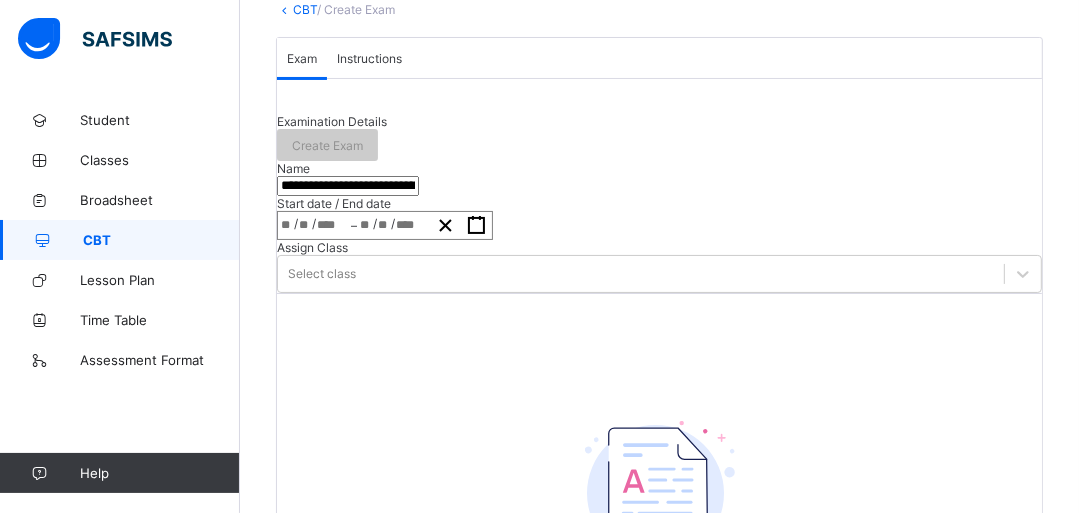 scroll, scrollTop: 160, scrollLeft: 0, axis: vertical 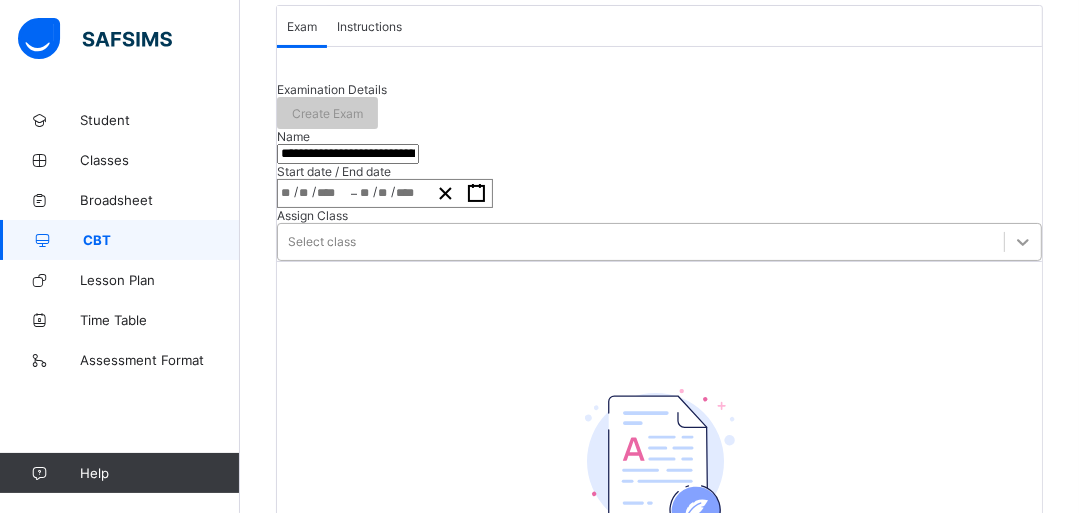type on "**********" 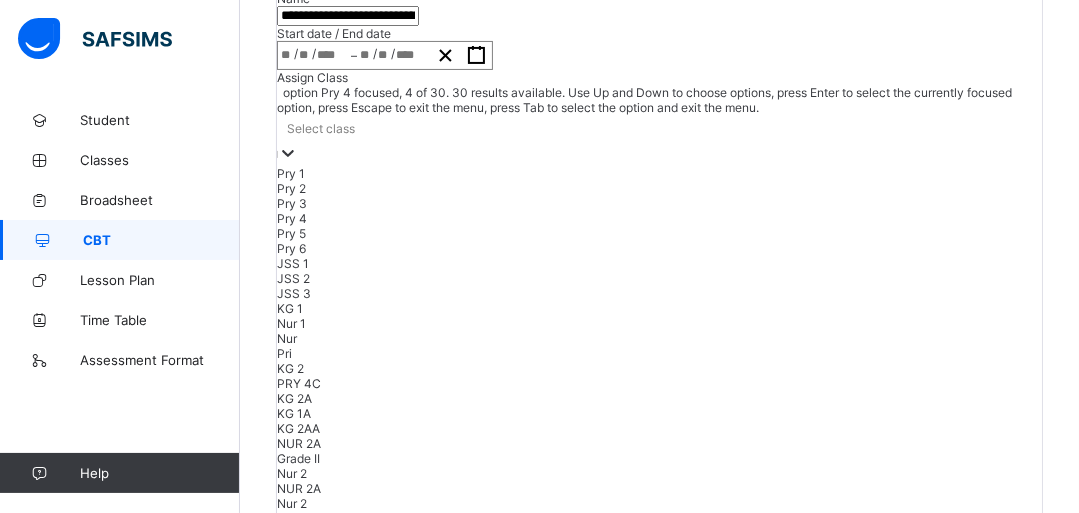click on "option Pry 4 focused, 4 of 30. 30 results available. Use Up and Down to choose options, press Enter to select the currently focused option, press Escape to exit the menu, press Tab to select the option and exit the menu. Select class Pry 1 Pry 2 Pry 3 Pry 4 Pry 5 Pry 6 JSS 1 JSS 2 JSS 3 KG 1 Nur 1 Nur Pri KG 2 PRY 4C KG 2A KG 1A KG 2AA NUR 2A Grade II Nur 2 NUR 2A Nur 2 Nur 2 Grade III NUR 2A NUR 2 NUR 1A Nur. 2 NUR ONEA" at bounding box center (659, 350) 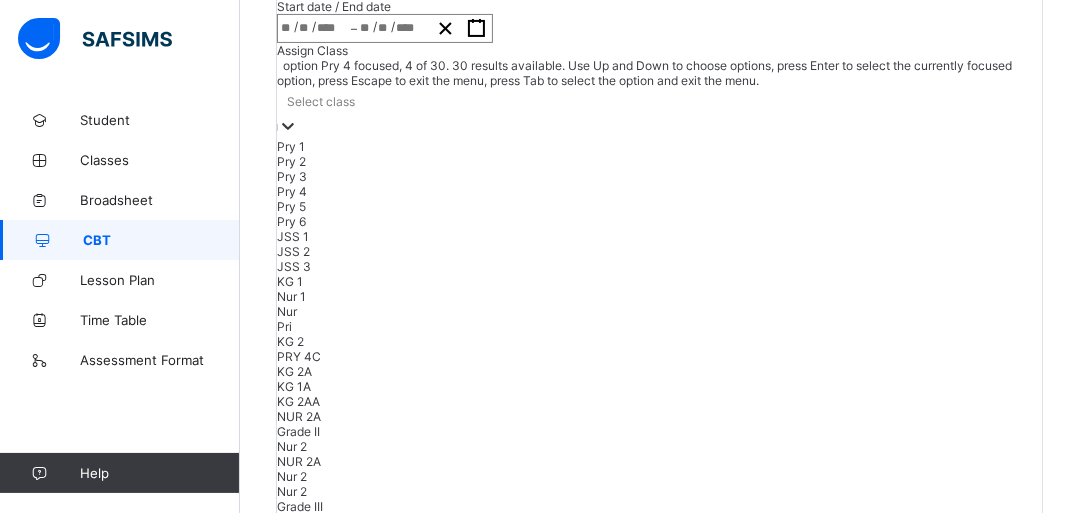 scroll, scrollTop: 328, scrollLeft: 0, axis: vertical 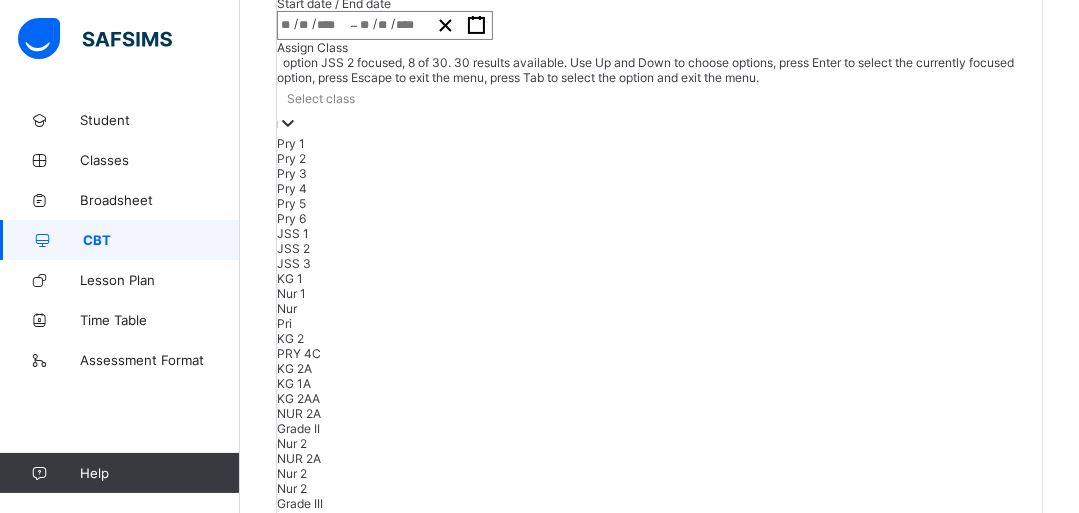 click on "JSS 2" at bounding box center (659, 248) 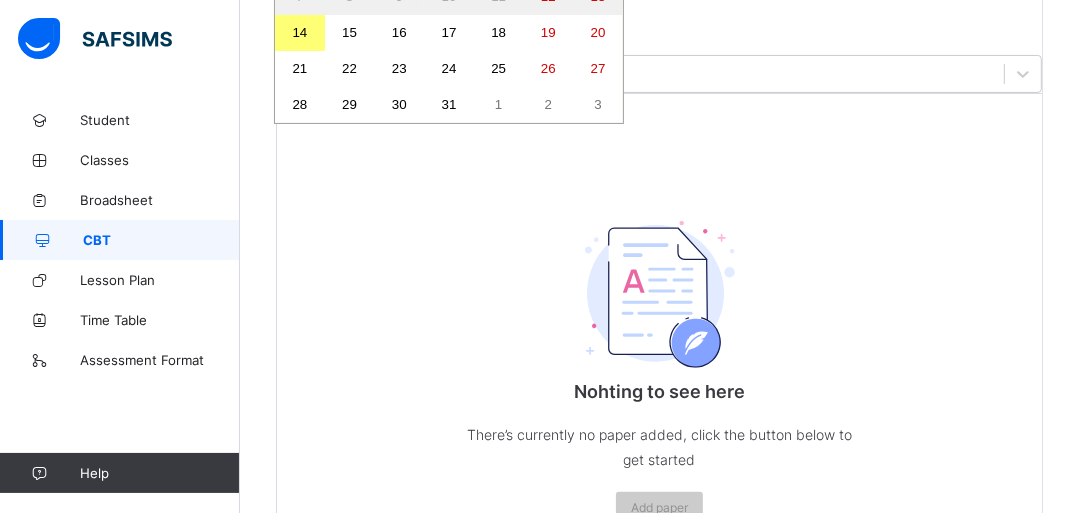 click on "/ / – / / « ‹ [DATE] › » Mon Tue Wed Thu Fri Sat Sun 30 1 2 3 4 5 6 7 8 9 10 11 12 13 14 15 16 17 18 19 20 21 22 23 24 25 26 27 28 29 30 31 1 2 3" at bounding box center [385, 25] 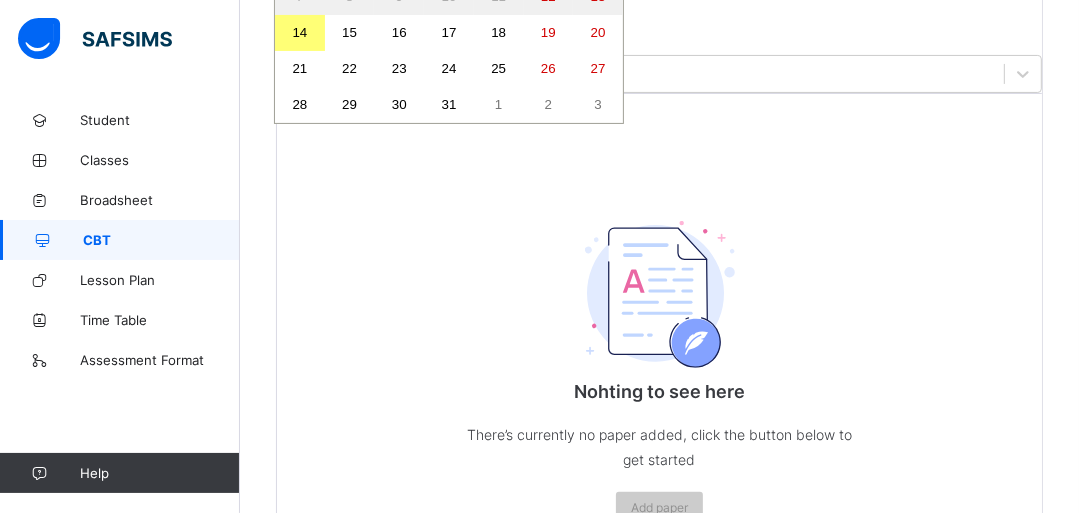 click on "14" at bounding box center (300, 33) 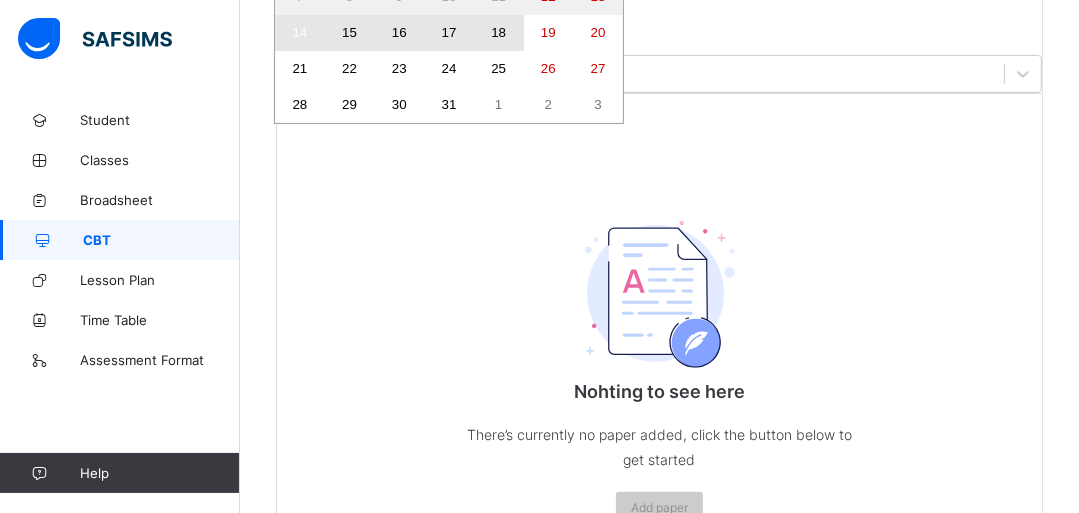 click on "18" at bounding box center [498, 32] 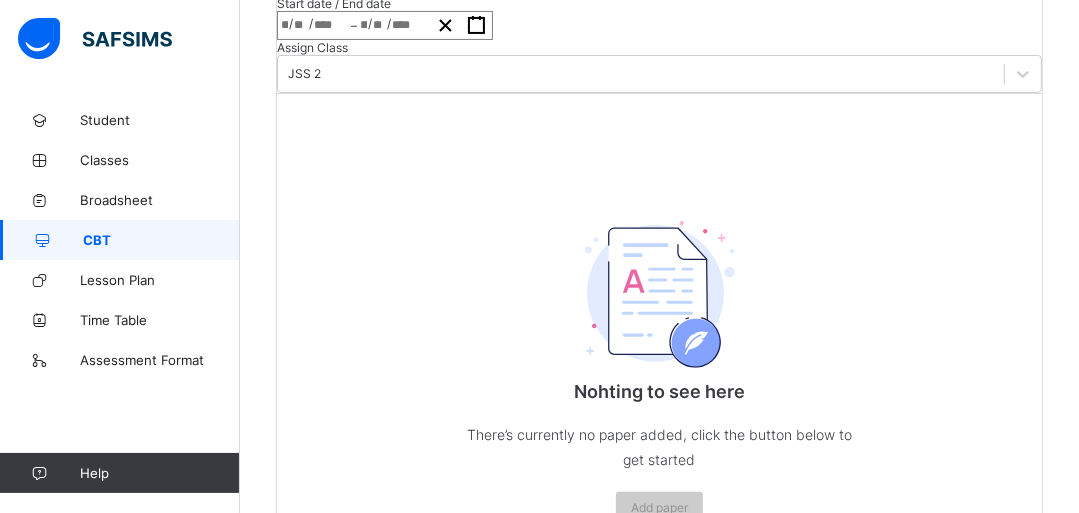 click on "Create Exam" at bounding box center [327, -55] 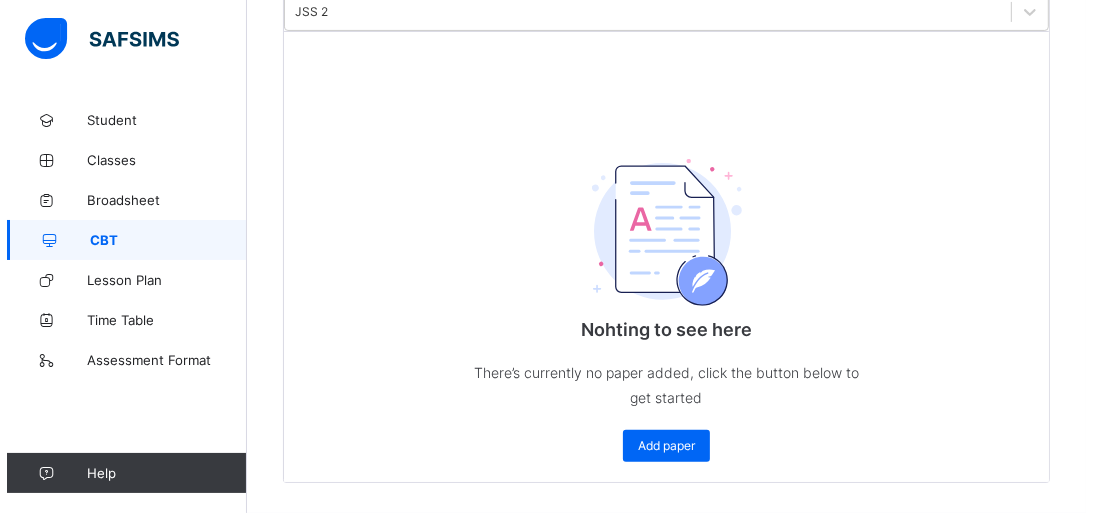 scroll, scrollTop: 520, scrollLeft: 0, axis: vertical 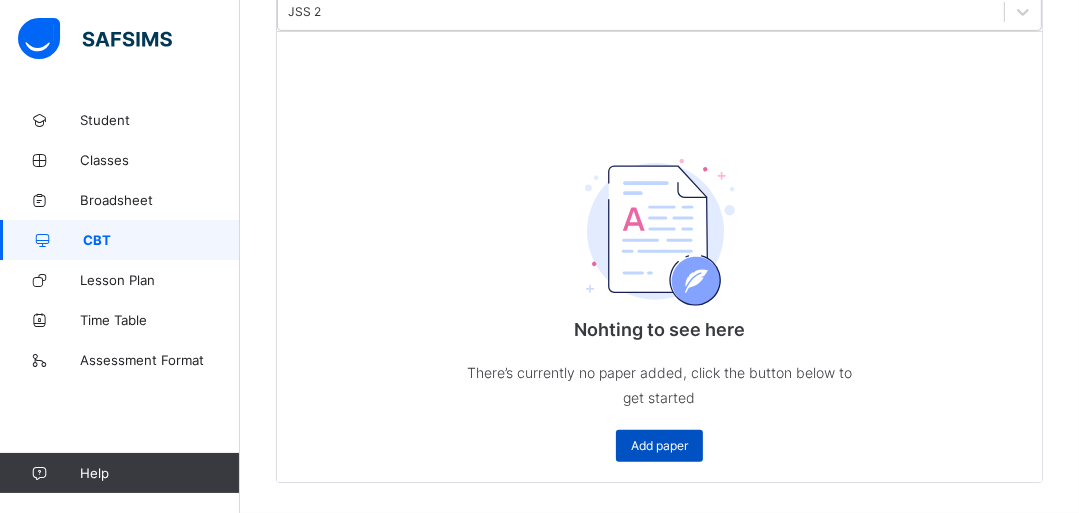 click on "Add paper" at bounding box center (659, 445) 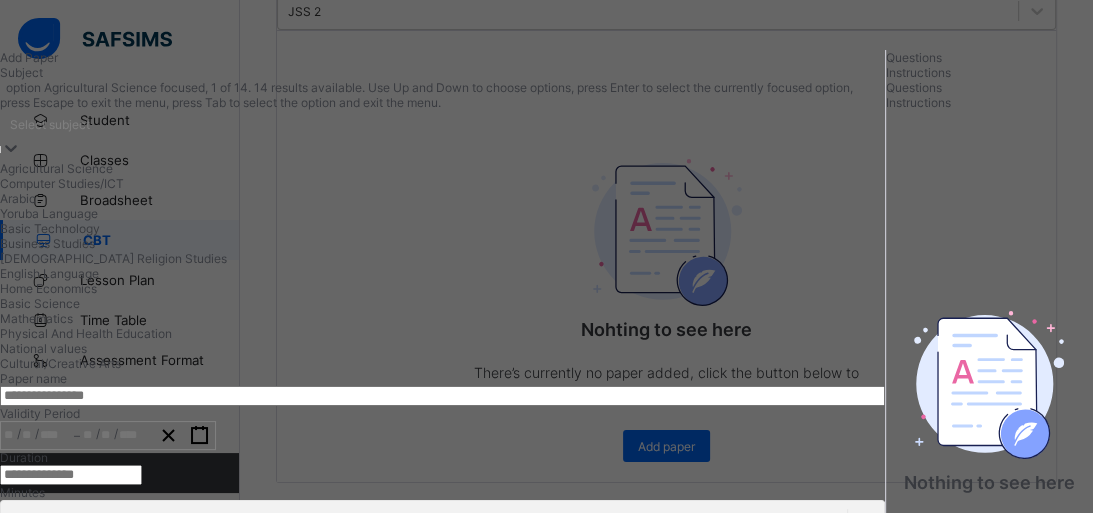 click on "Select subject" at bounding box center (50, 124) 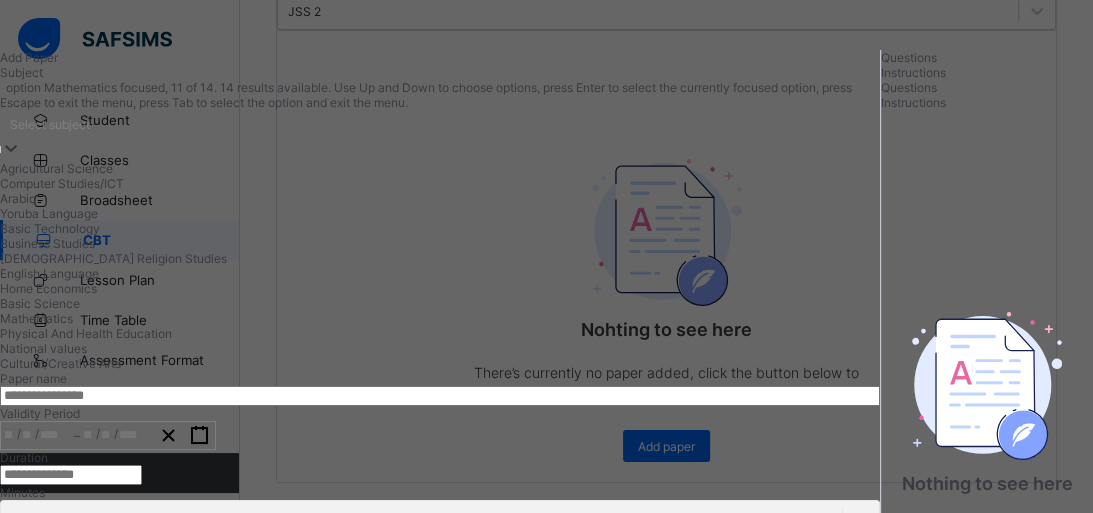 click on "Mathematics" at bounding box center [440, 318] 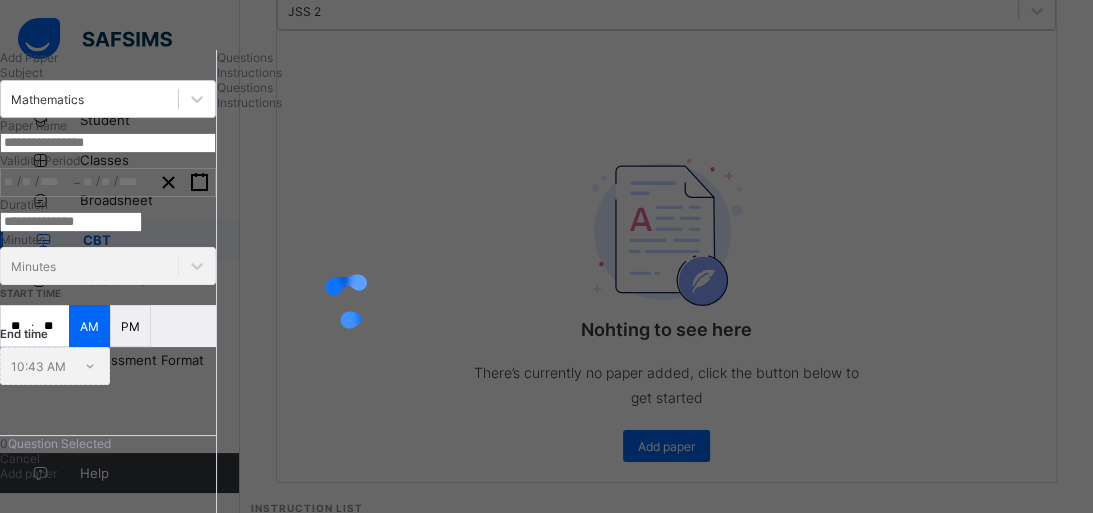 click at bounding box center (108, 143) 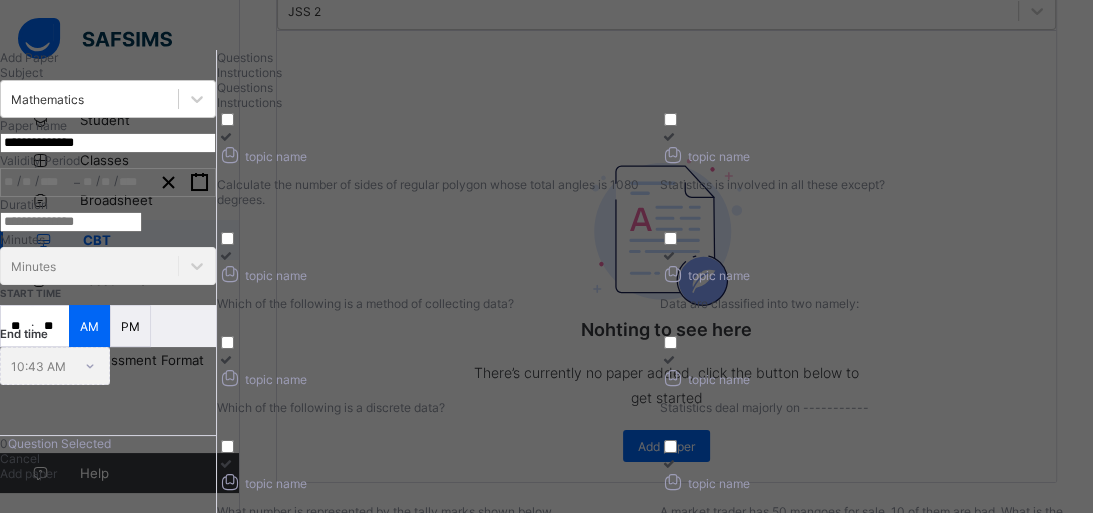 type on "**********" 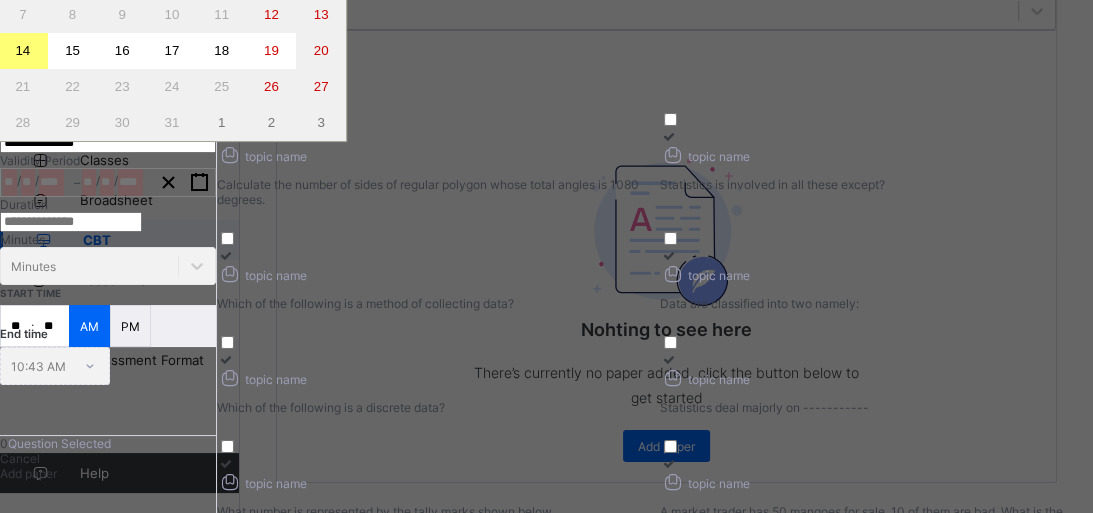 click on "14" at bounding box center (23, 51) 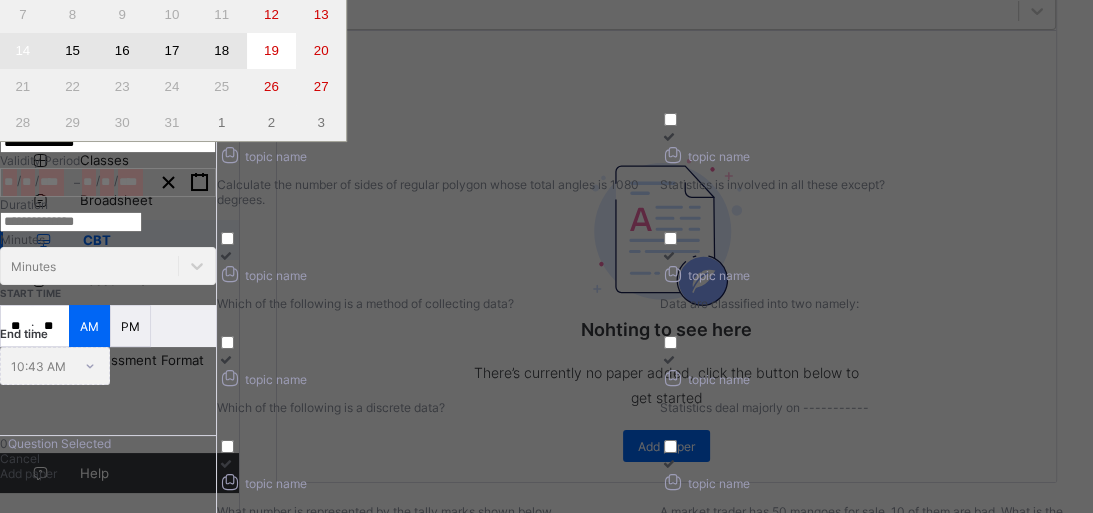 click on "18" at bounding box center (221, 50) 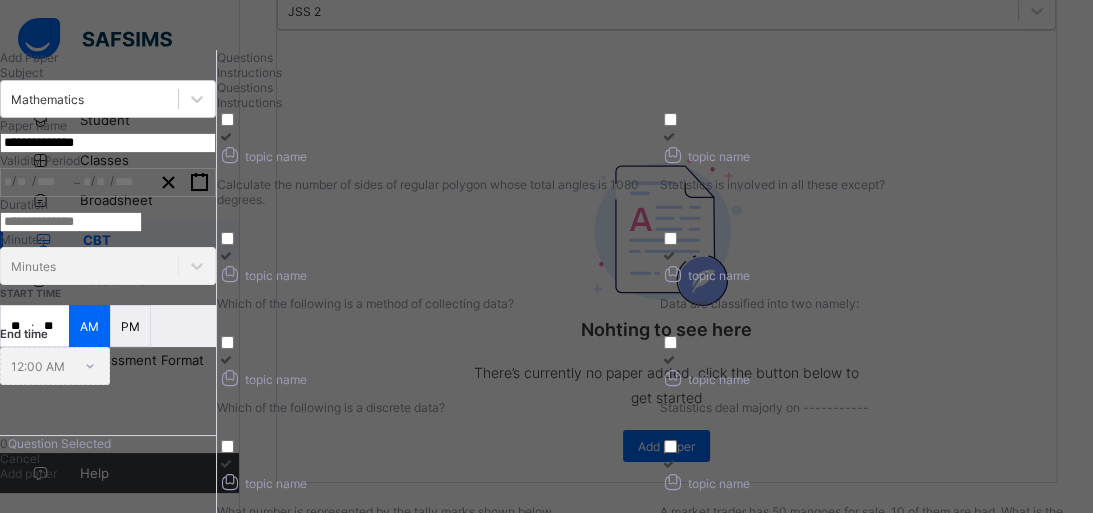click at bounding box center [71, 222] 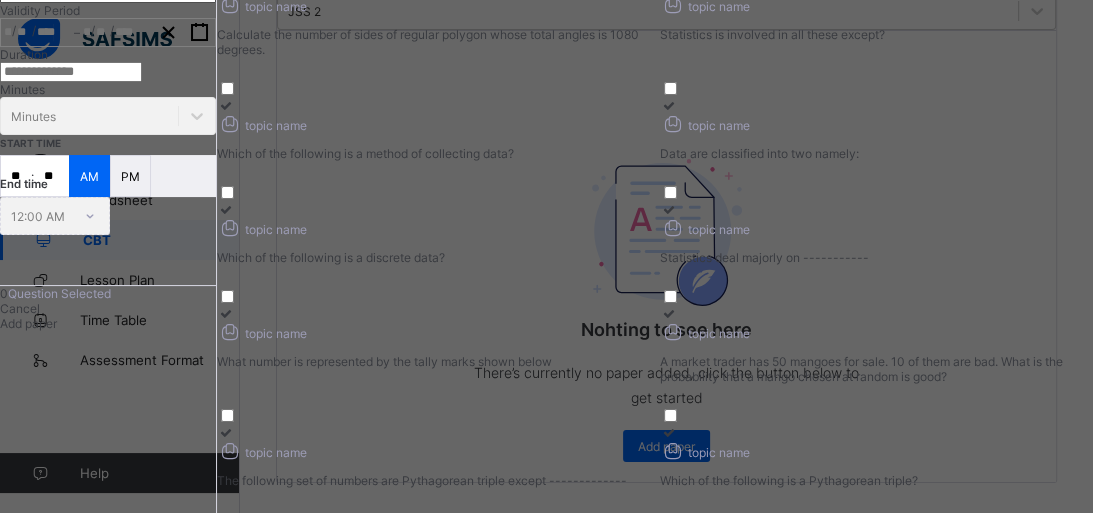 scroll, scrollTop: 160, scrollLeft: 0, axis: vertical 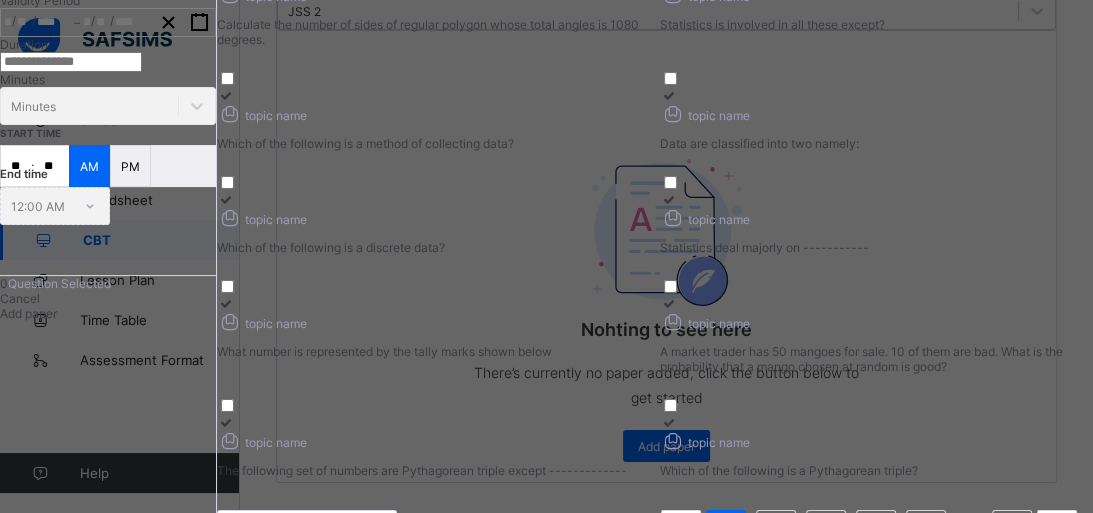 type on "***" 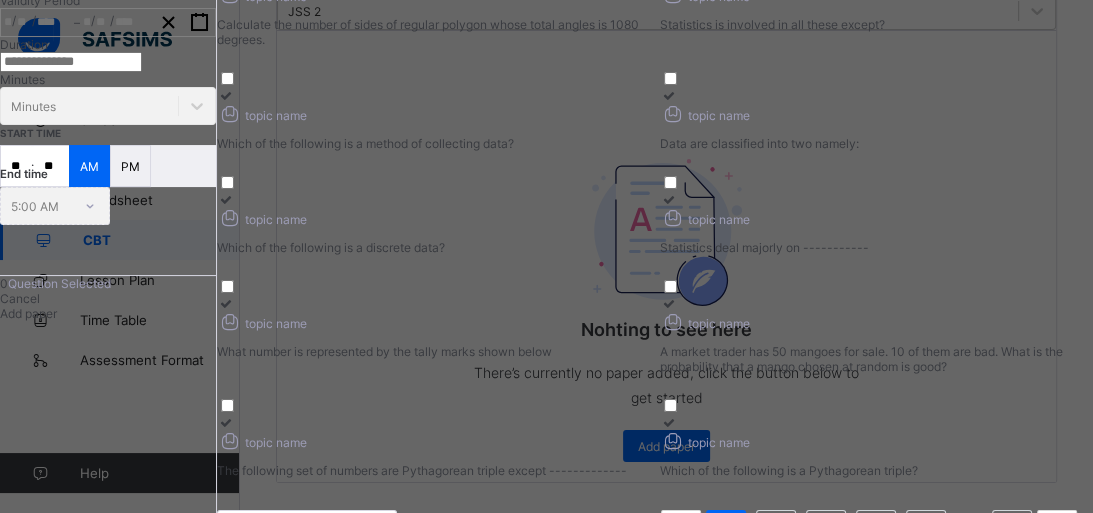 click on "**" at bounding box center [16, 166] 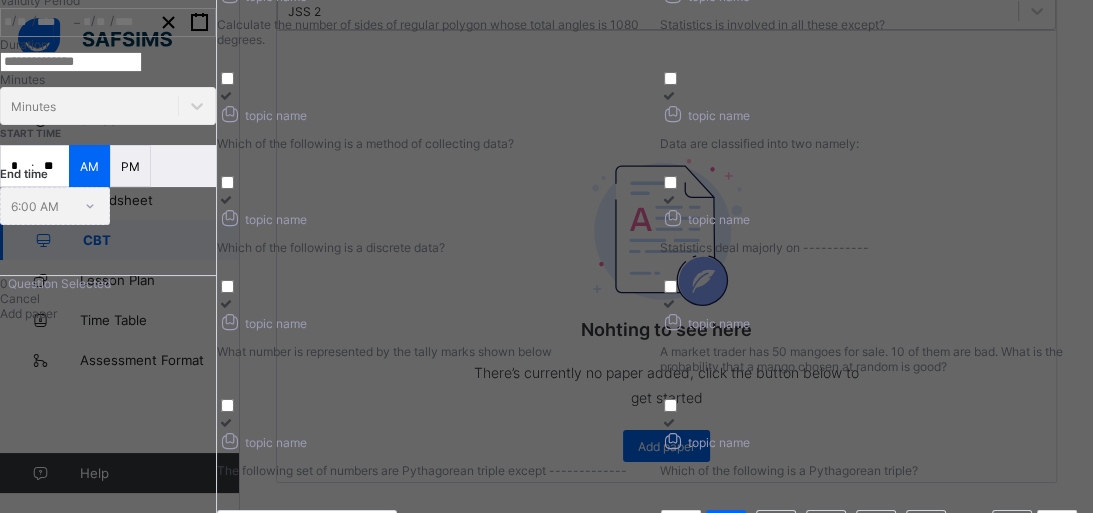 type on "**" 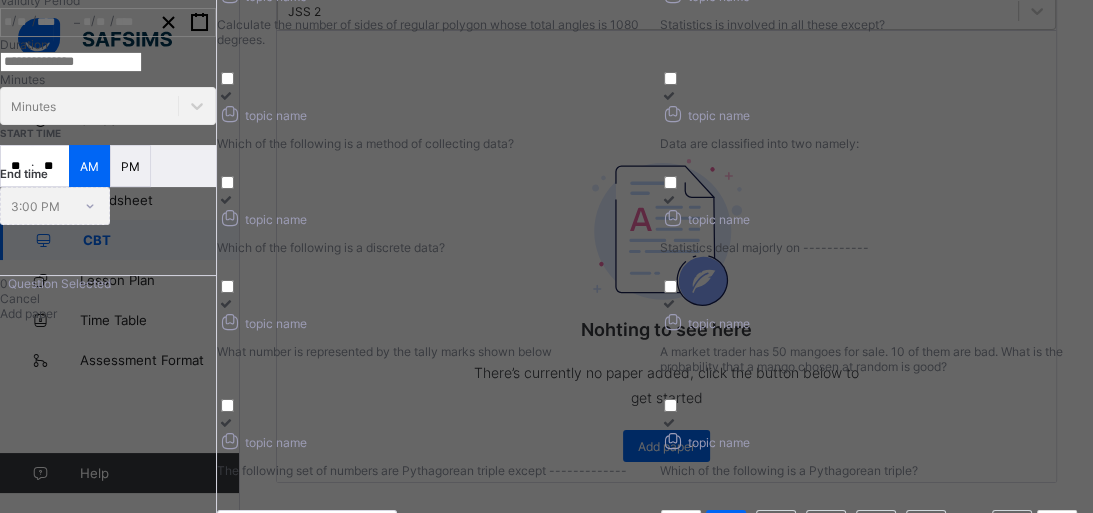 click on "**" at bounding box center (51, 166) 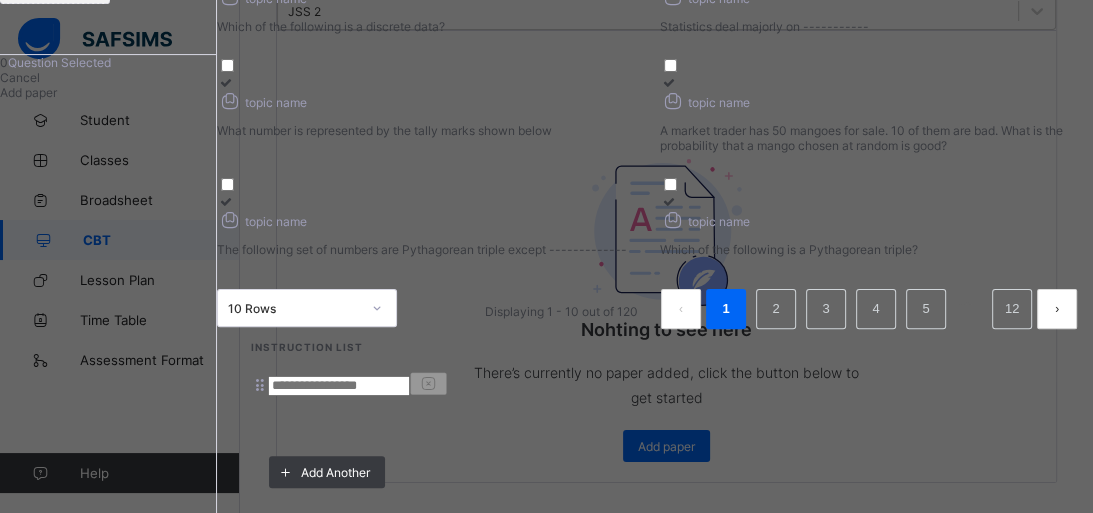 scroll, scrollTop: 525, scrollLeft: 0, axis: vertical 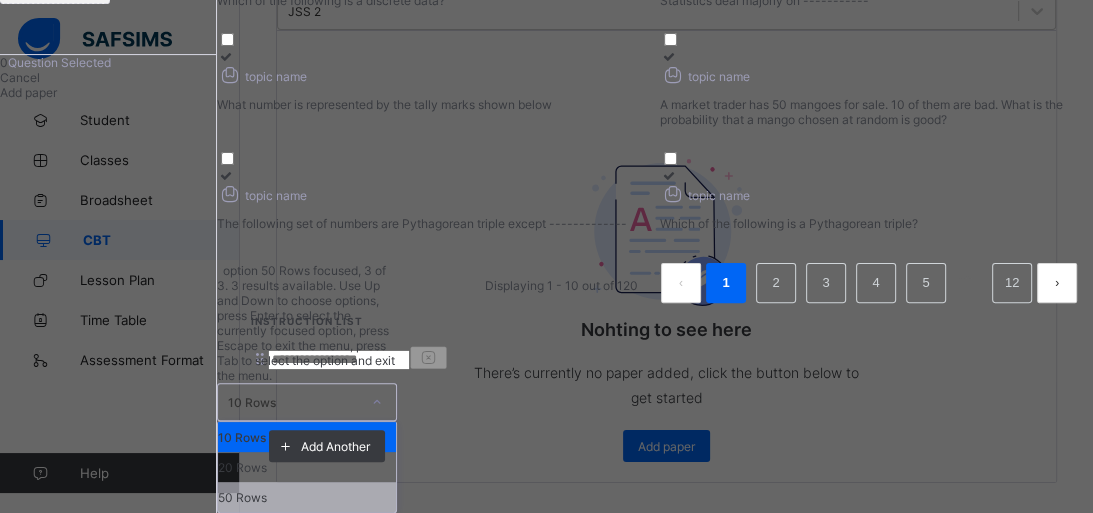 click on "50 Rows" at bounding box center [307, 497] 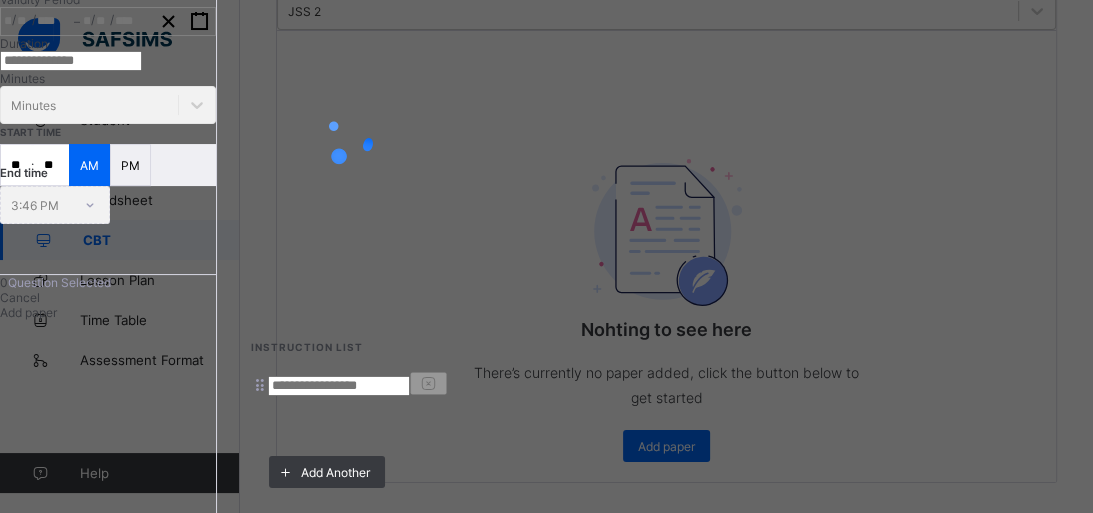 scroll, scrollTop: 0, scrollLeft: 0, axis: both 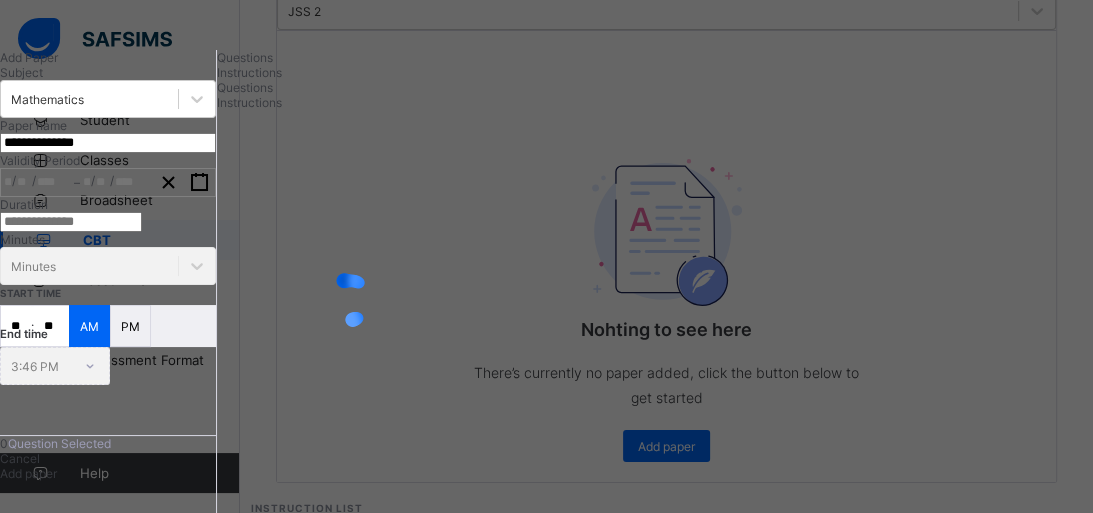 click on "Instructions" at bounding box center (249, 72) 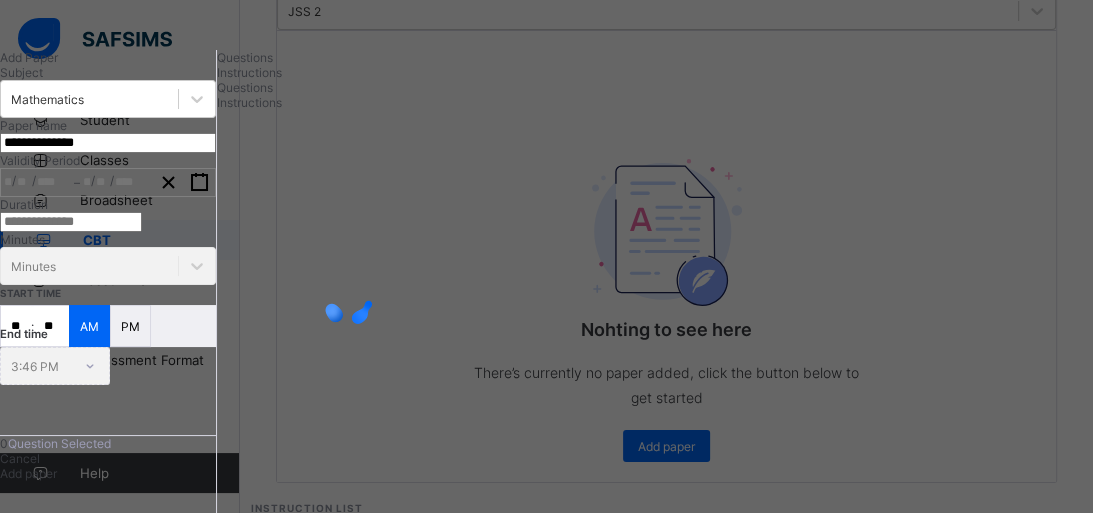 drag, startPoint x: 388, startPoint y: 252, endPoint x: 379, endPoint y: 296, distance: 44.911022 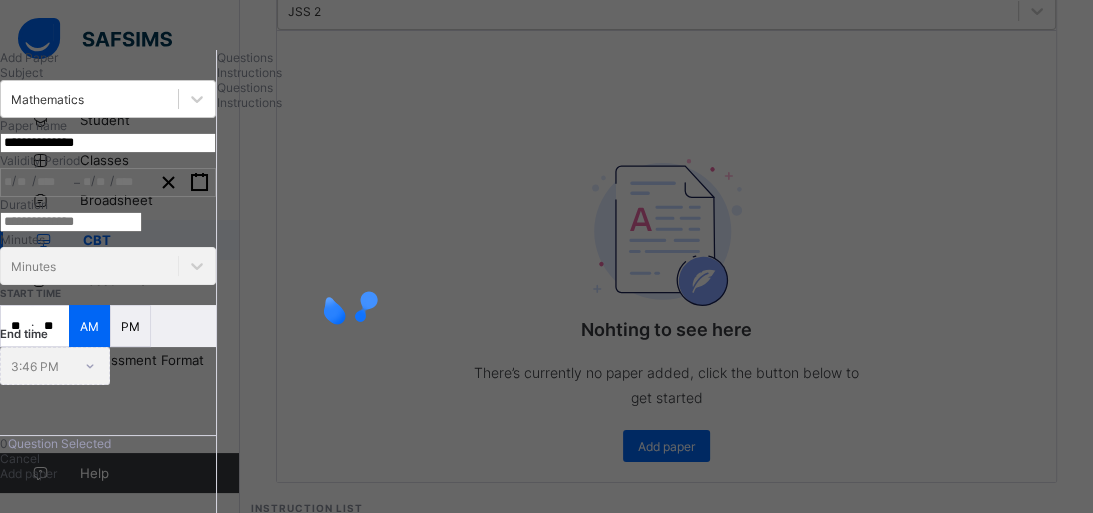 click at bounding box center [357, 545] 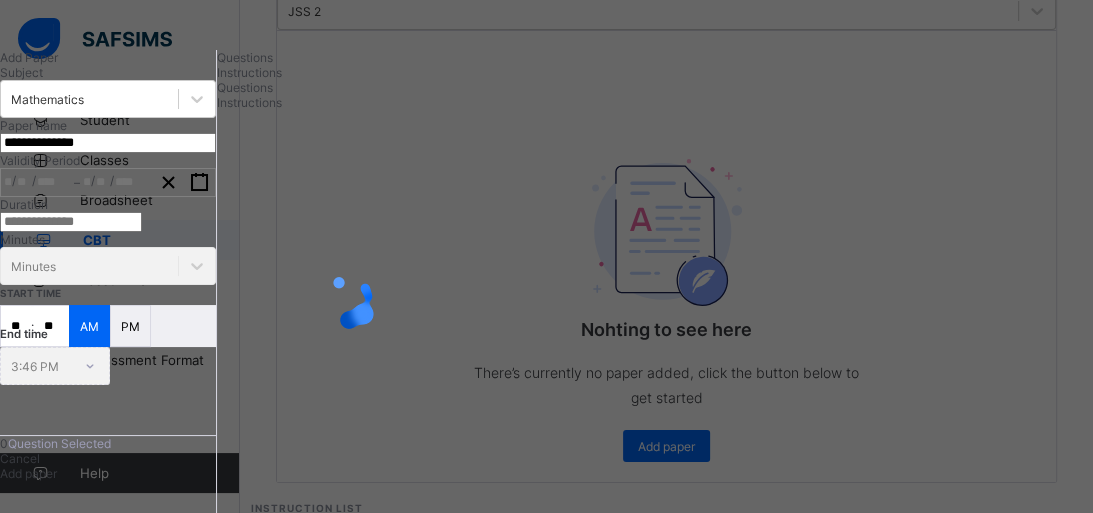 click at bounding box center (357, 545) 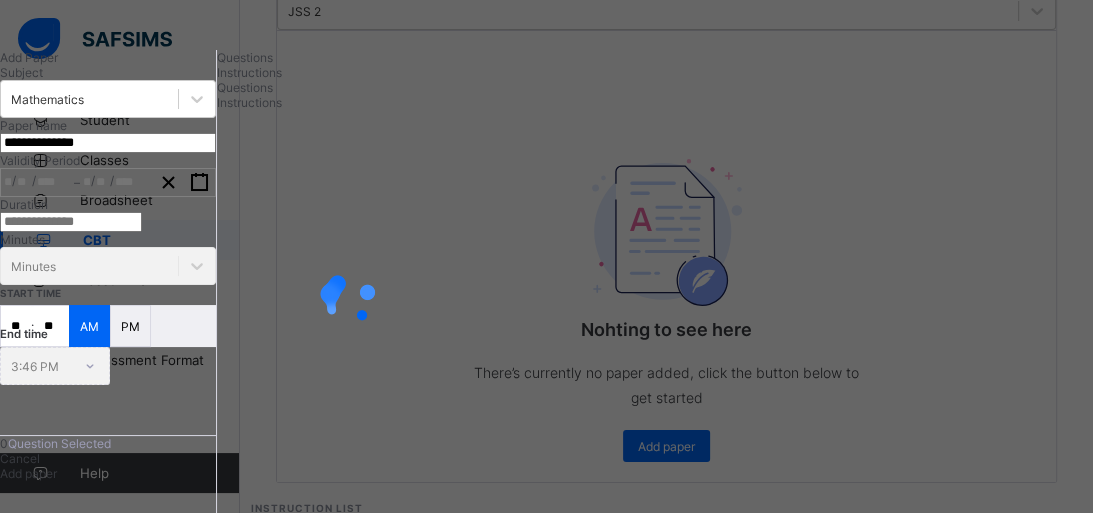 click at bounding box center (339, 547) 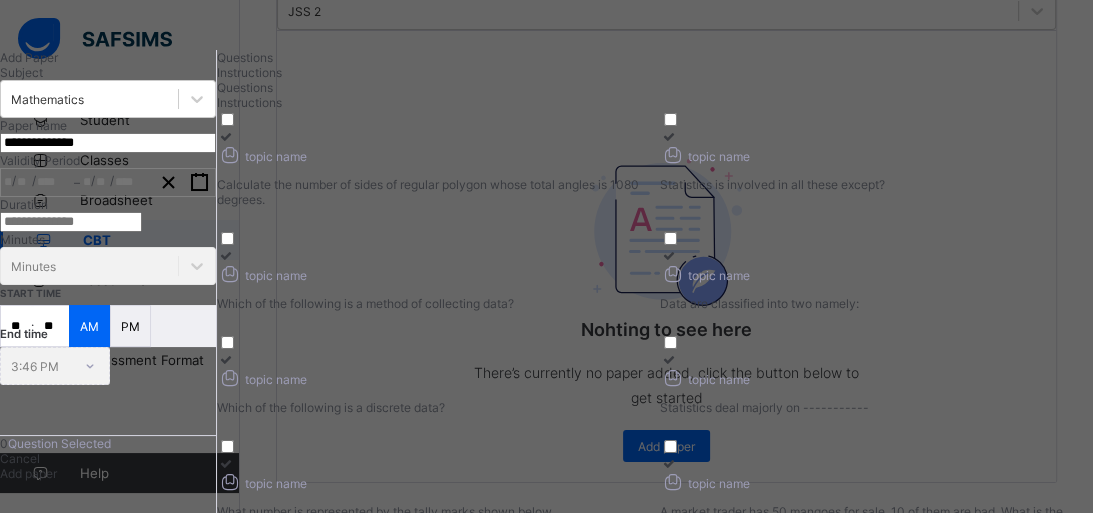 type on "**********" 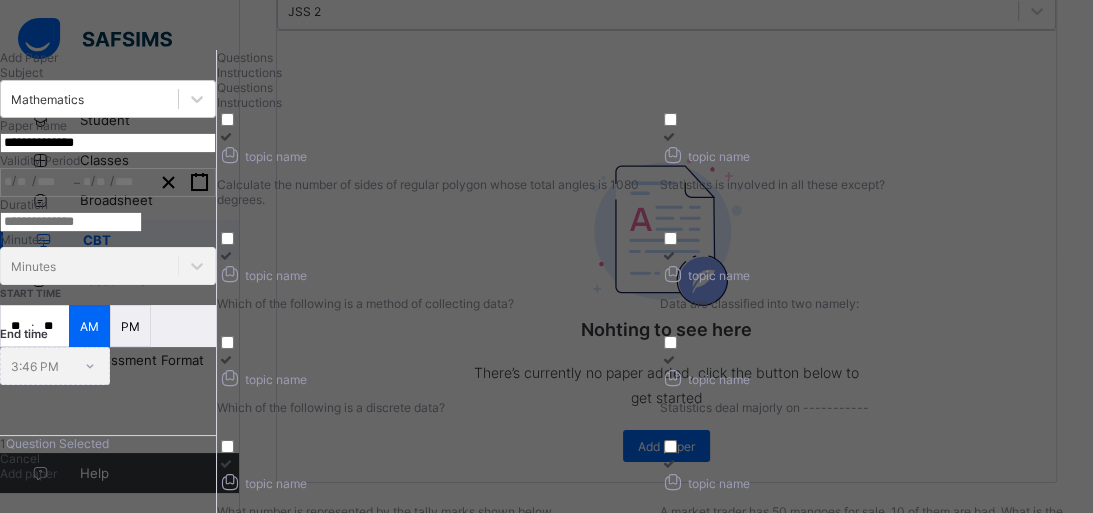 drag, startPoint x: 310, startPoint y: 371, endPoint x: 384, endPoint y: 379, distance: 74.431175 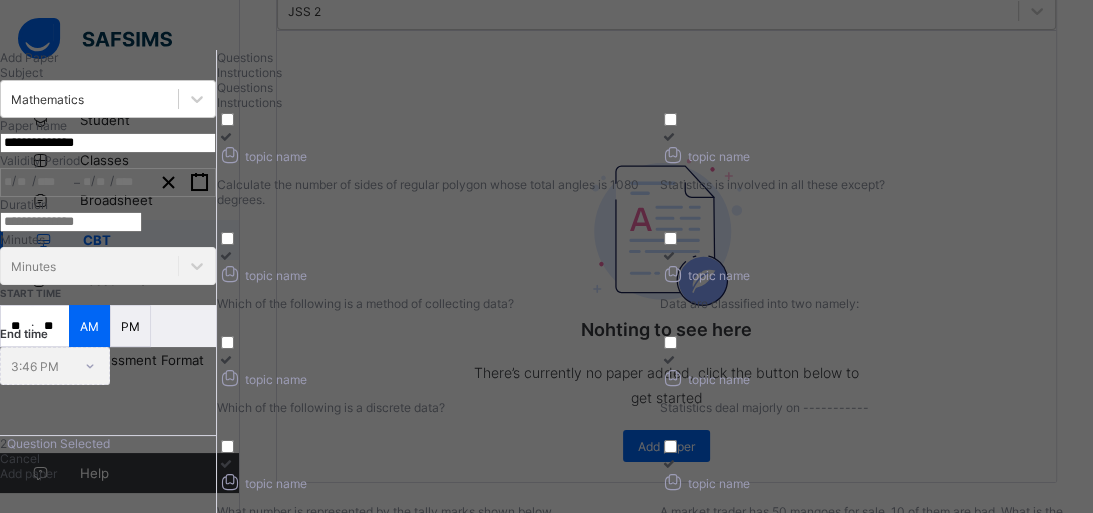 drag, startPoint x: 700, startPoint y: 222, endPoint x: 725, endPoint y: 278, distance: 61.326992 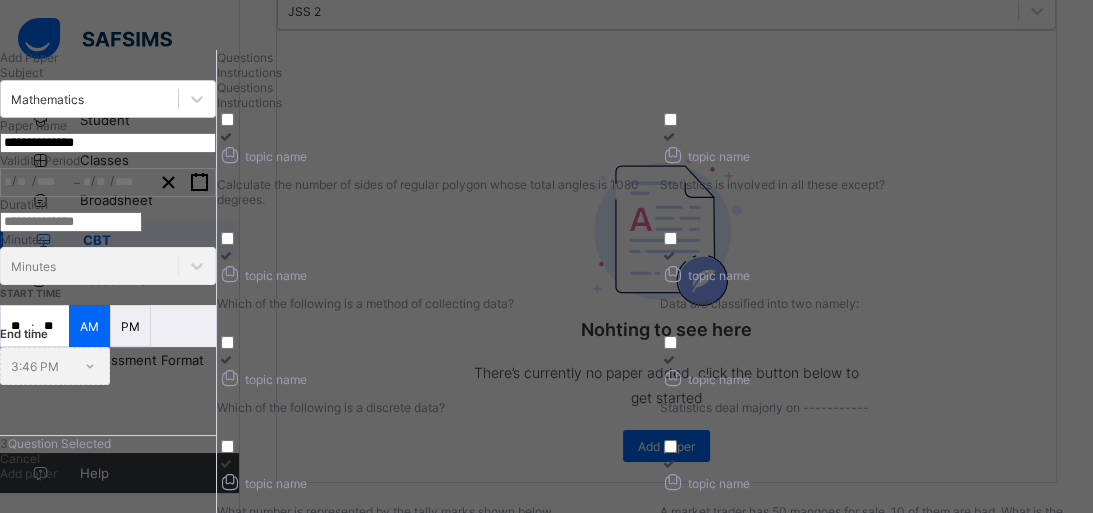 click at bounding box center (668, 255) 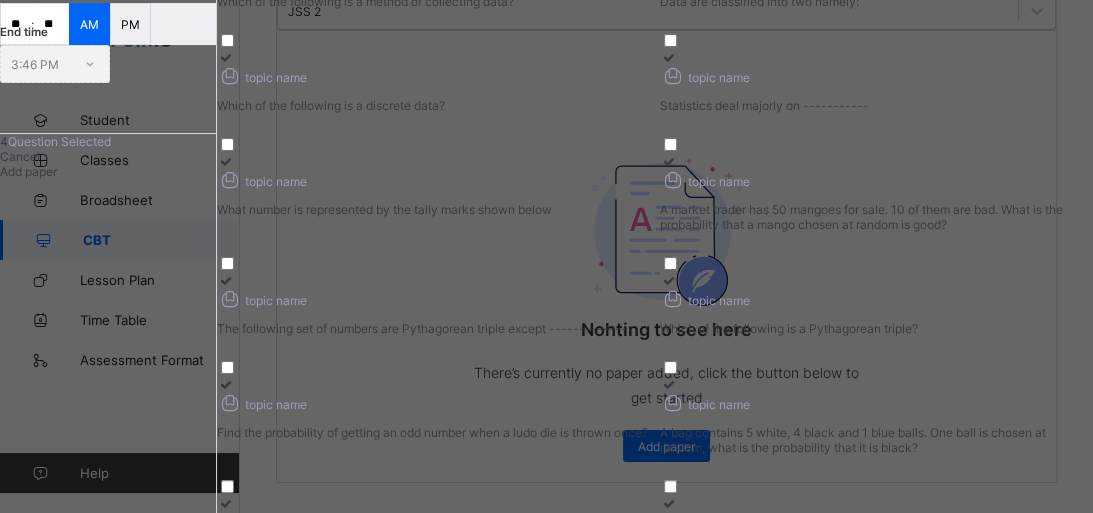 scroll, scrollTop: 320, scrollLeft: 0, axis: vertical 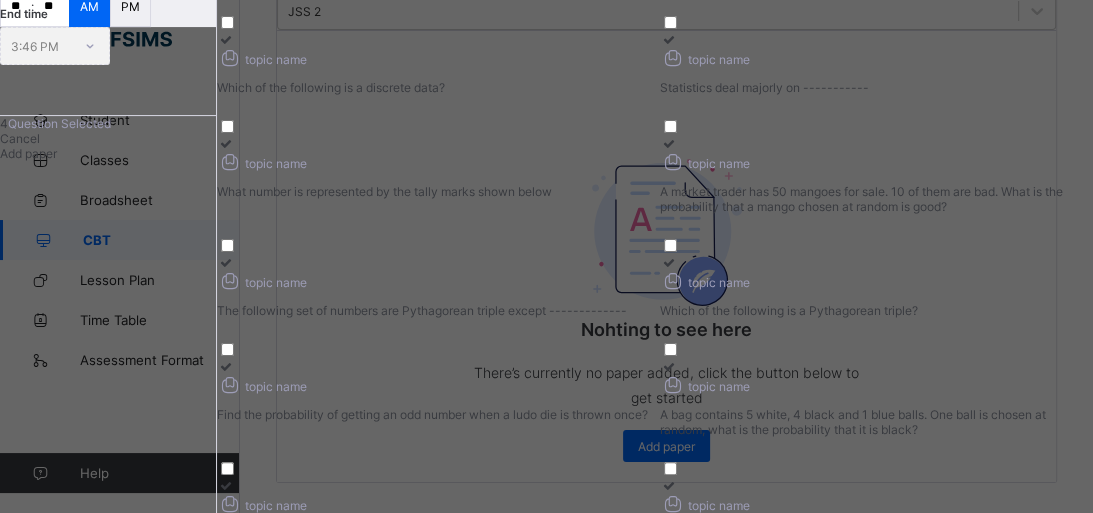 click at bounding box center [225, 39] 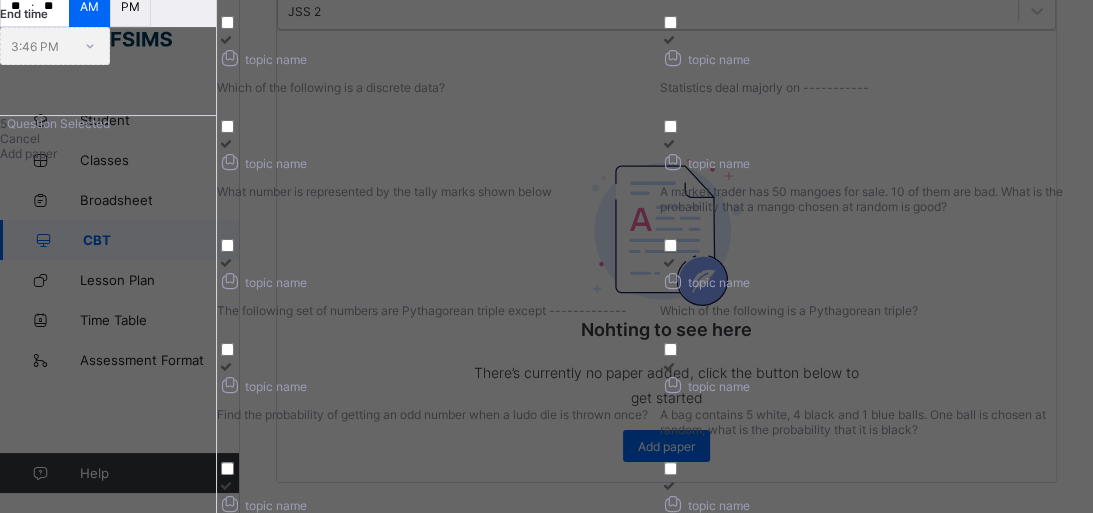 click at bounding box center (876, 39) 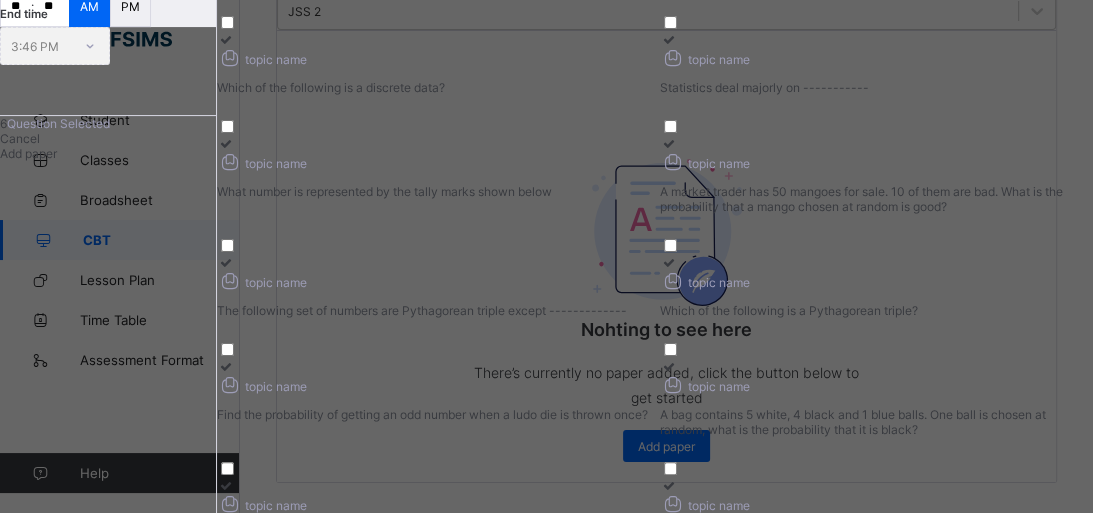 drag, startPoint x: 719, startPoint y: 316, endPoint x: 596, endPoint y: 358, distance: 129.97307 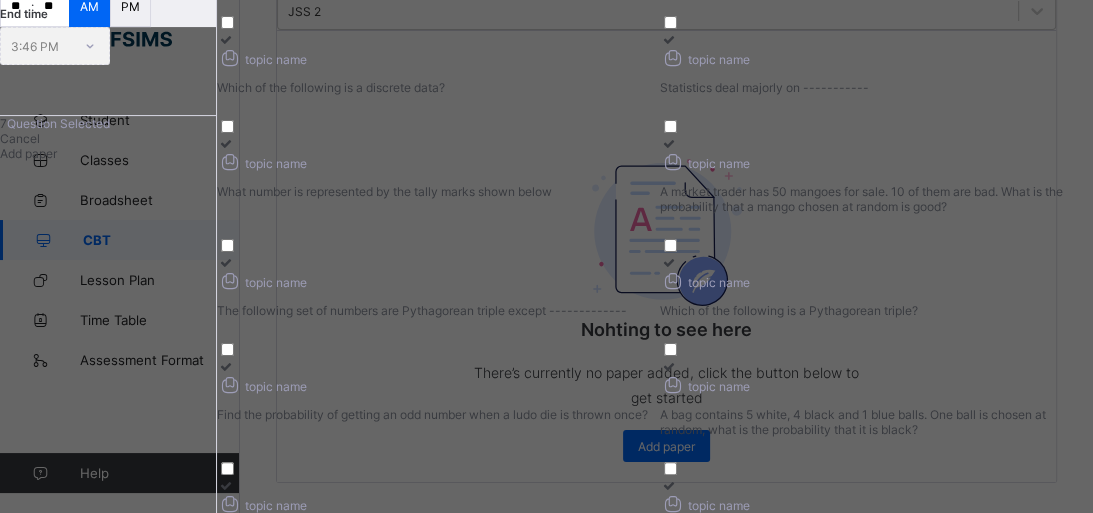 click at bounding box center [225, 143] 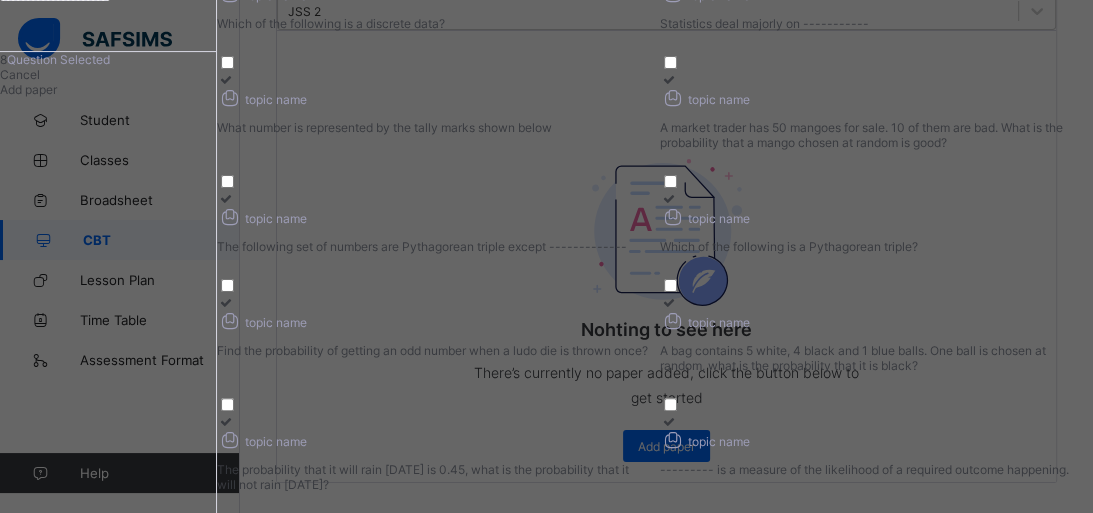 scroll, scrollTop: 480, scrollLeft: 0, axis: vertical 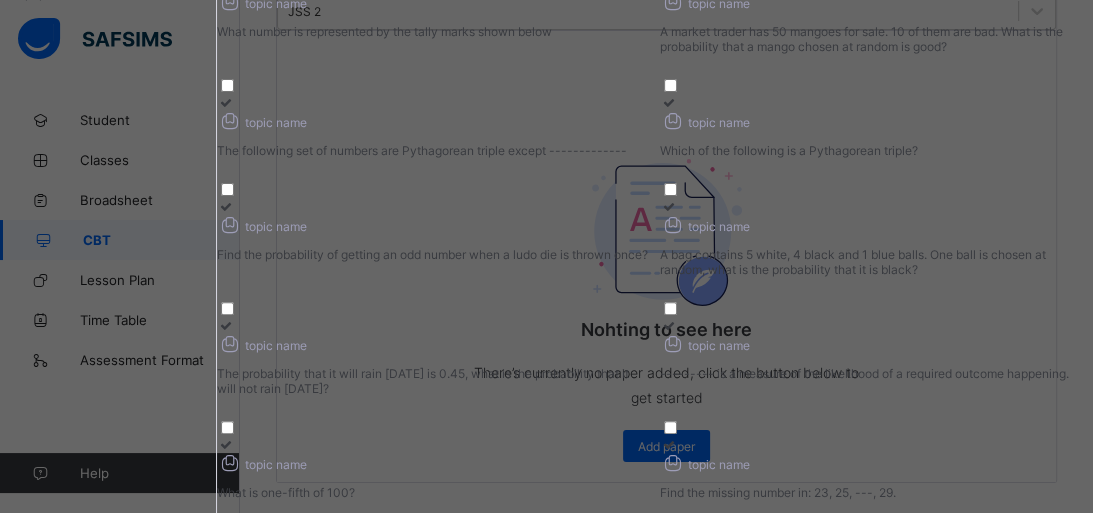 drag, startPoint x: 311, startPoint y: 298, endPoint x: 436, endPoint y: 318, distance: 126.58989 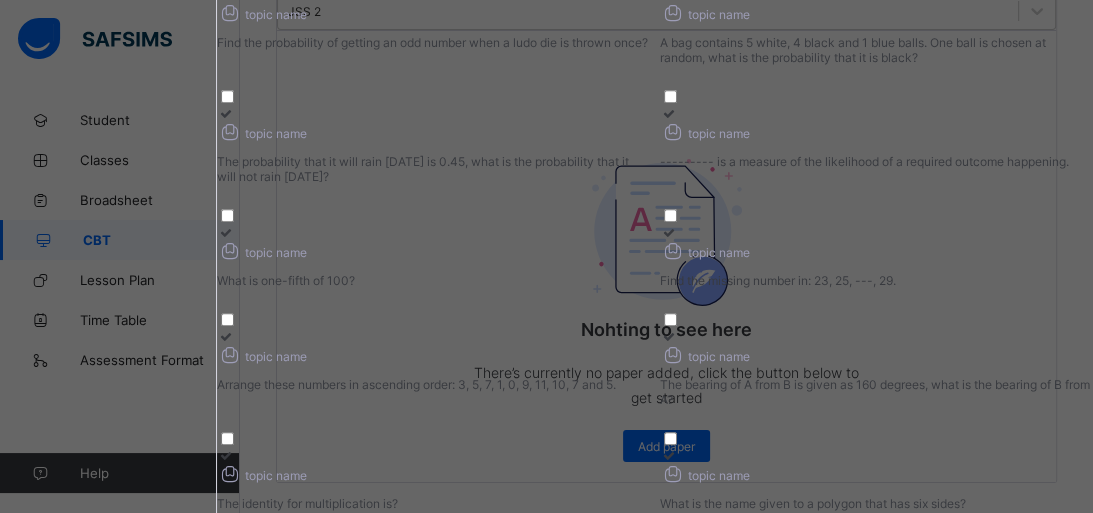 scroll, scrollTop: 720, scrollLeft: 0, axis: vertical 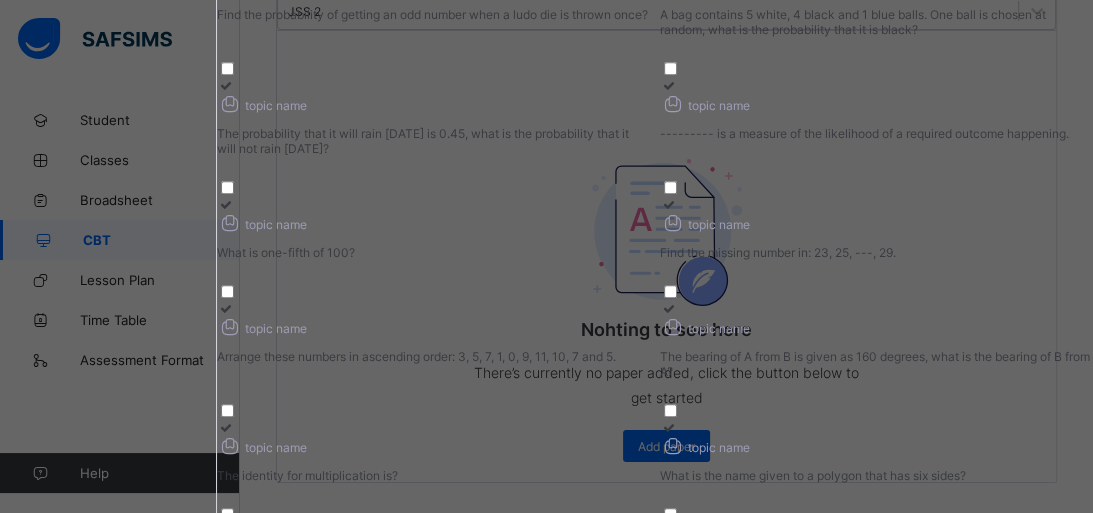click at bounding box center [225, -34] 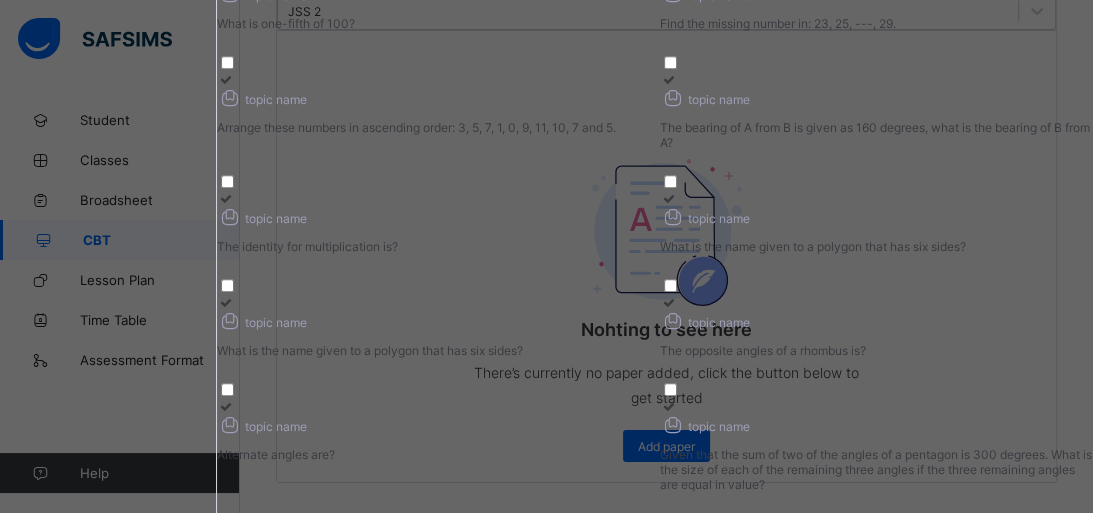scroll, scrollTop: 960, scrollLeft: 0, axis: vertical 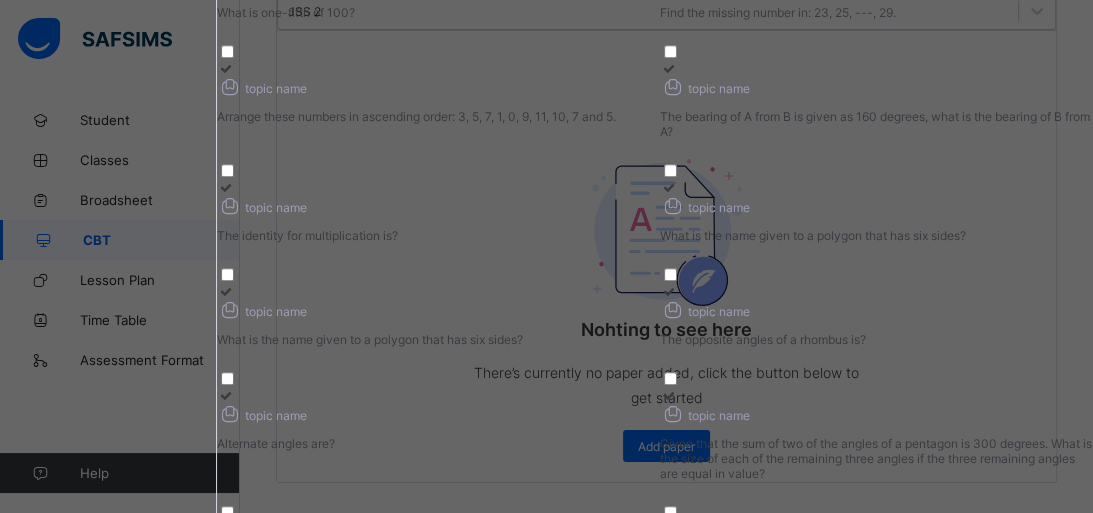 click at bounding box center [433, -36] 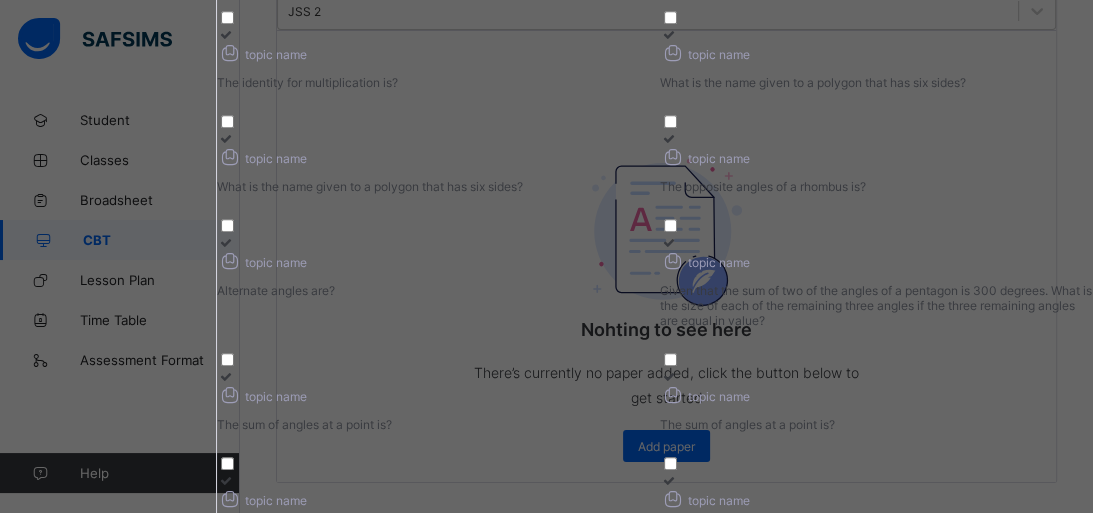 scroll, scrollTop: 1120, scrollLeft: 0, axis: vertical 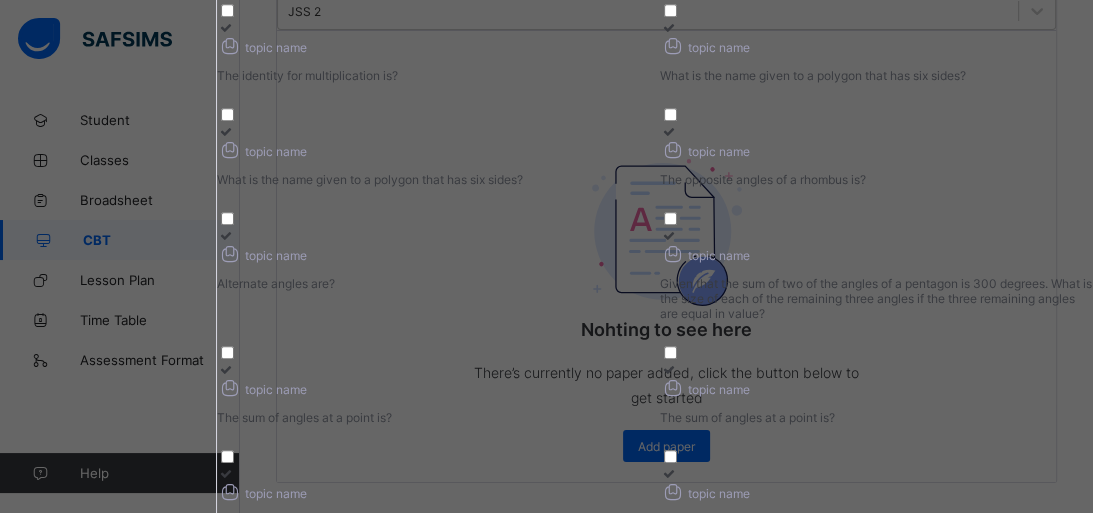 click at bounding box center (668, -92) 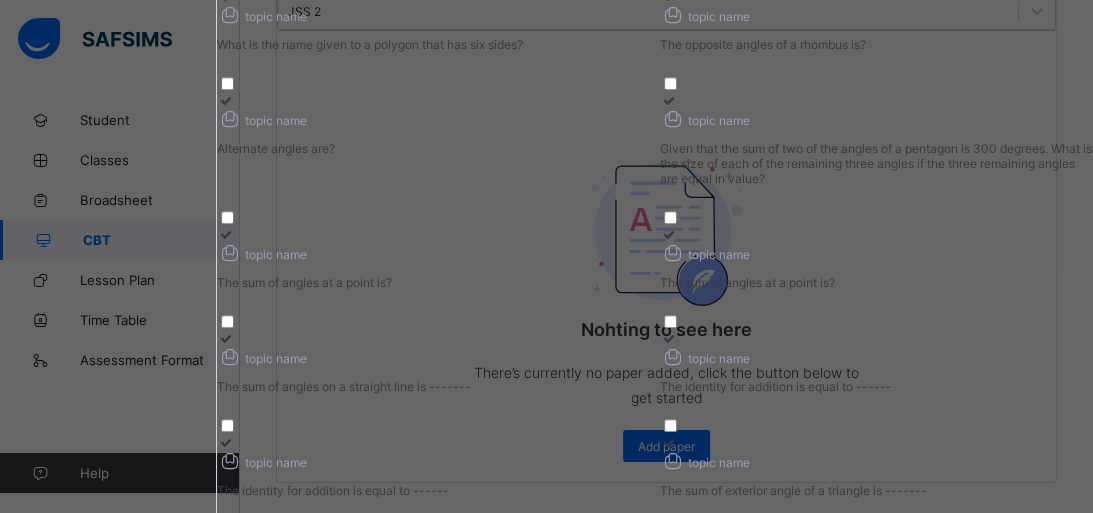 scroll, scrollTop: 1280, scrollLeft: 0, axis: vertical 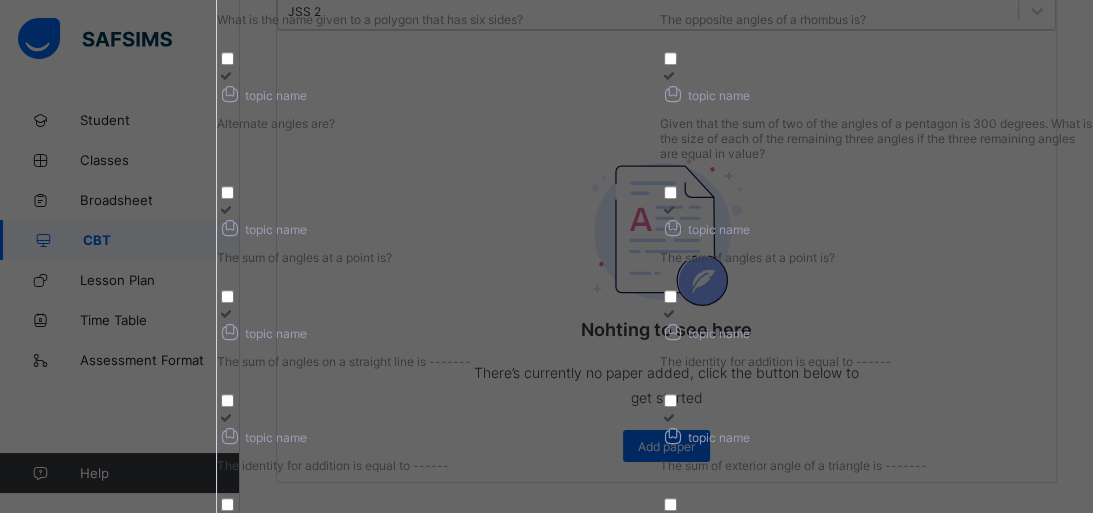 click at bounding box center [225, -252] 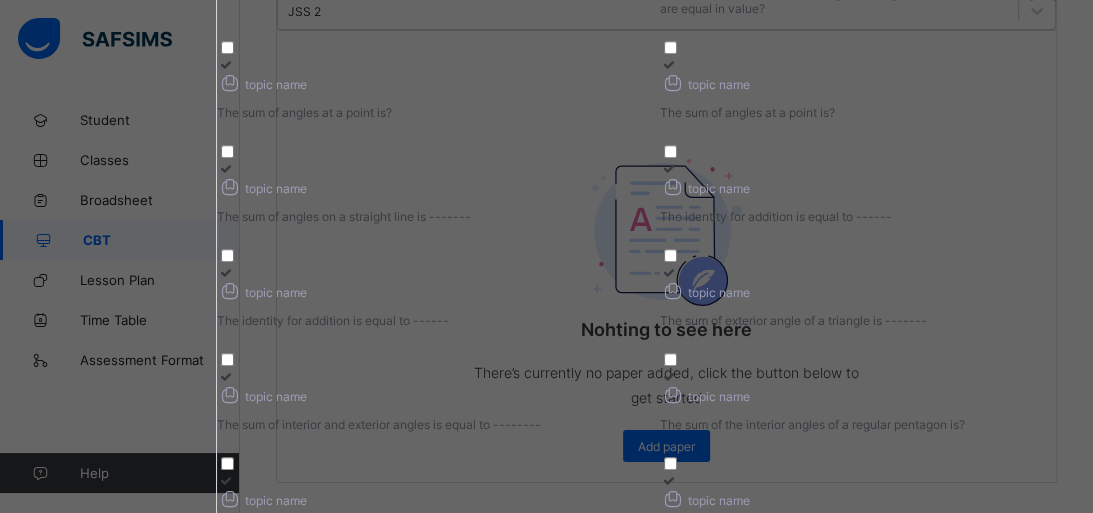 scroll, scrollTop: 1440, scrollLeft: 0, axis: vertical 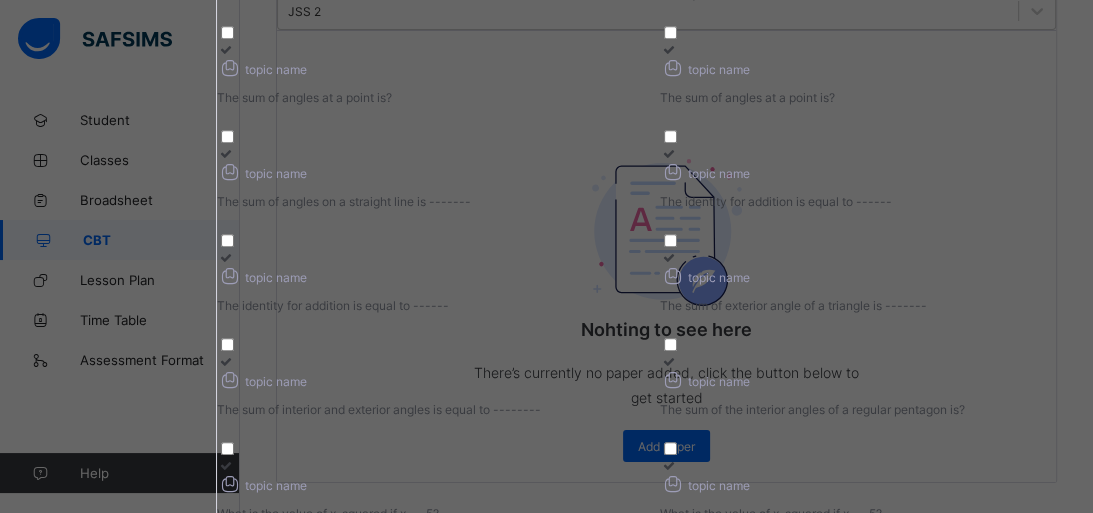 drag, startPoint x: 312, startPoint y: 299, endPoint x: 350, endPoint y: 304, distance: 38.327538 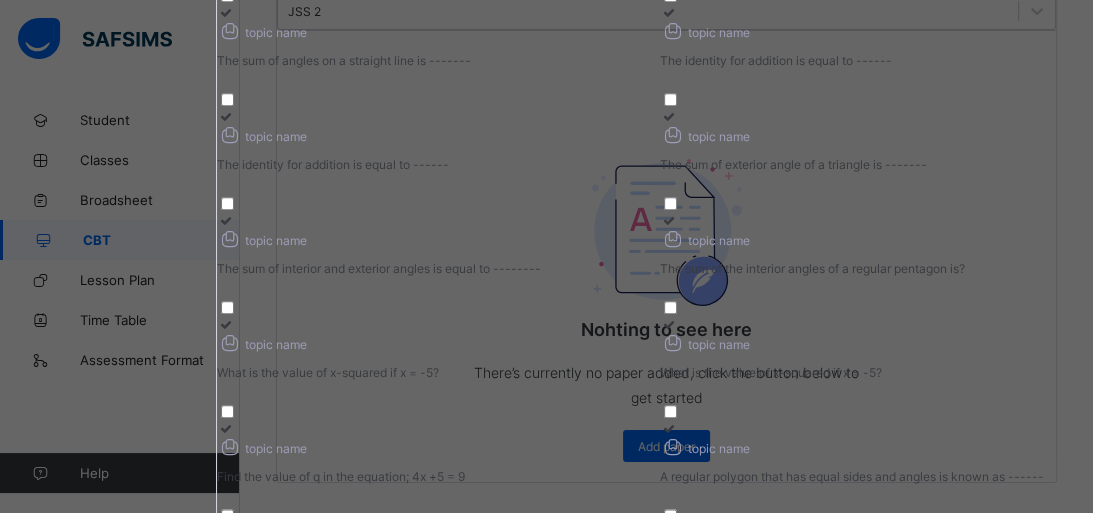 scroll, scrollTop: 1600, scrollLeft: 0, axis: vertical 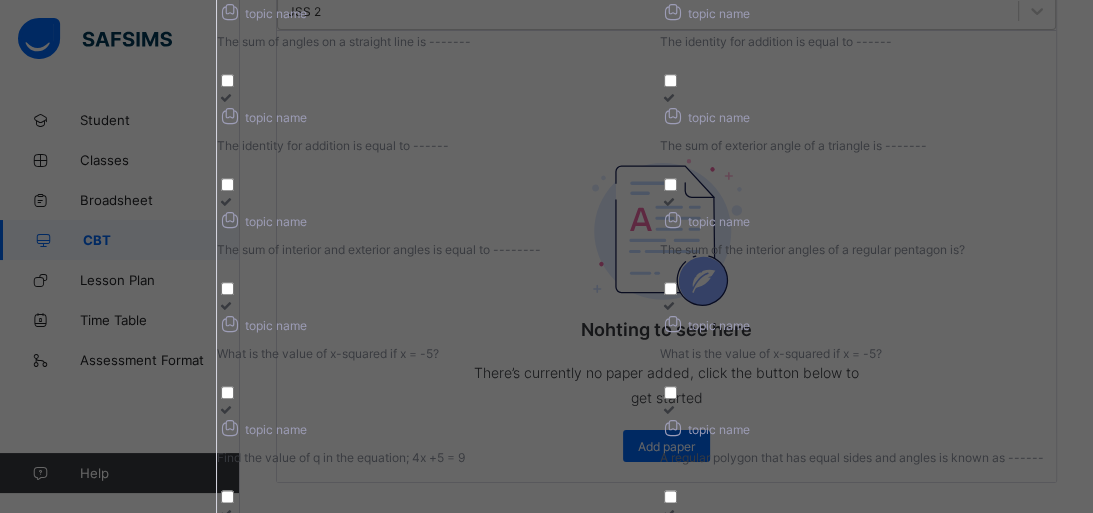drag, startPoint x: 323, startPoint y: 304, endPoint x: 334, endPoint y: 306, distance: 11.18034 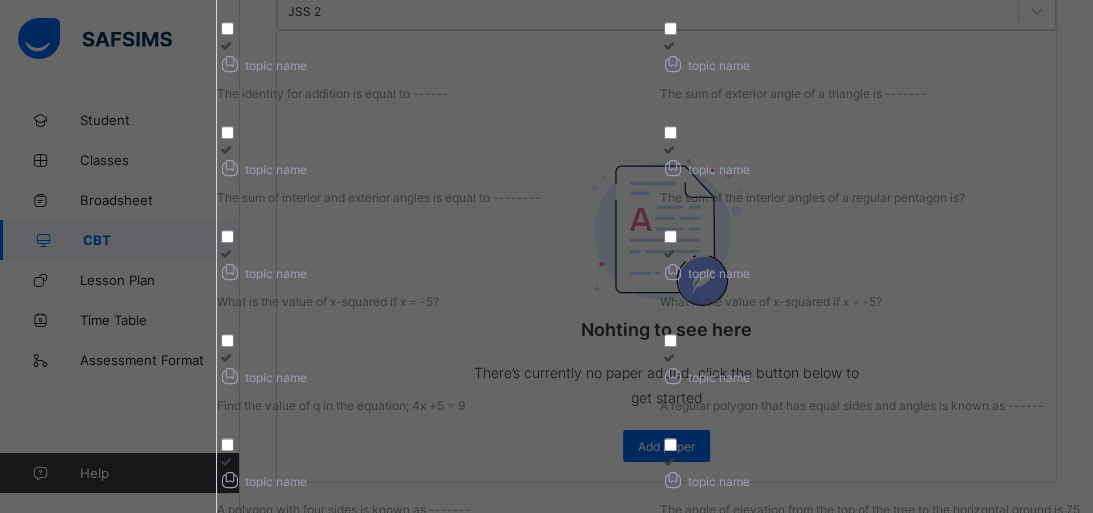 scroll, scrollTop: 1680, scrollLeft: 0, axis: vertical 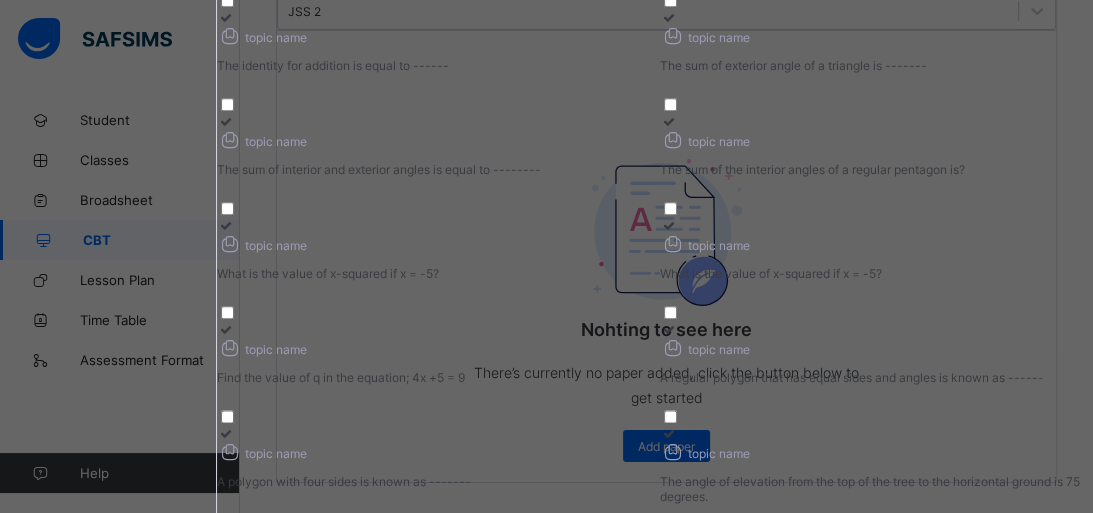 click at bounding box center (225, -87) 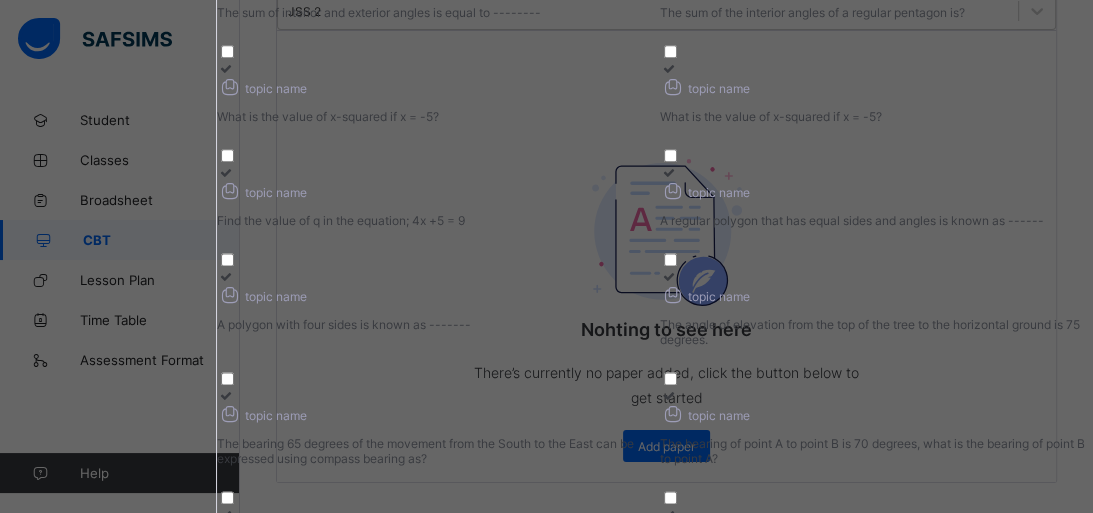 scroll, scrollTop: 1840, scrollLeft: 0, axis: vertical 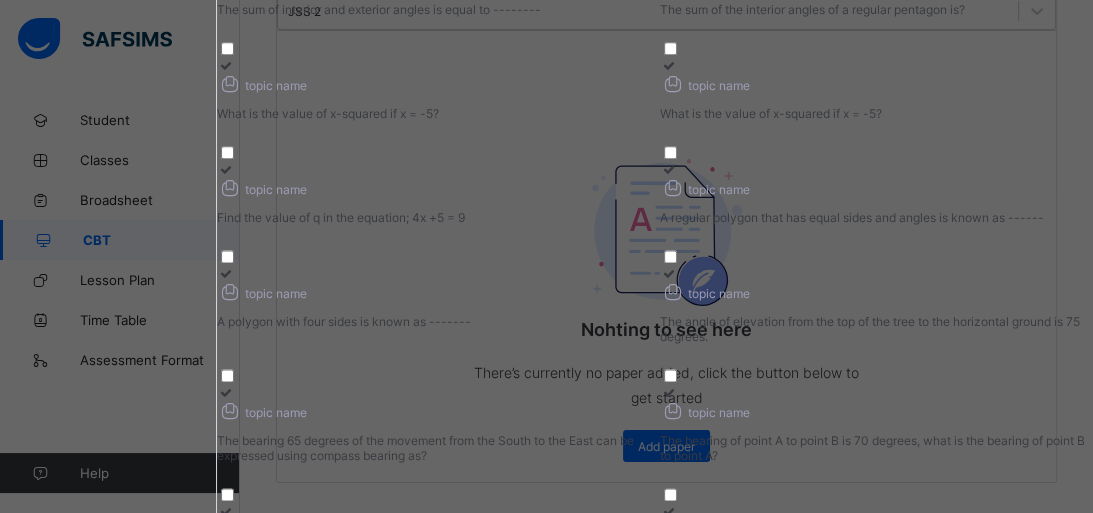 click at bounding box center (876, -143) 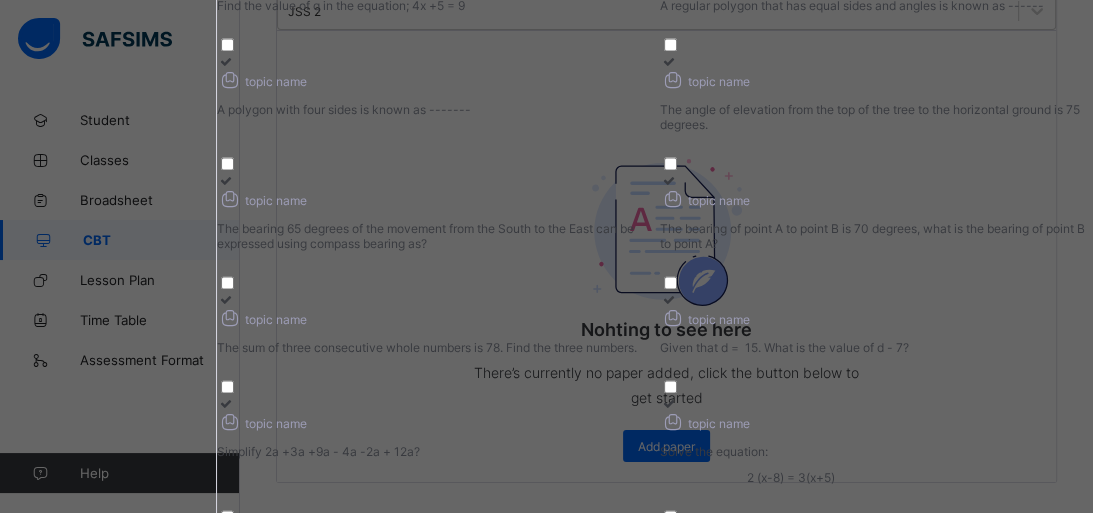 scroll, scrollTop: 2080, scrollLeft: 0, axis: vertical 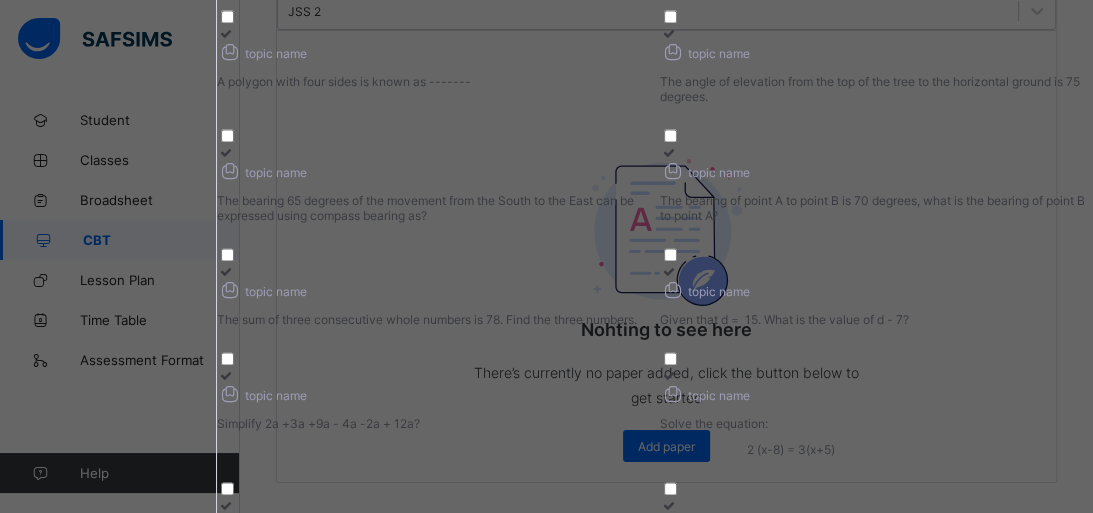 click at bounding box center [668, -279] 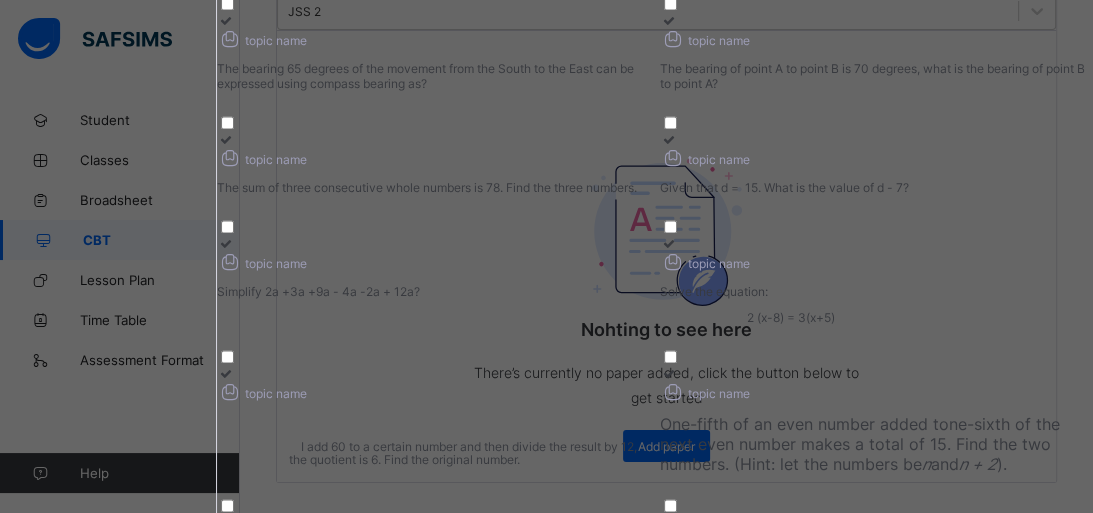 scroll, scrollTop: 2240, scrollLeft: 0, axis: vertical 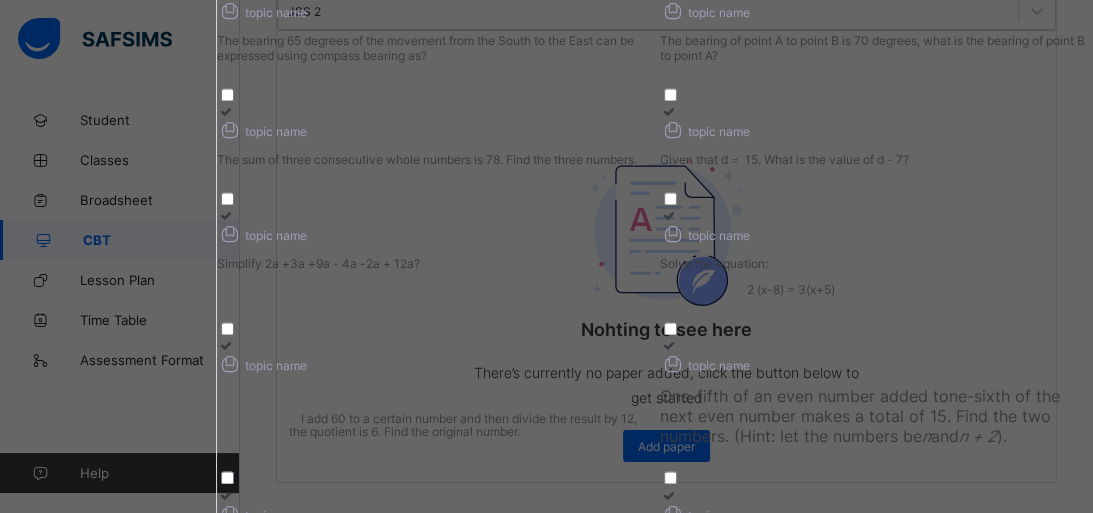 click at bounding box center (876, -231) 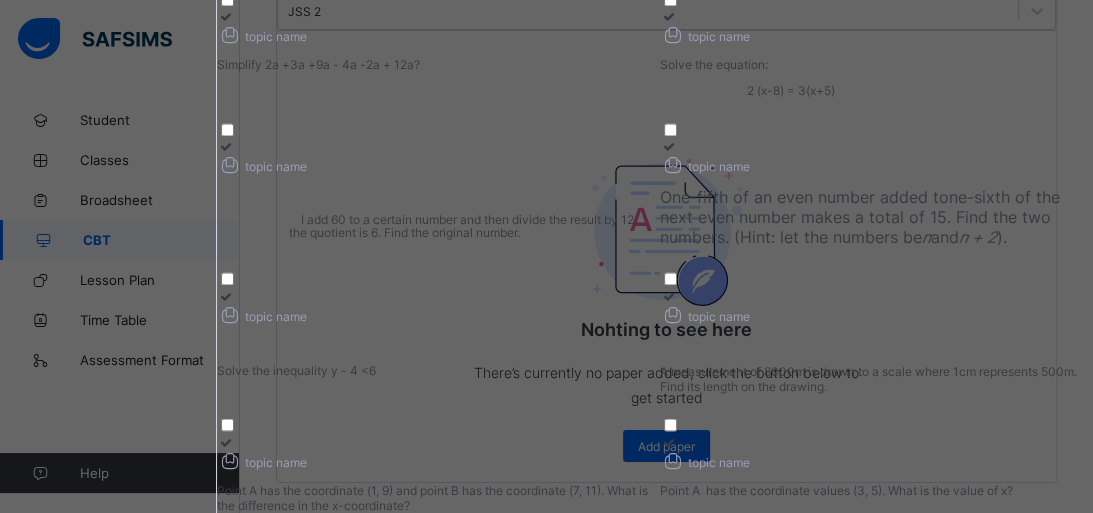 scroll, scrollTop: 2480, scrollLeft: 0, axis: vertical 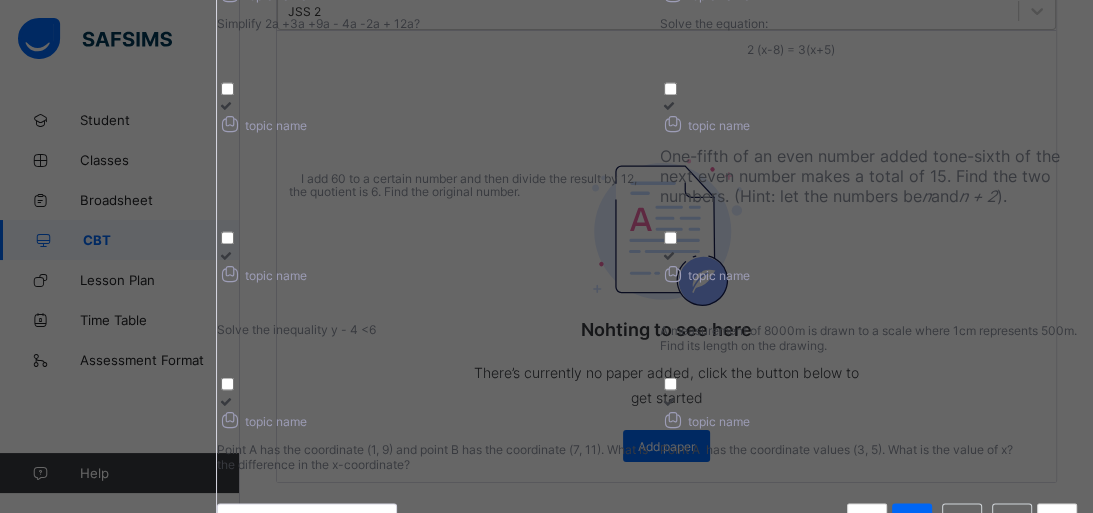 click at bounding box center (668, -248) 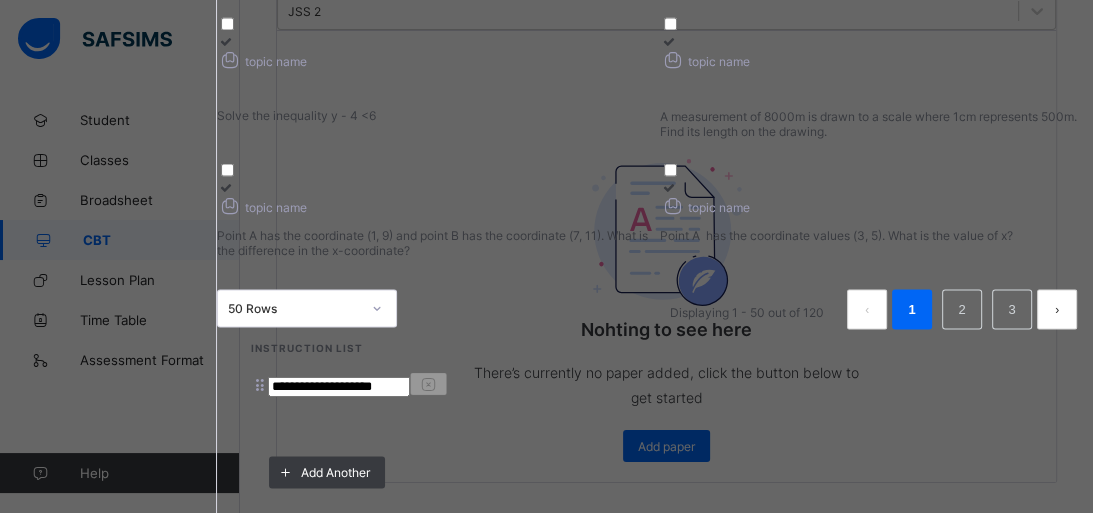 scroll, scrollTop: 3392, scrollLeft: 0, axis: vertical 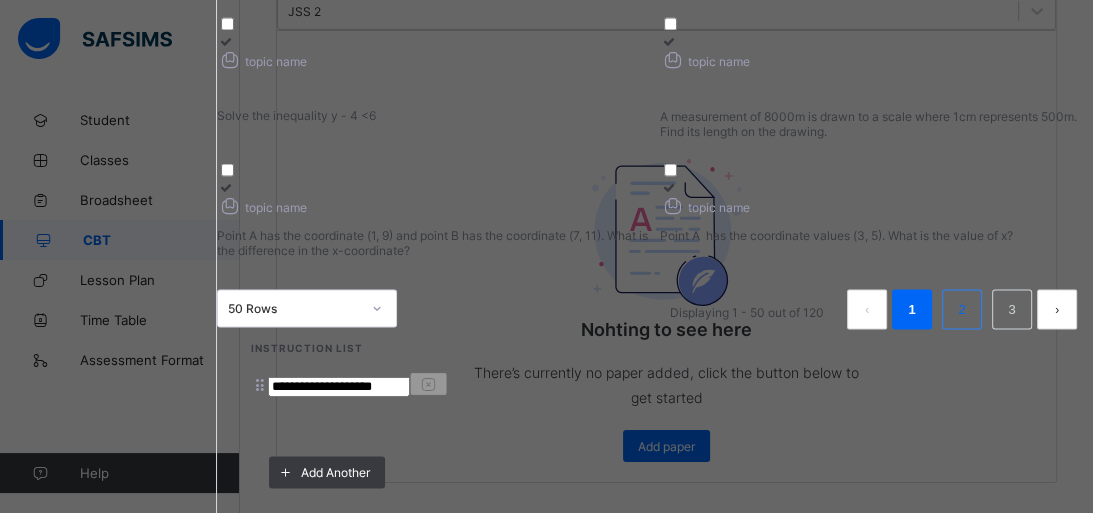 click on "2" at bounding box center (961, 309) 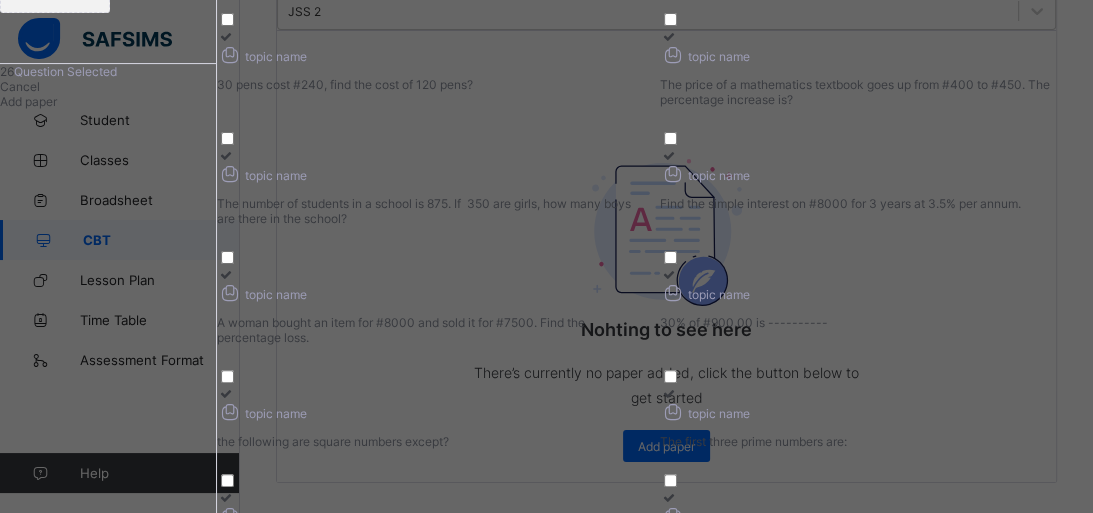 scroll, scrollTop: 400, scrollLeft: 0, axis: vertical 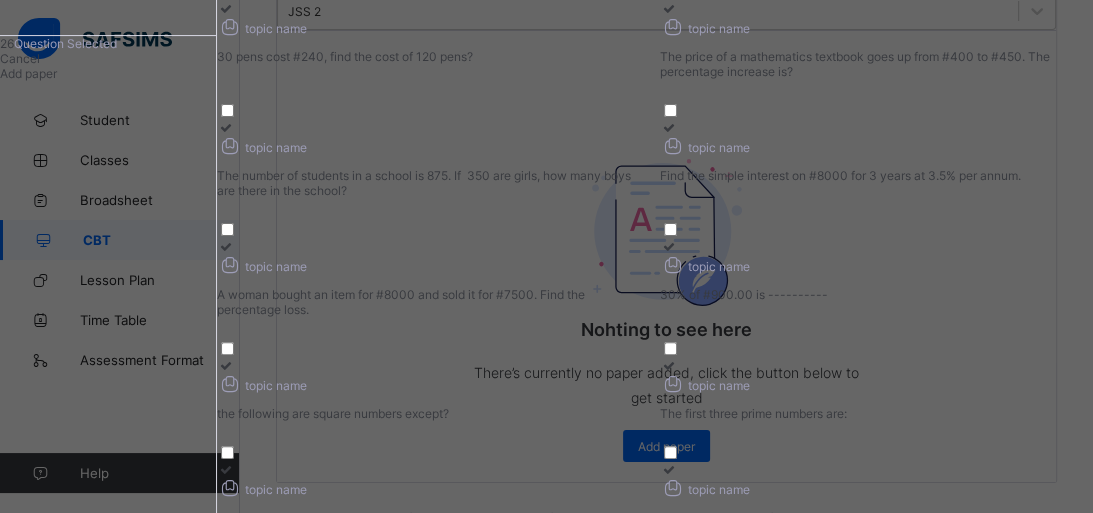 click at bounding box center (225, 127) 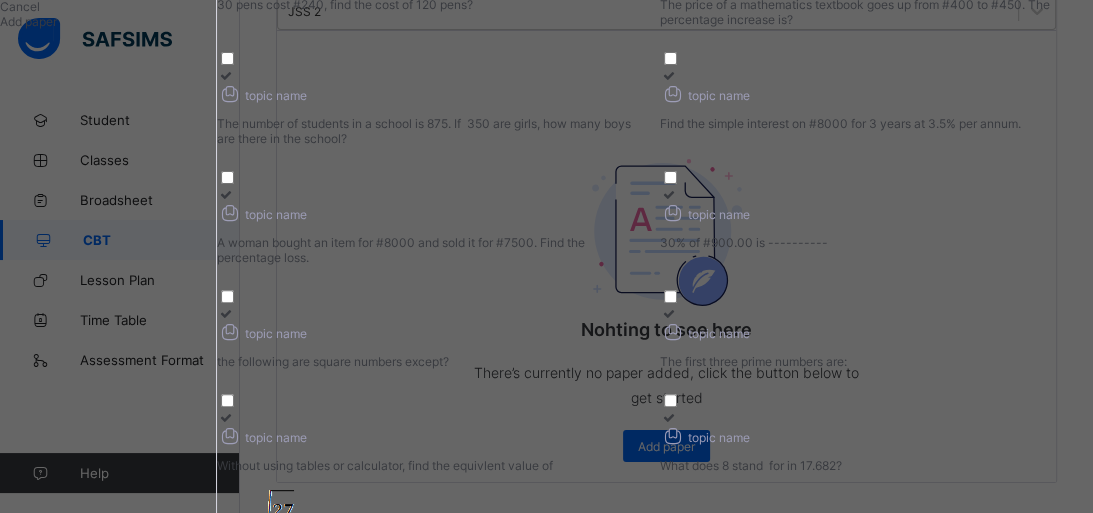 scroll, scrollTop: 480, scrollLeft: 0, axis: vertical 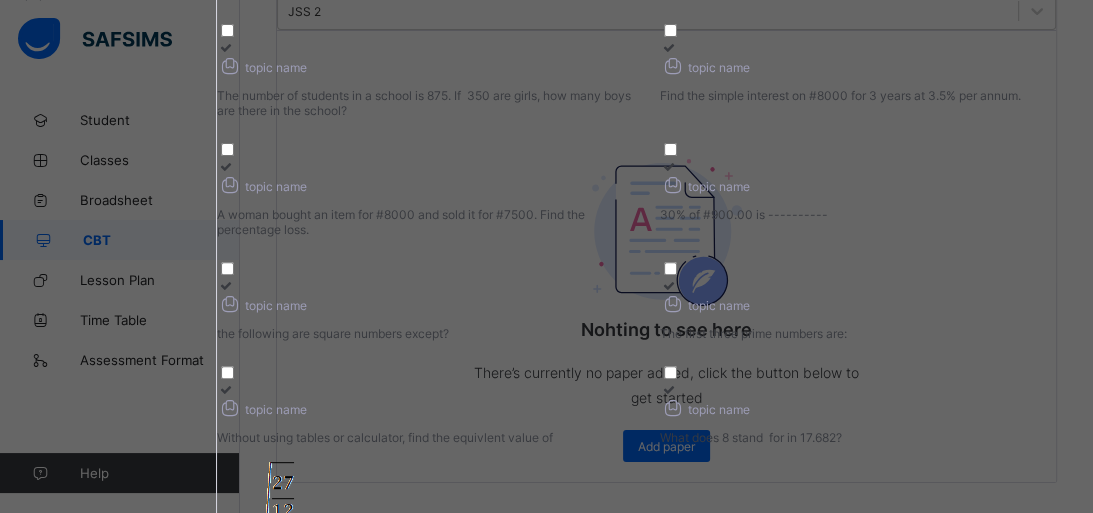 click at bounding box center (668, 166) 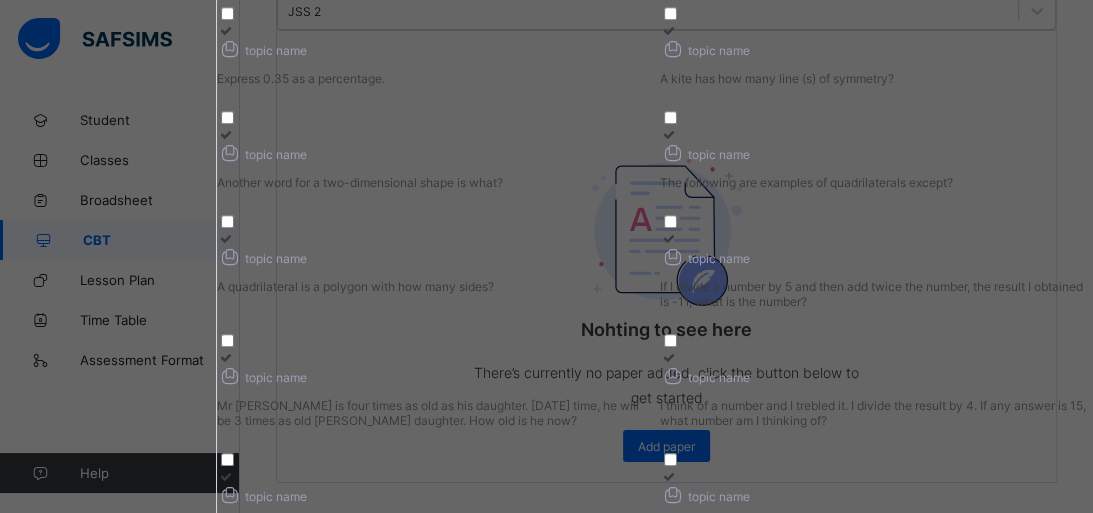 scroll, scrollTop: 1040, scrollLeft: 0, axis: vertical 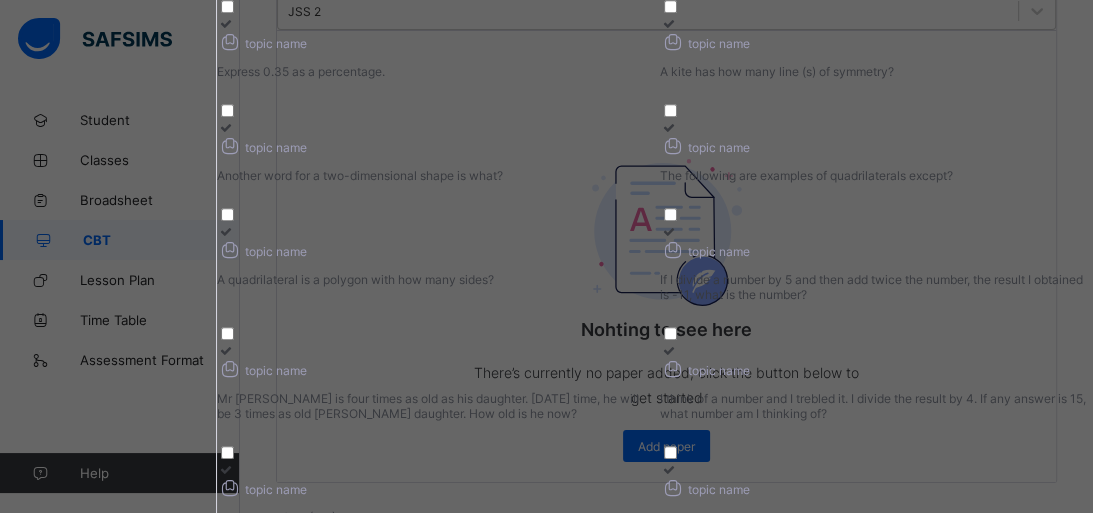 click at bounding box center [225, 127] 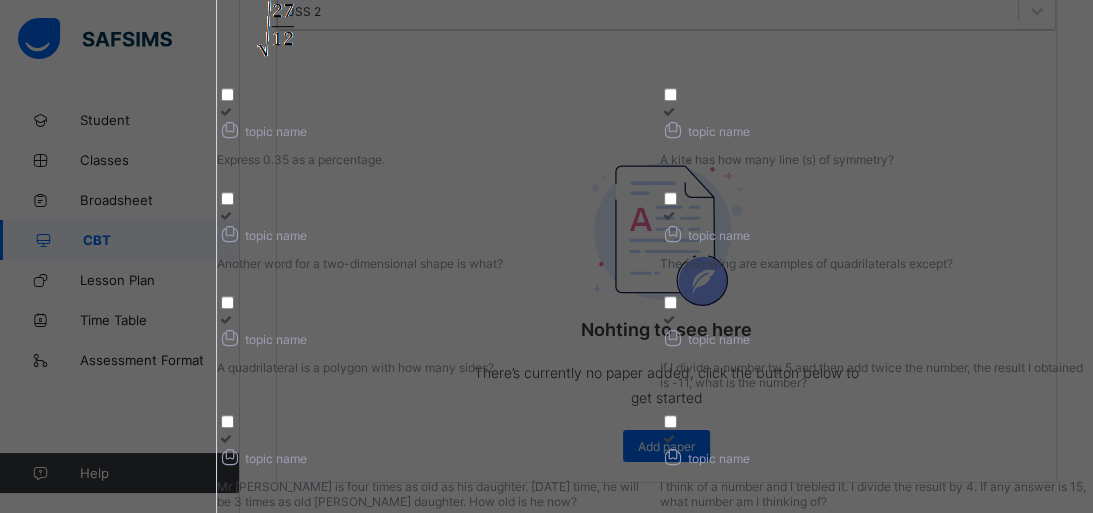 scroll, scrollTop: 720, scrollLeft: 0, axis: vertical 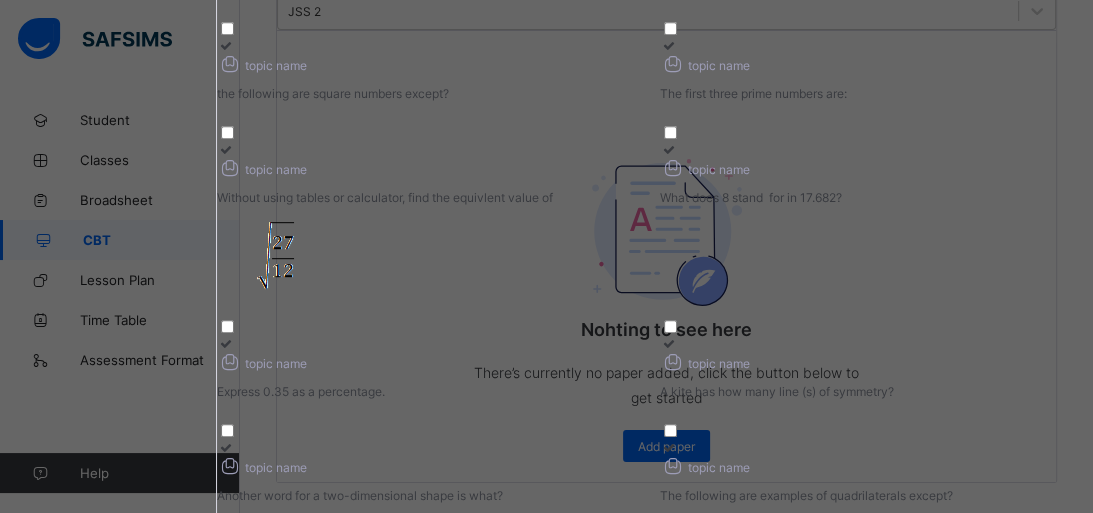 click on "Add paper" at bounding box center (28, -247) 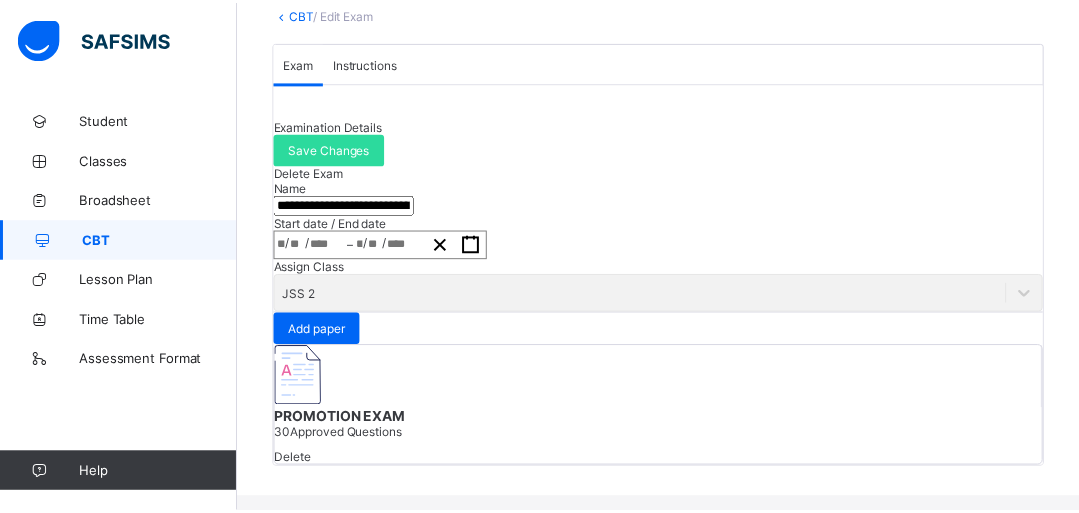 scroll, scrollTop: 378, scrollLeft: 0, axis: vertical 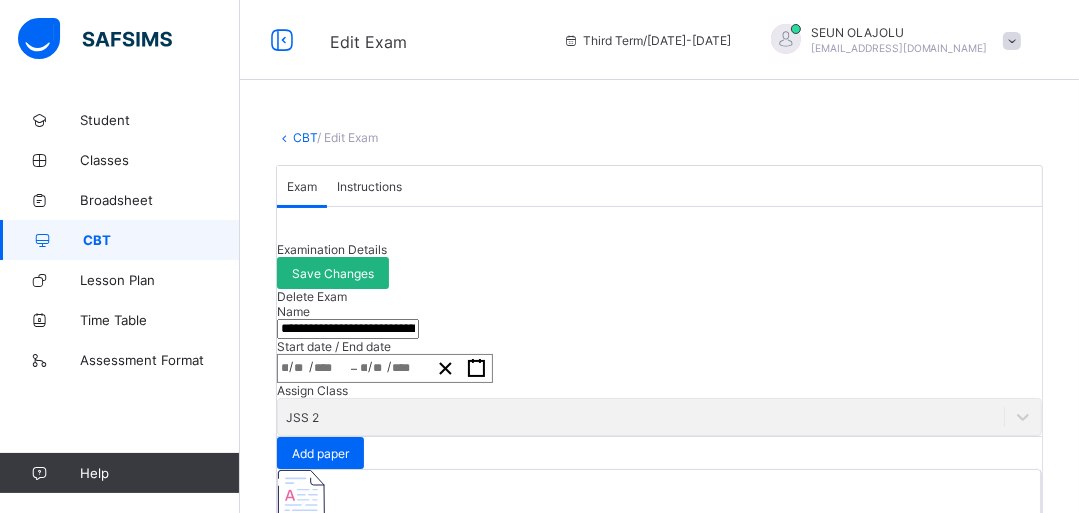 click on "Save Changes" at bounding box center [333, 273] 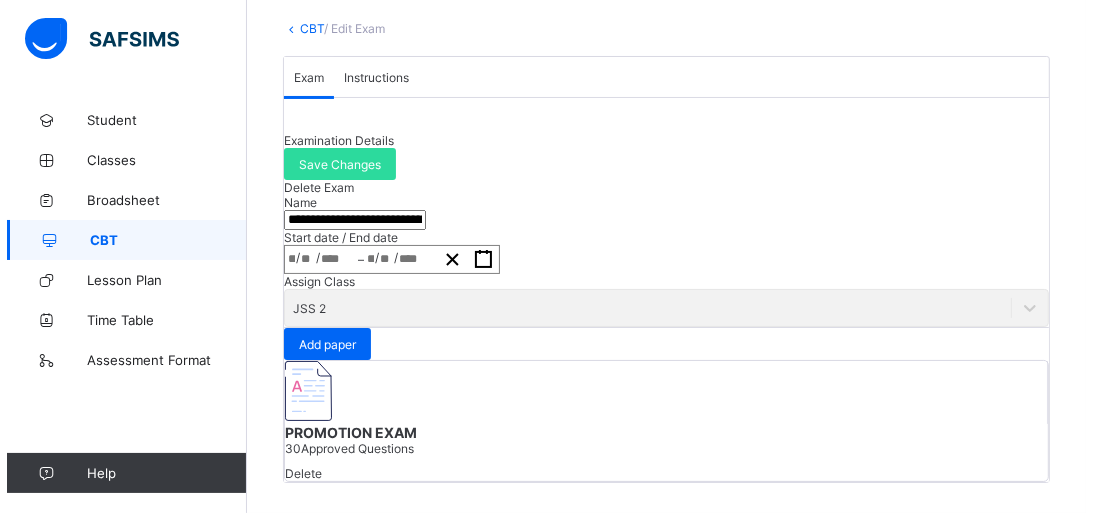 scroll, scrollTop: 378, scrollLeft: 0, axis: vertical 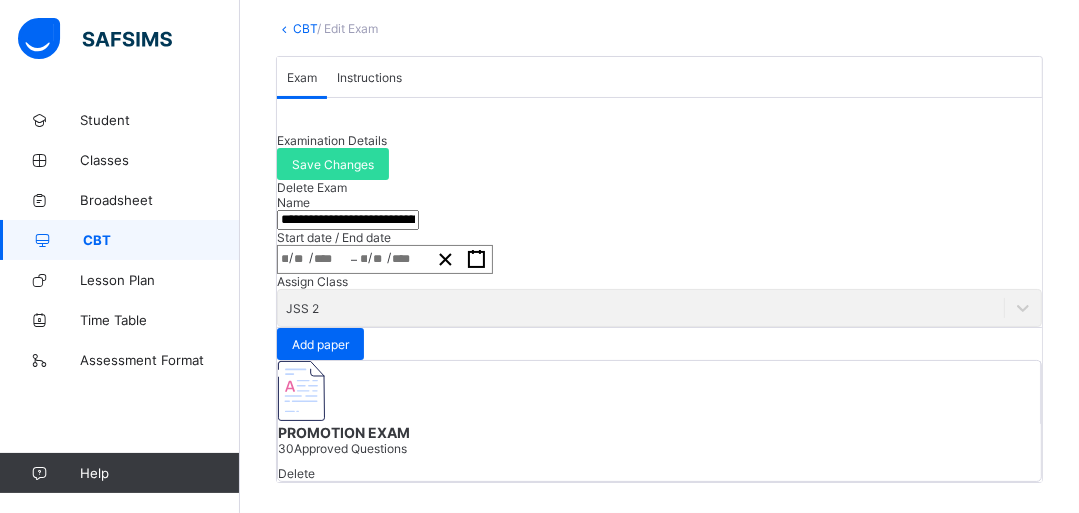 click at bounding box center [659, 392] 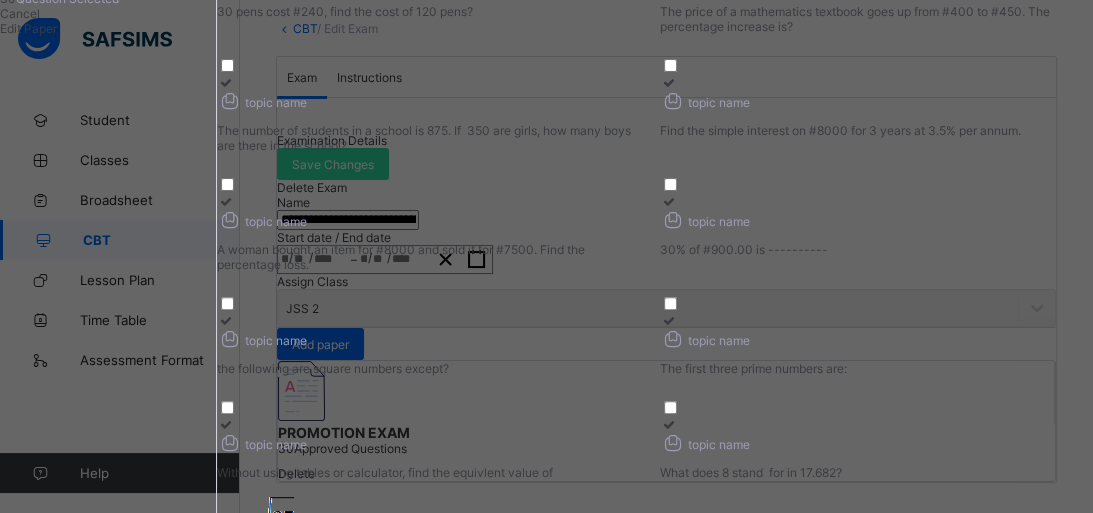 scroll, scrollTop: 0, scrollLeft: 0, axis: both 